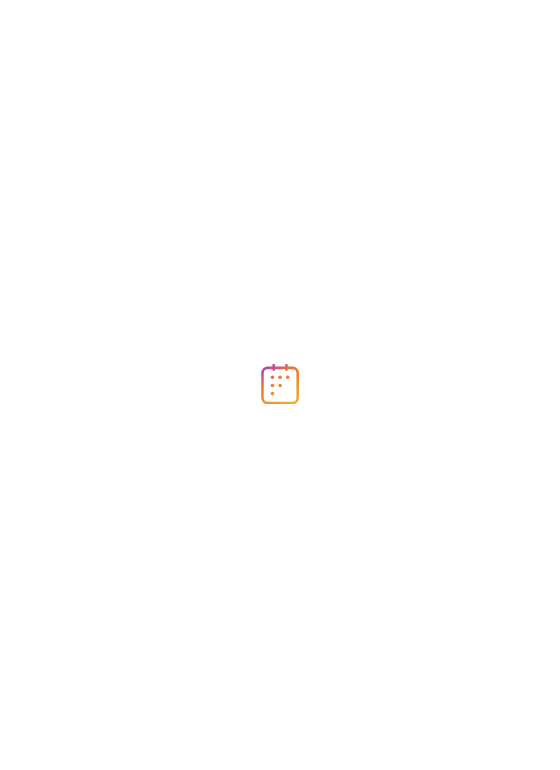 scroll, scrollTop: 0, scrollLeft: 0, axis: both 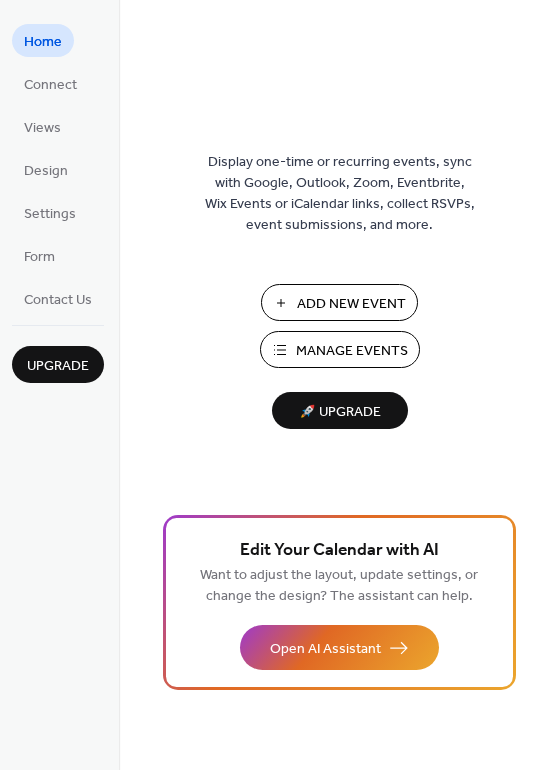click on "Add New Event" at bounding box center (351, 304) 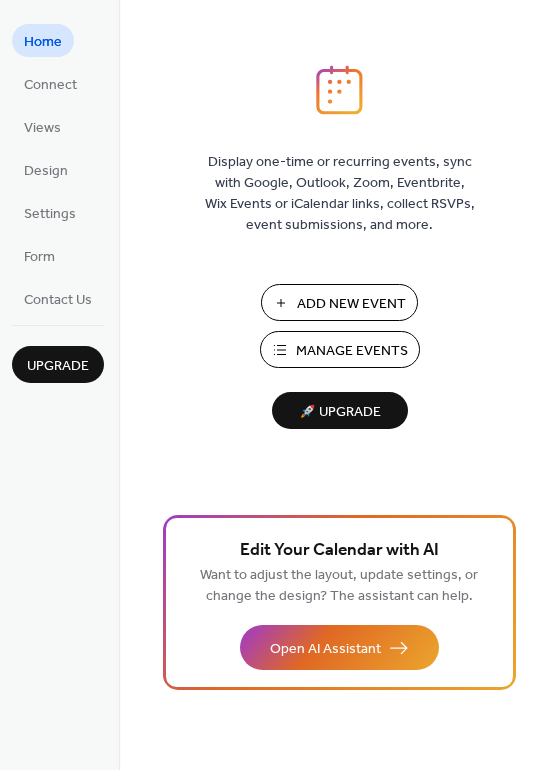 click on "Manage Events" at bounding box center [352, 351] 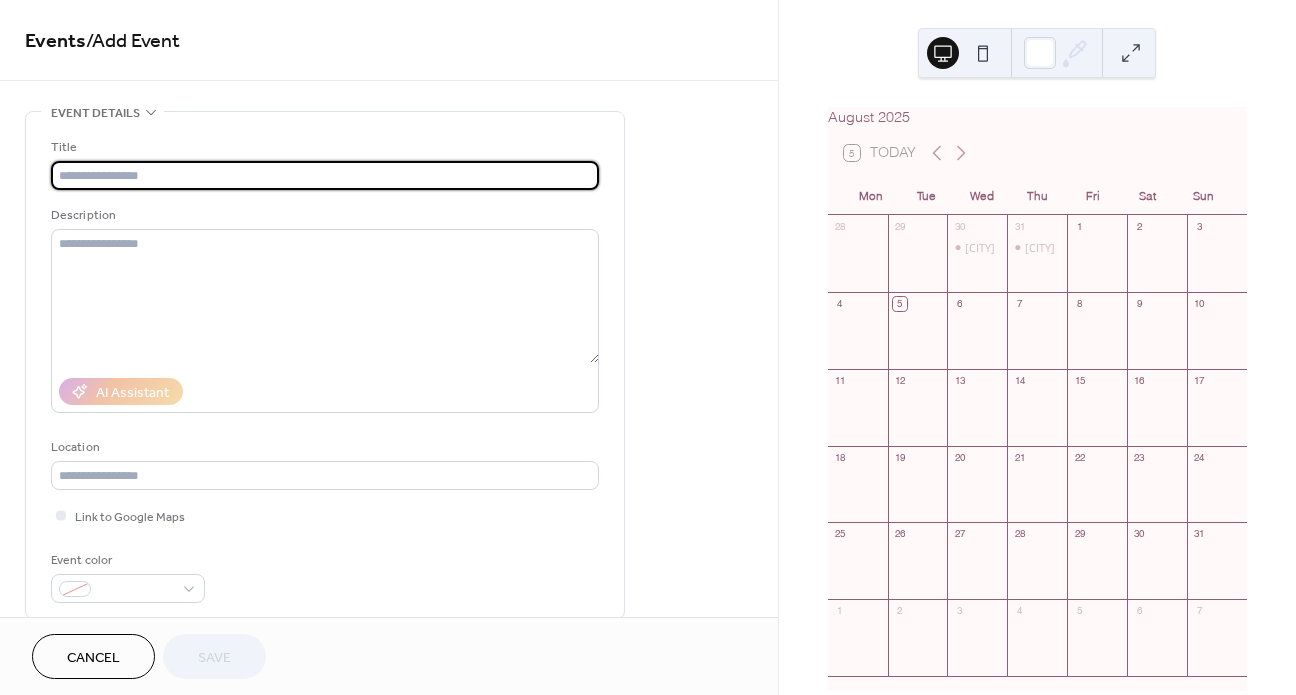 scroll, scrollTop: 0, scrollLeft: 0, axis: both 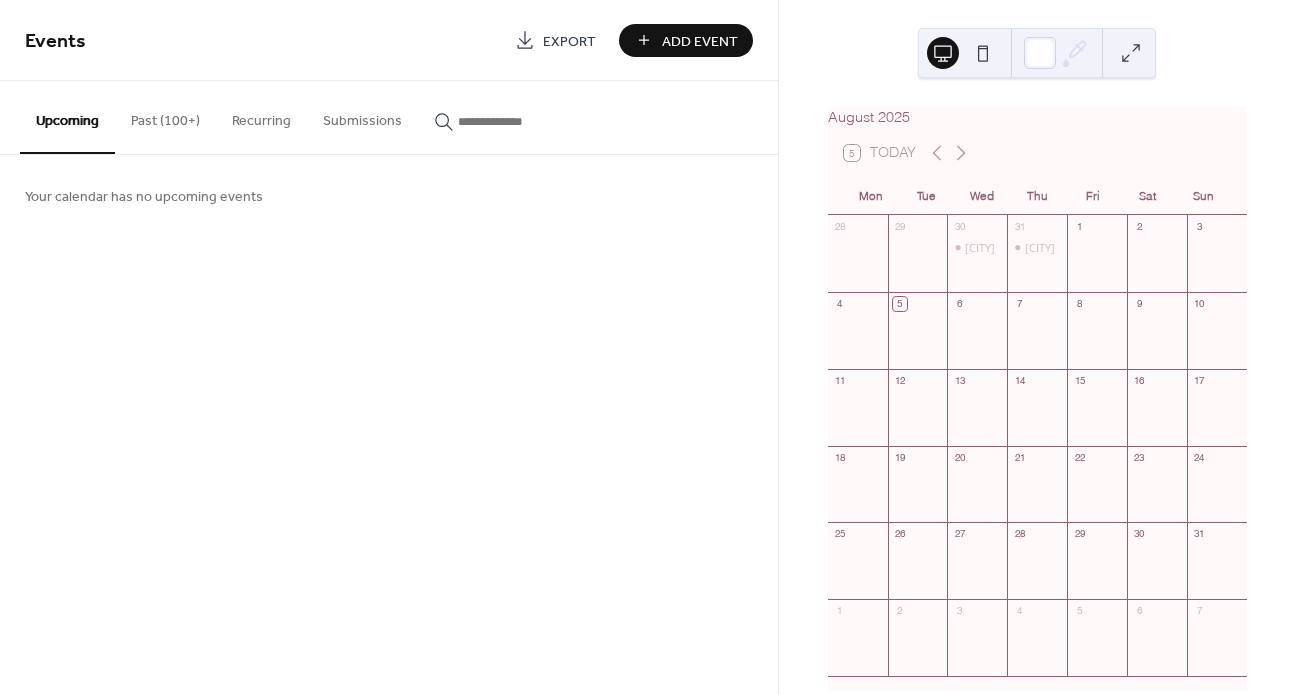 click on "Past (100+)" at bounding box center (165, 116) 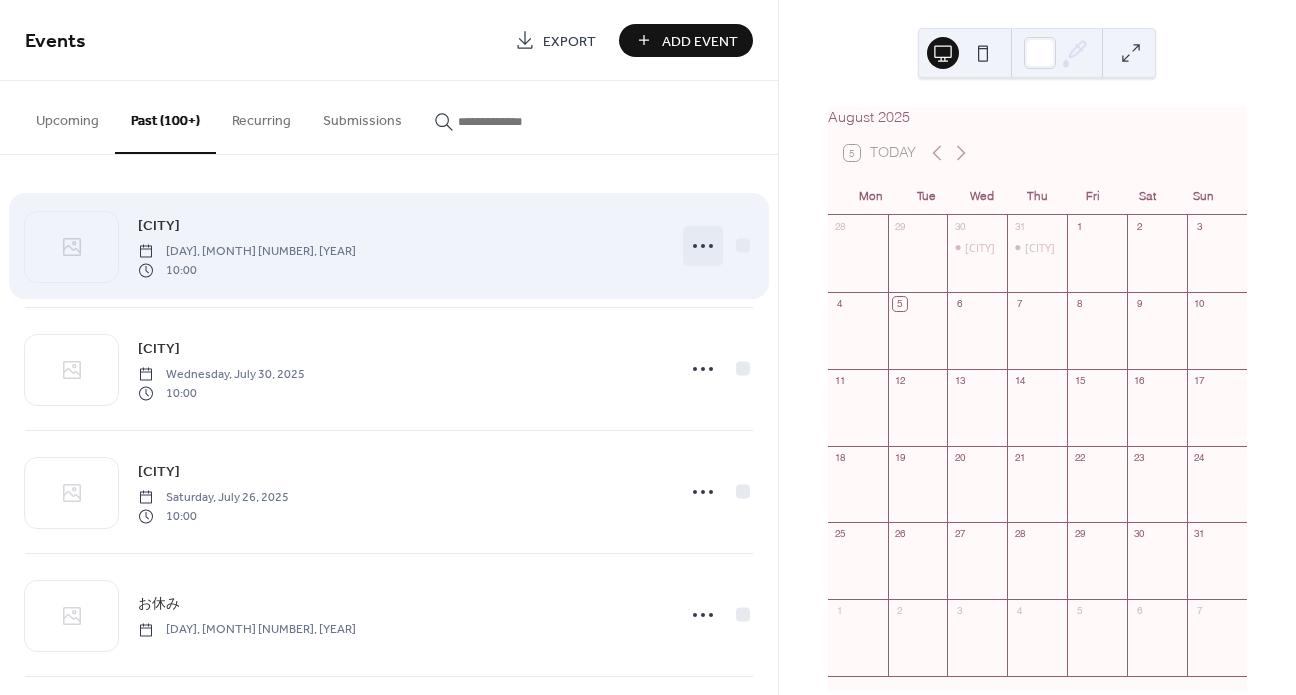 click 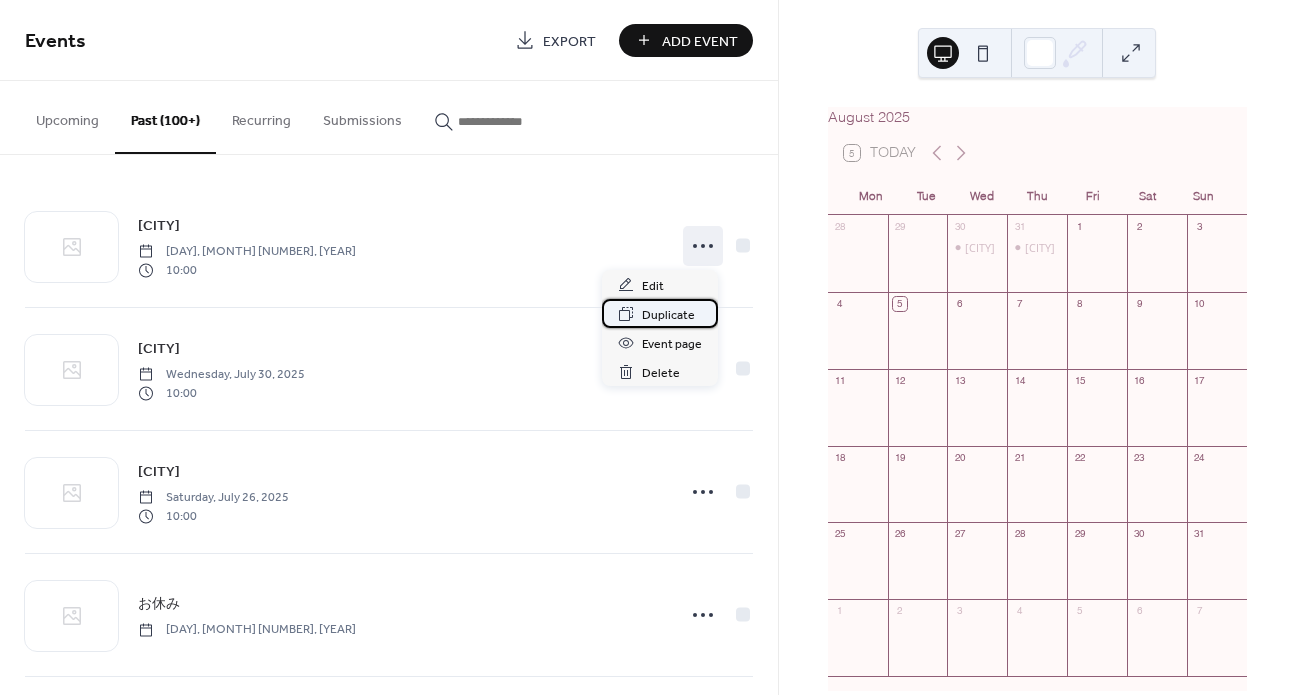 click on "Duplicate" at bounding box center [668, 315] 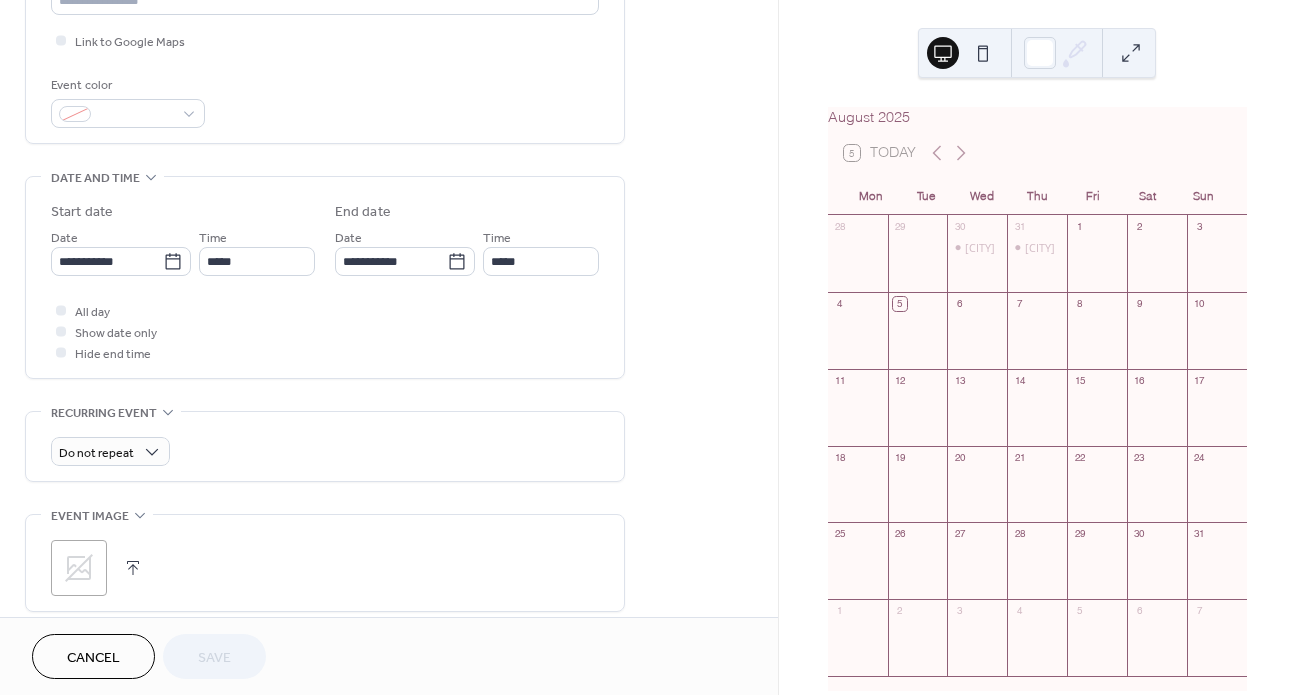 scroll, scrollTop: 479, scrollLeft: 0, axis: vertical 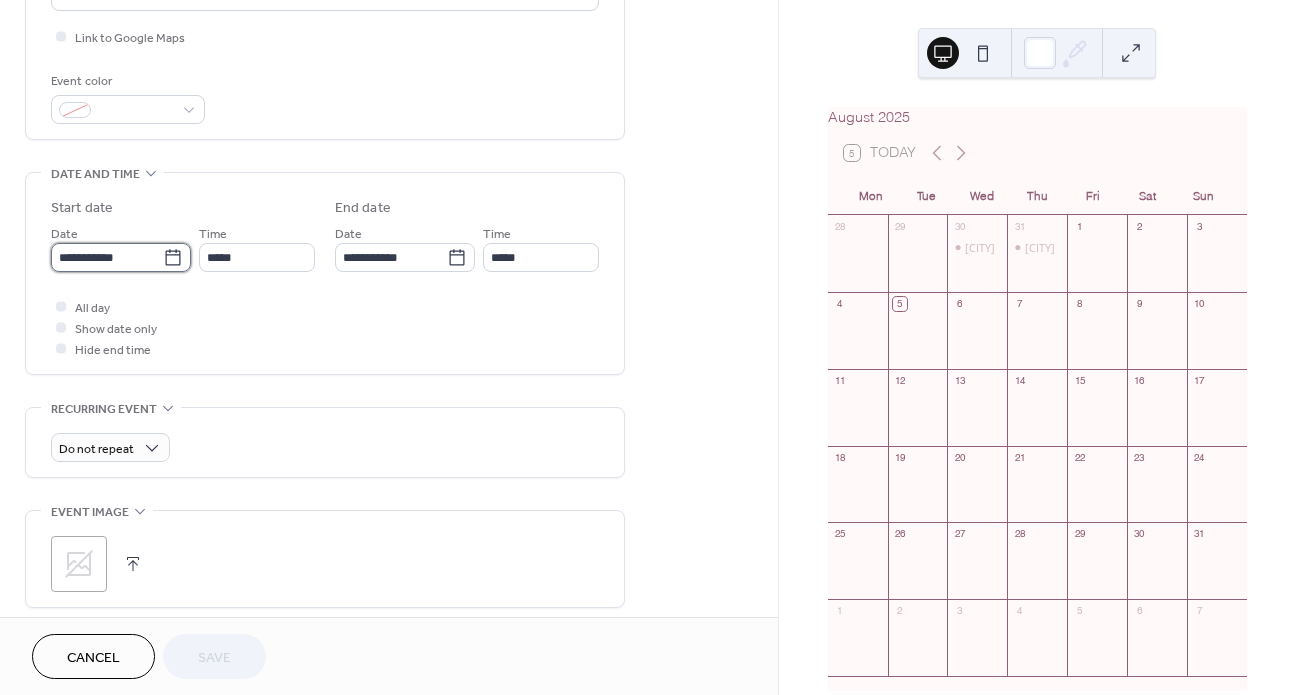 click on "**********" at bounding box center (107, 257) 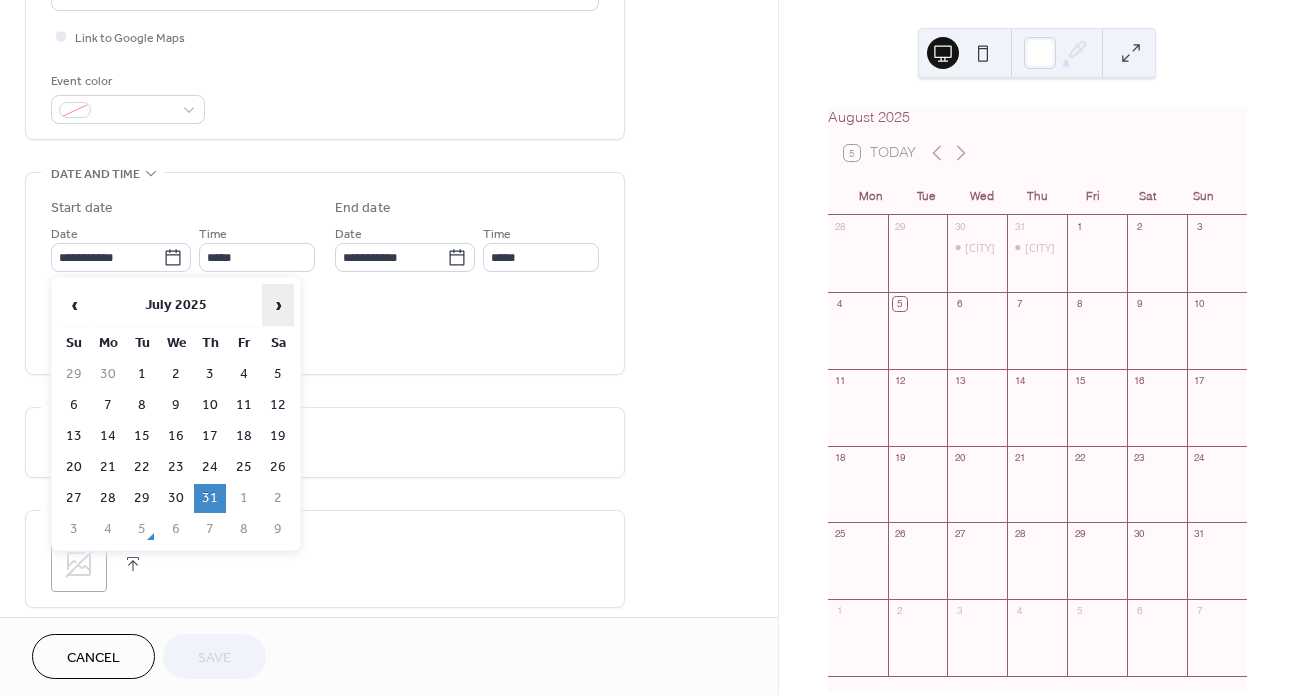 click on "›" at bounding box center (278, 305) 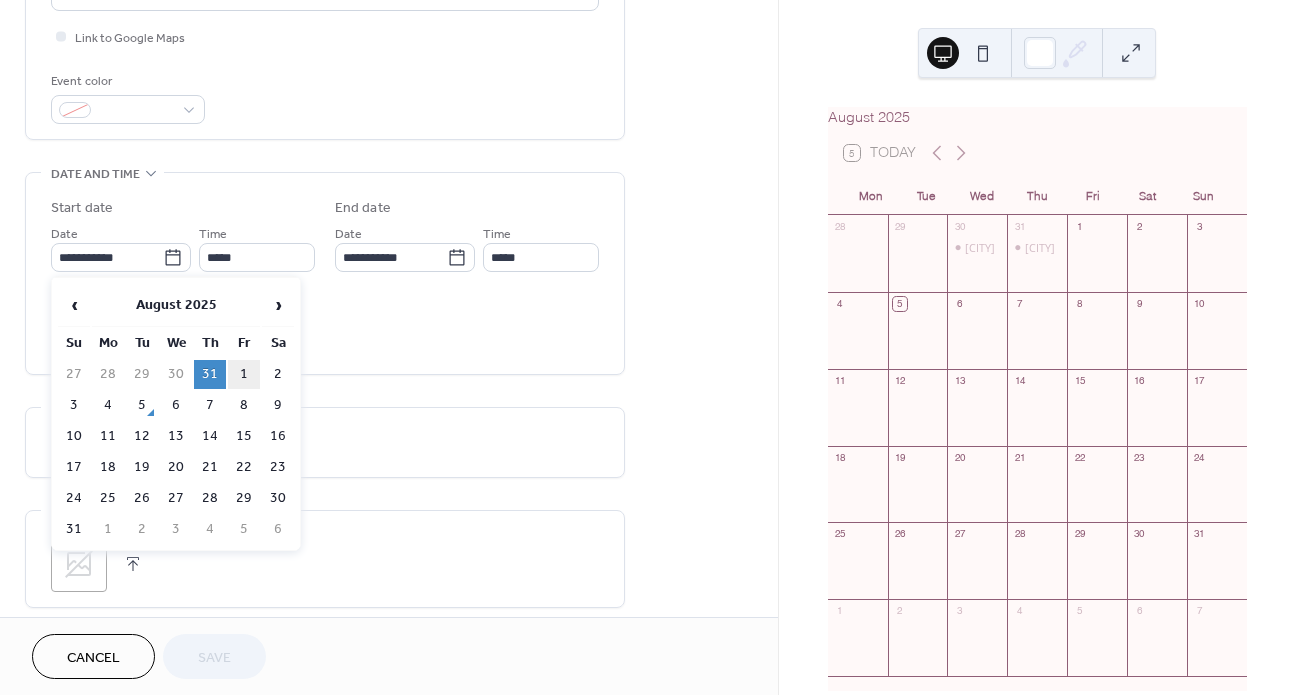 click on "1" at bounding box center [244, 374] 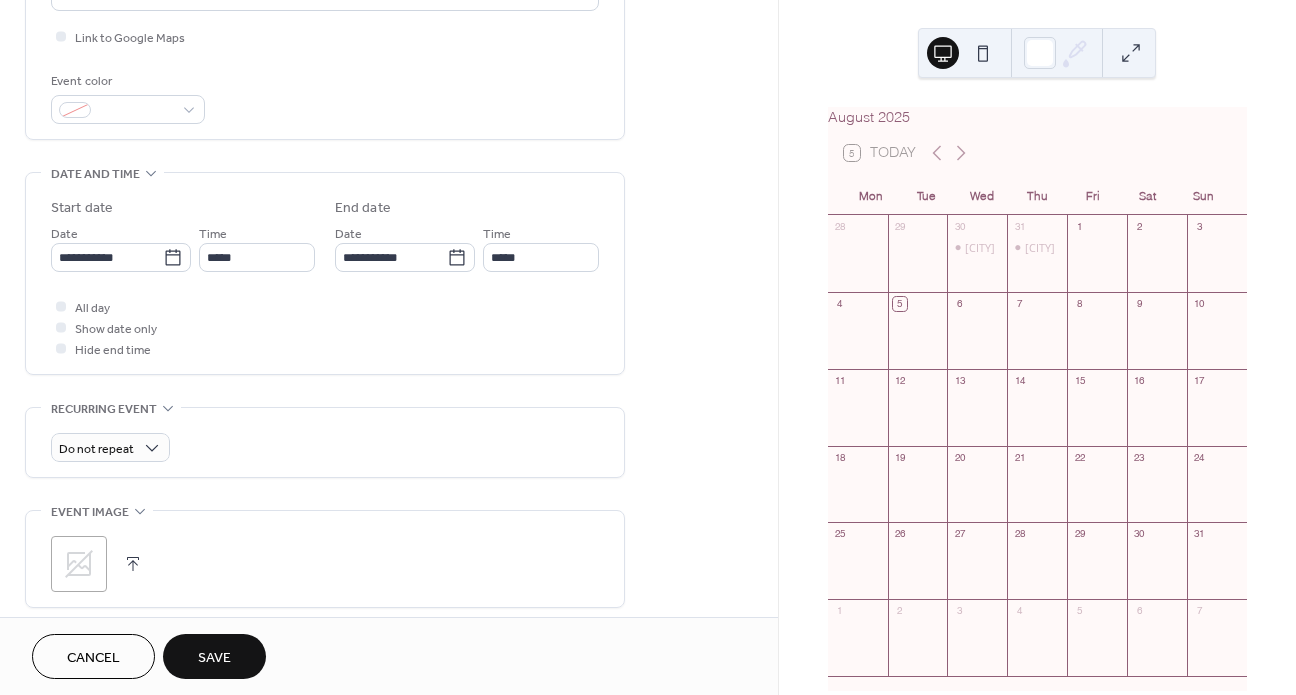 click on "Save" at bounding box center (214, 658) 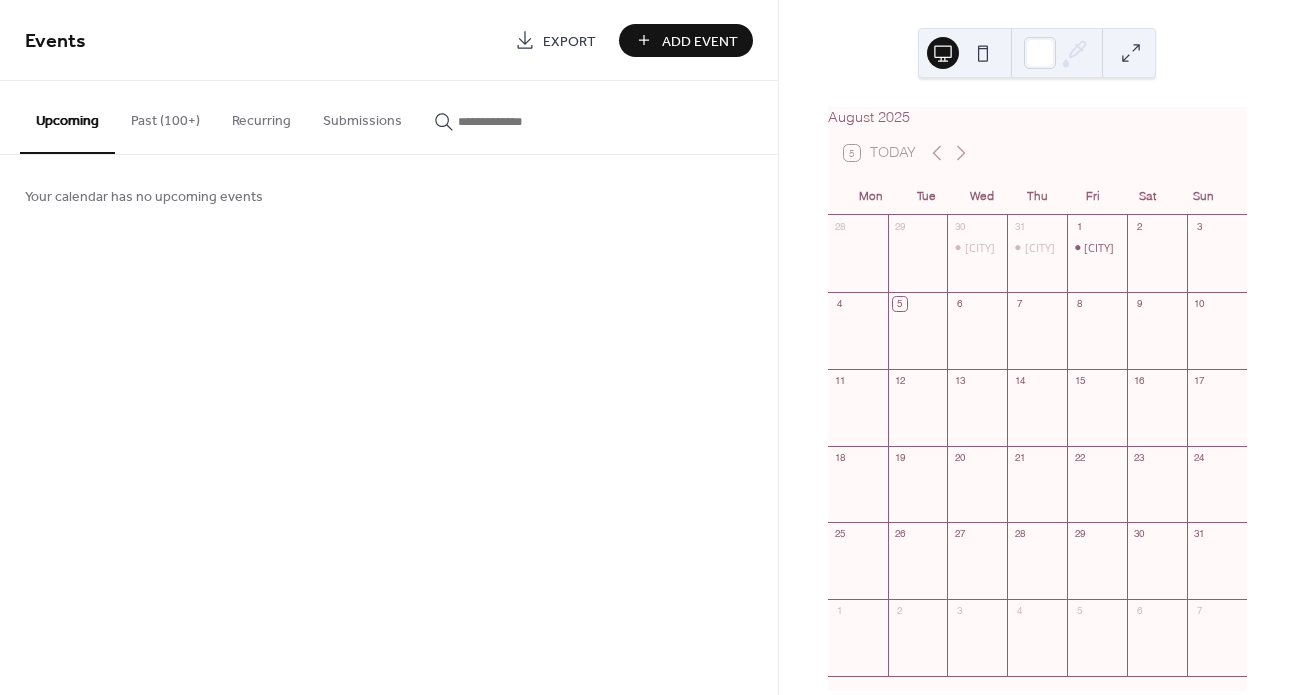 click on "Past (100+)" at bounding box center [165, 116] 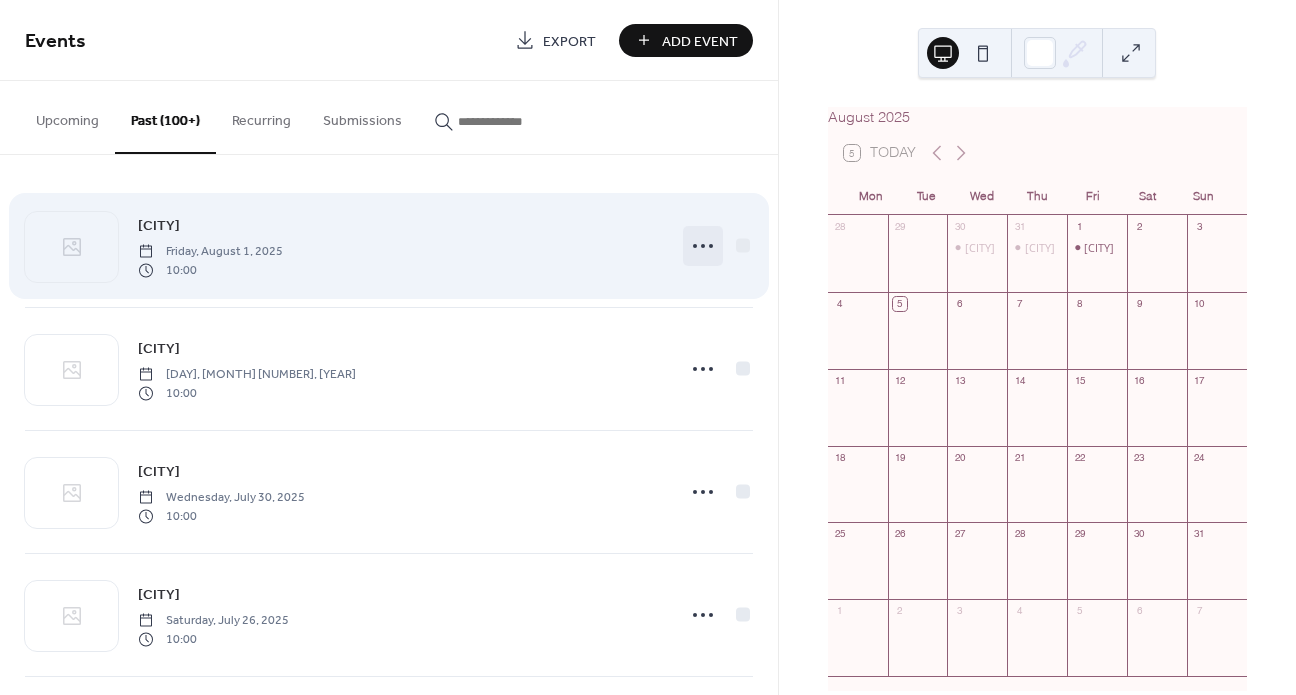click 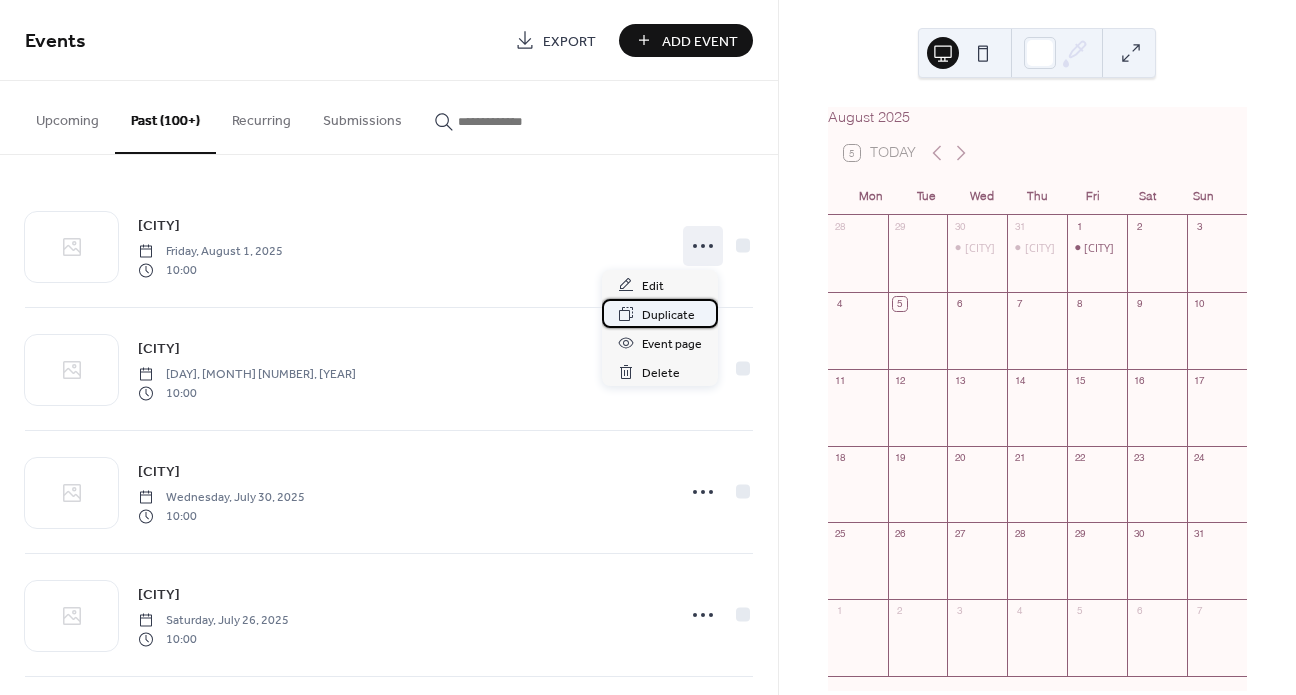click on "Duplicate" at bounding box center (668, 315) 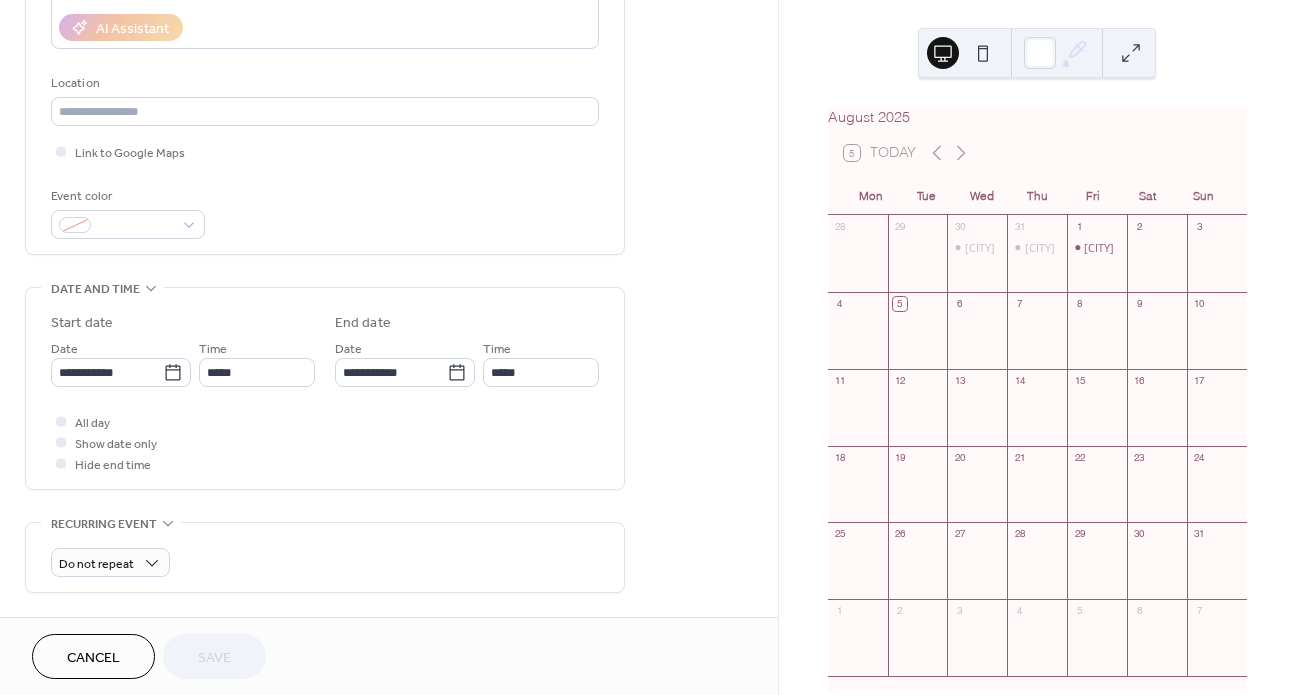 scroll, scrollTop: 369, scrollLeft: 0, axis: vertical 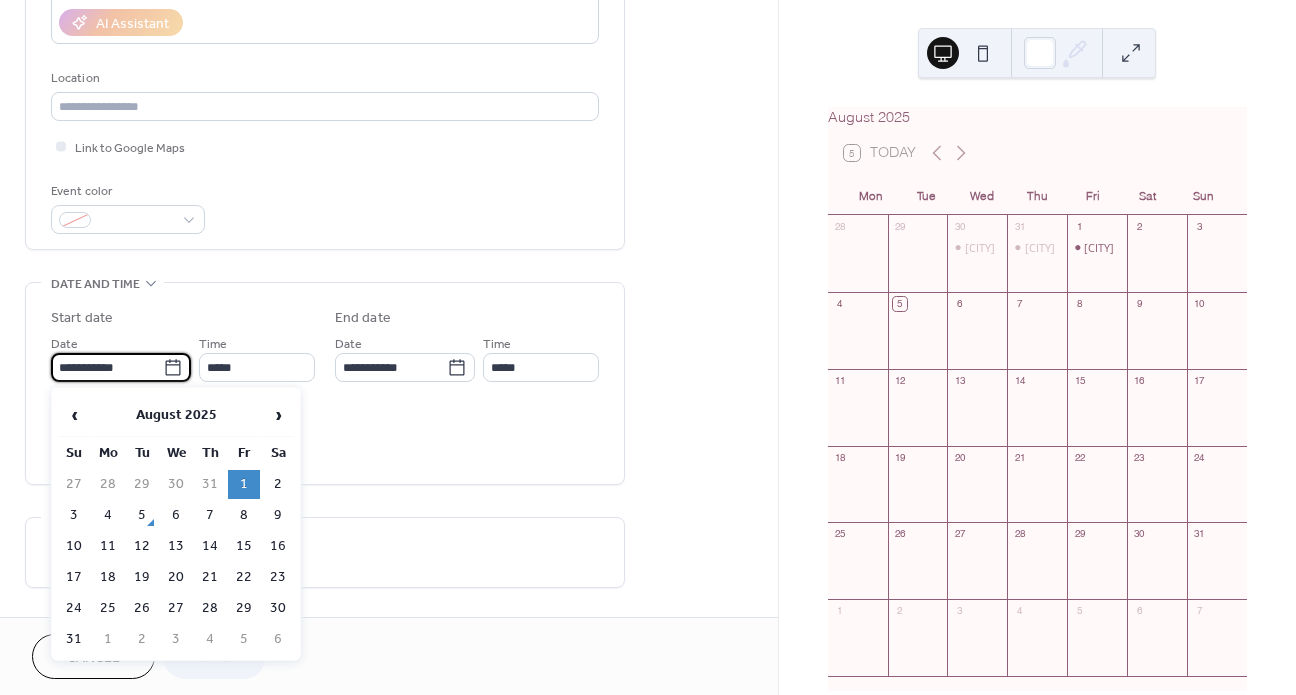 click on "**********" at bounding box center (107, 367) 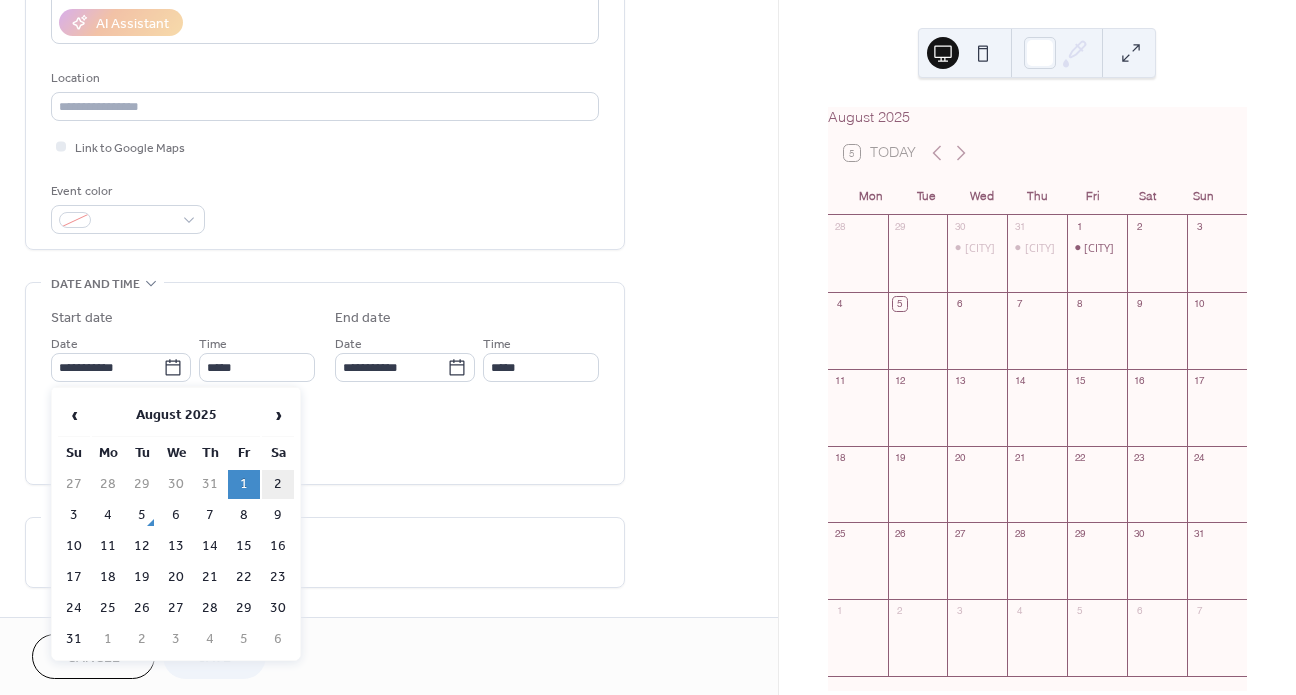 click on "2" at bounding box center (278, 484) 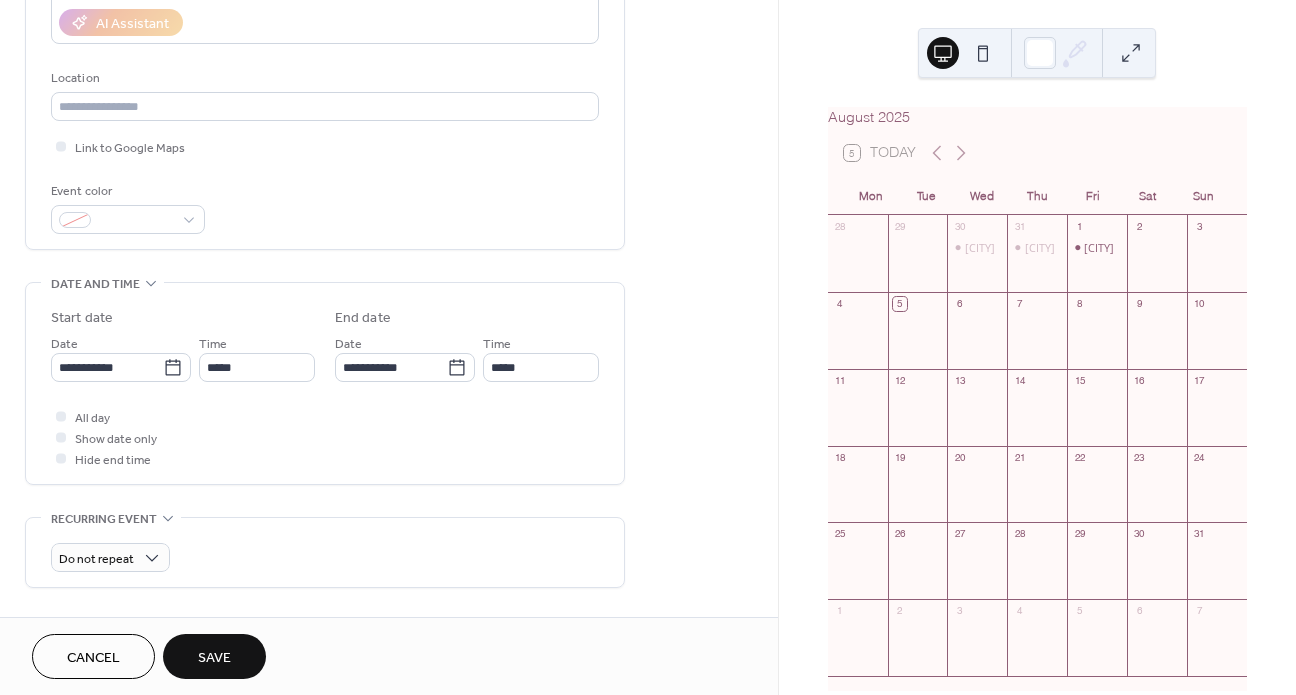 click on "Save" at bounding box center [214, 658] 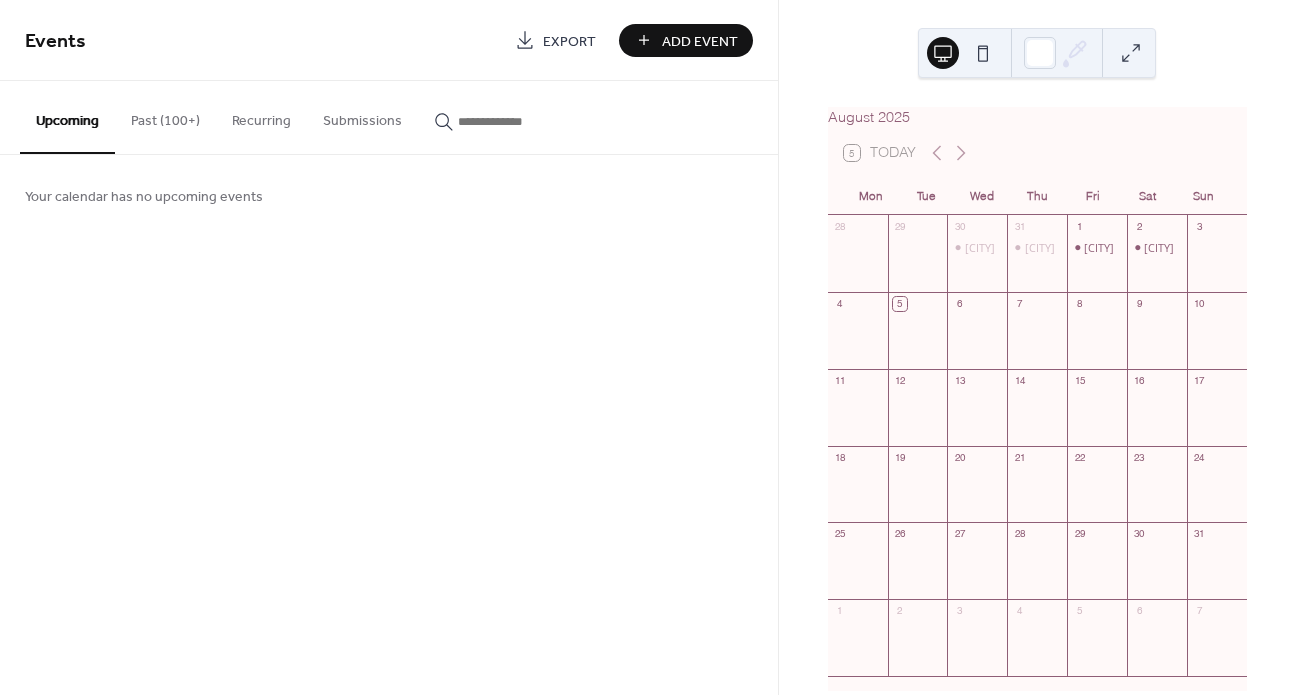 click on "Past (100+)" at bounding box center [165, 116] 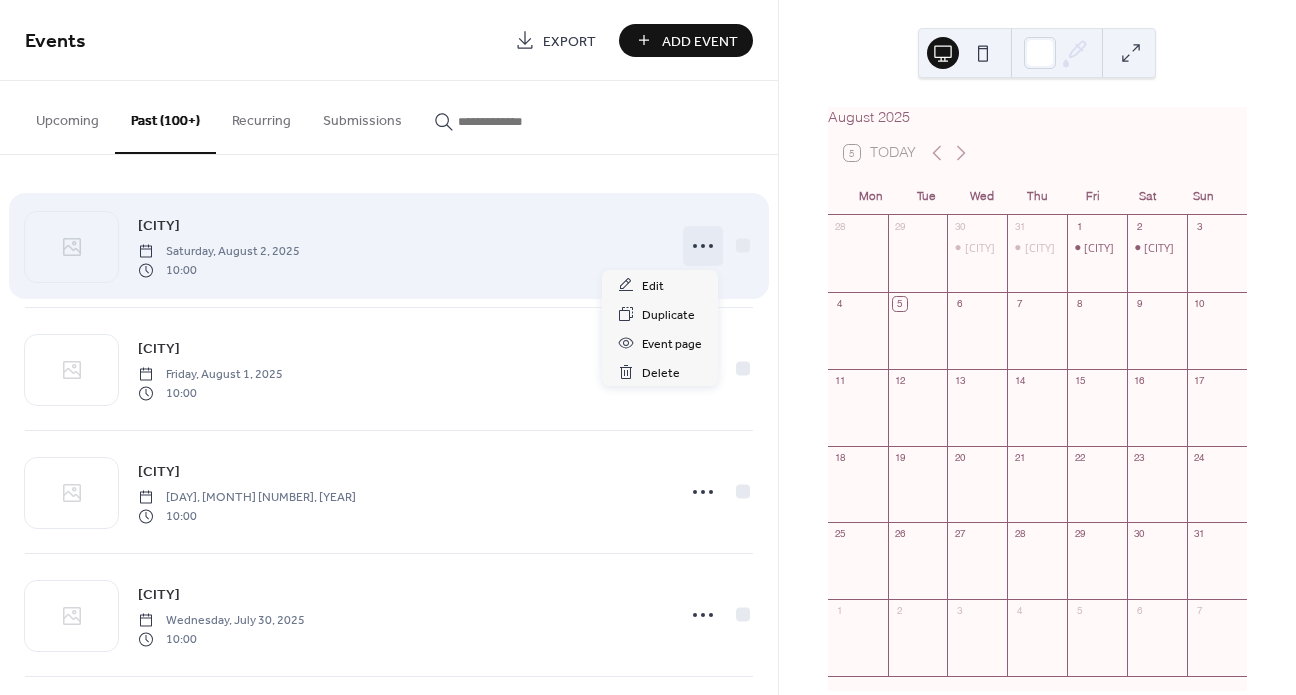 click 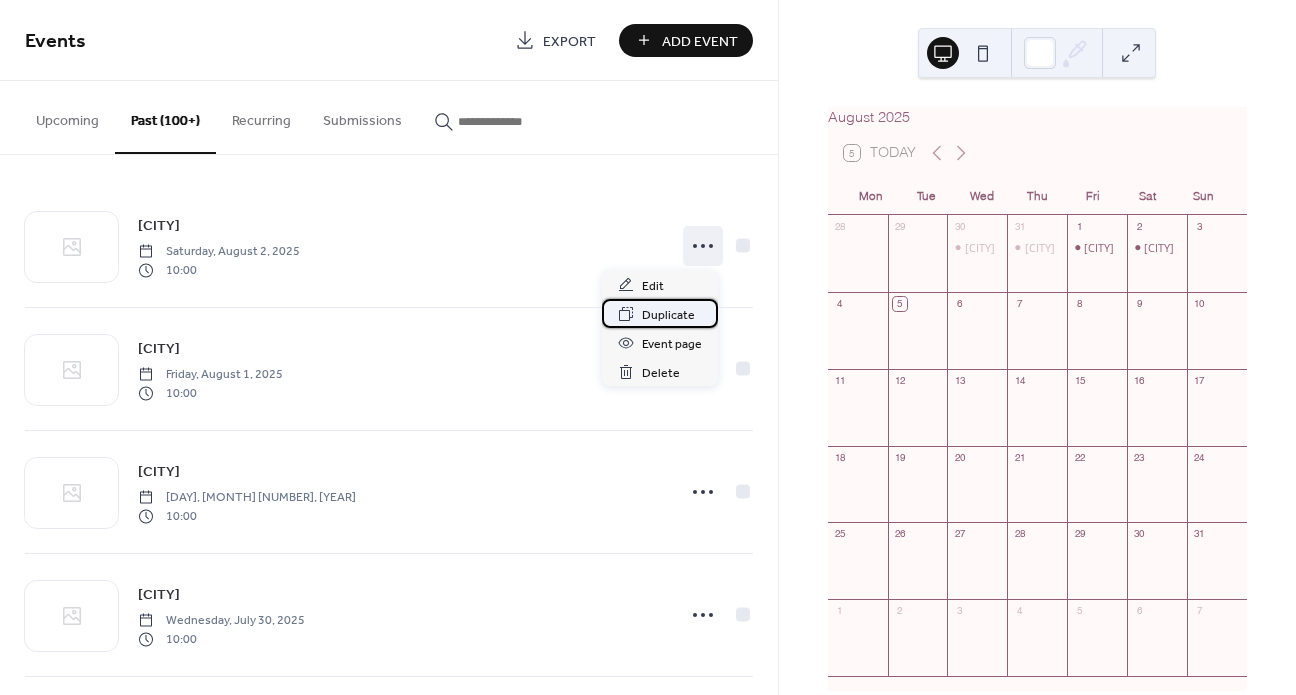 click on "Duplicate" at bounding box center [668, 315] 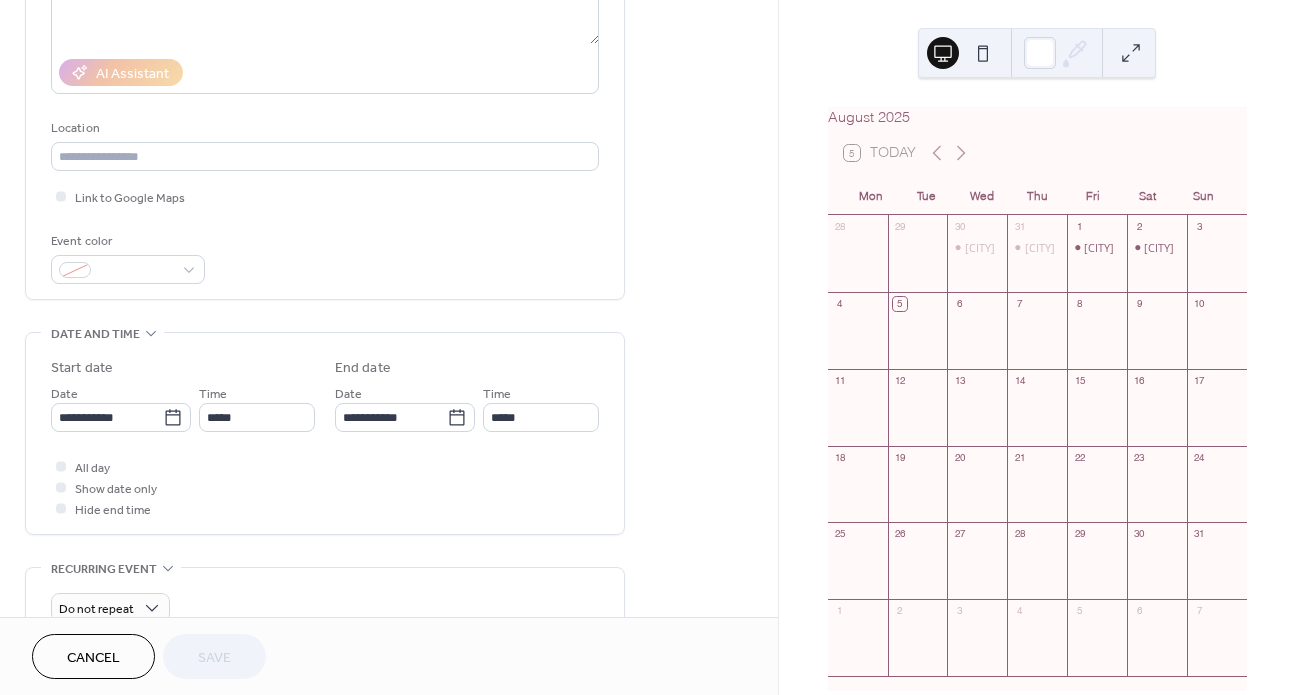 scroll, scrollTop: 579, scrollLeft: 0, axis: vertical 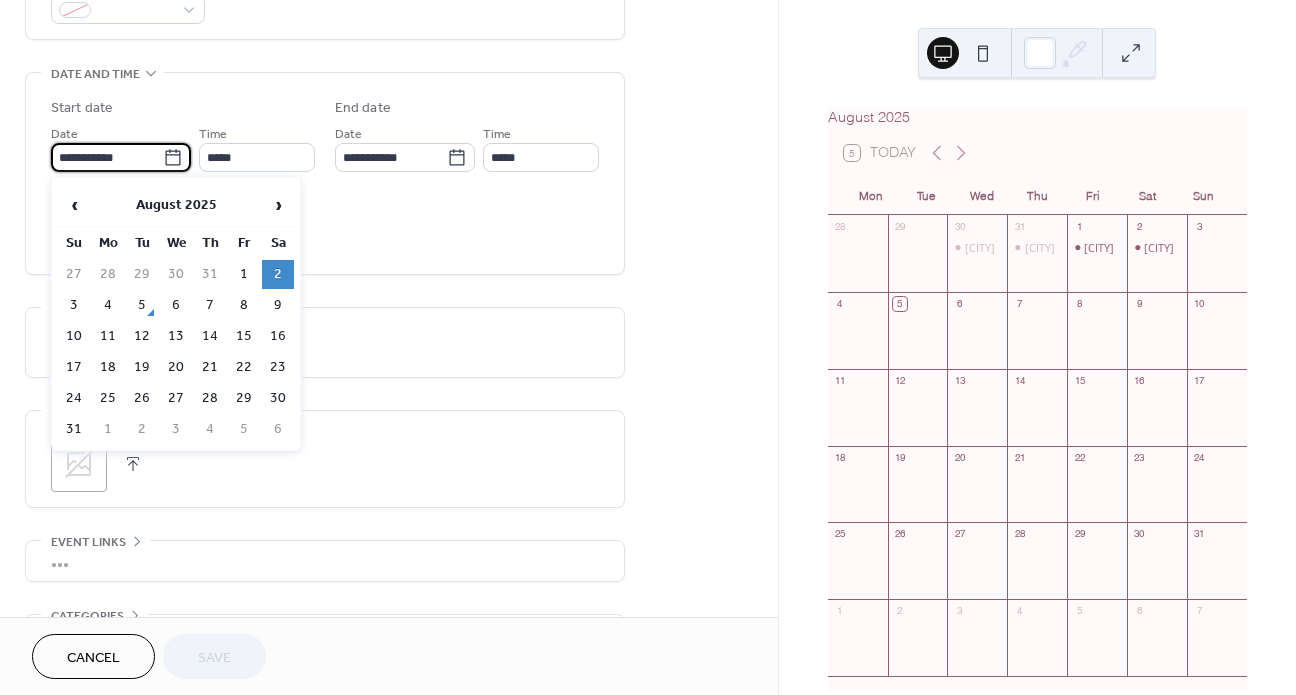click on "**********" at bounding box center [107, 157] 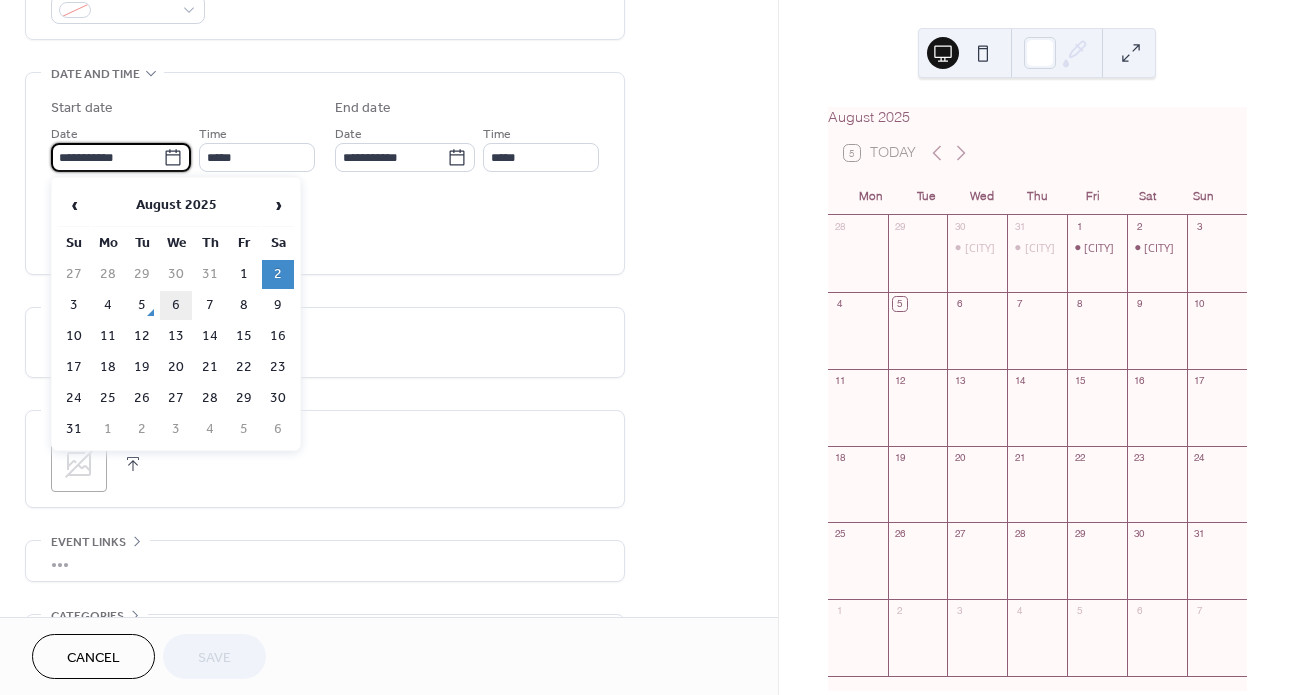click on "6" at bounding box center (176, 305) 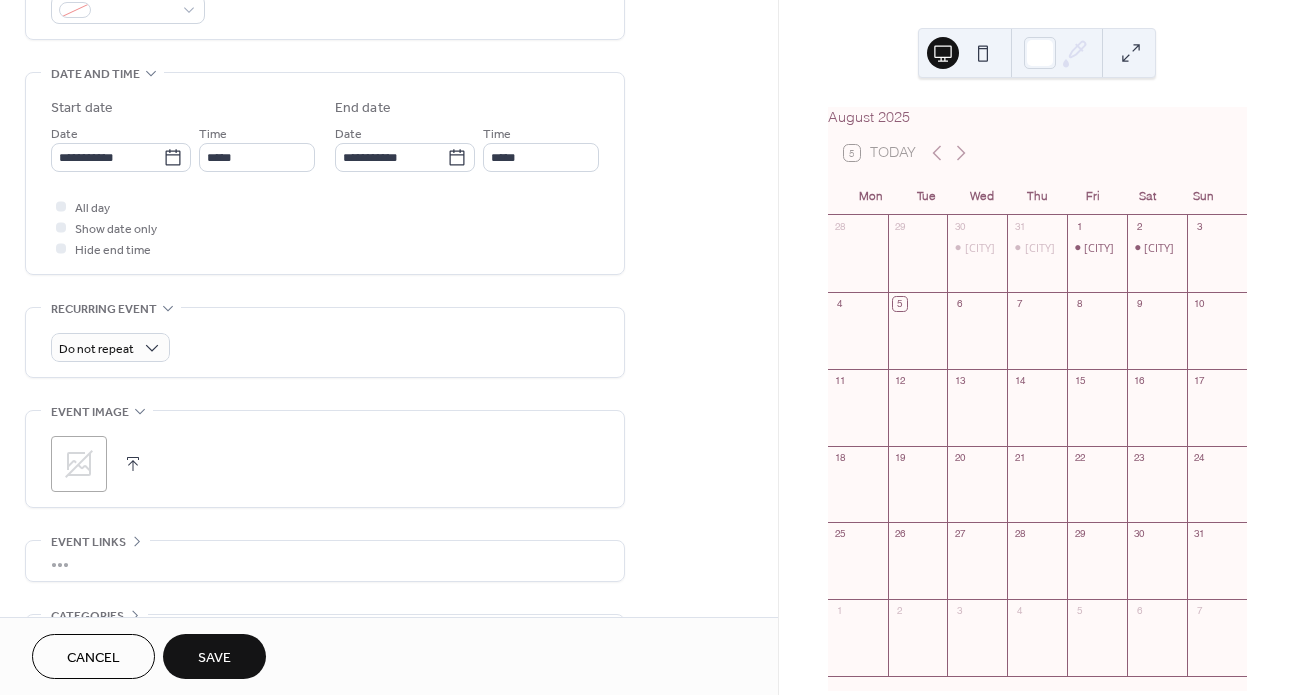 click on "Save" at bounding box center [214, 658] 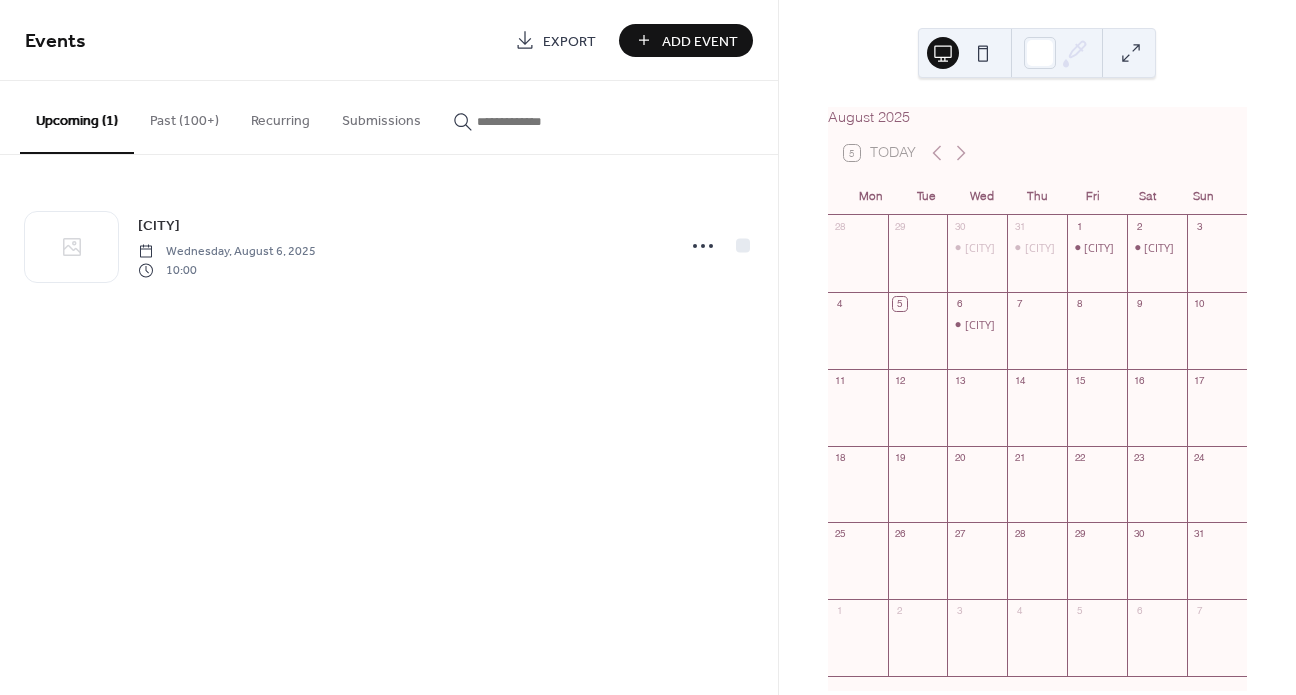 click on "Past (100+)" at bounding box center [184, 116] 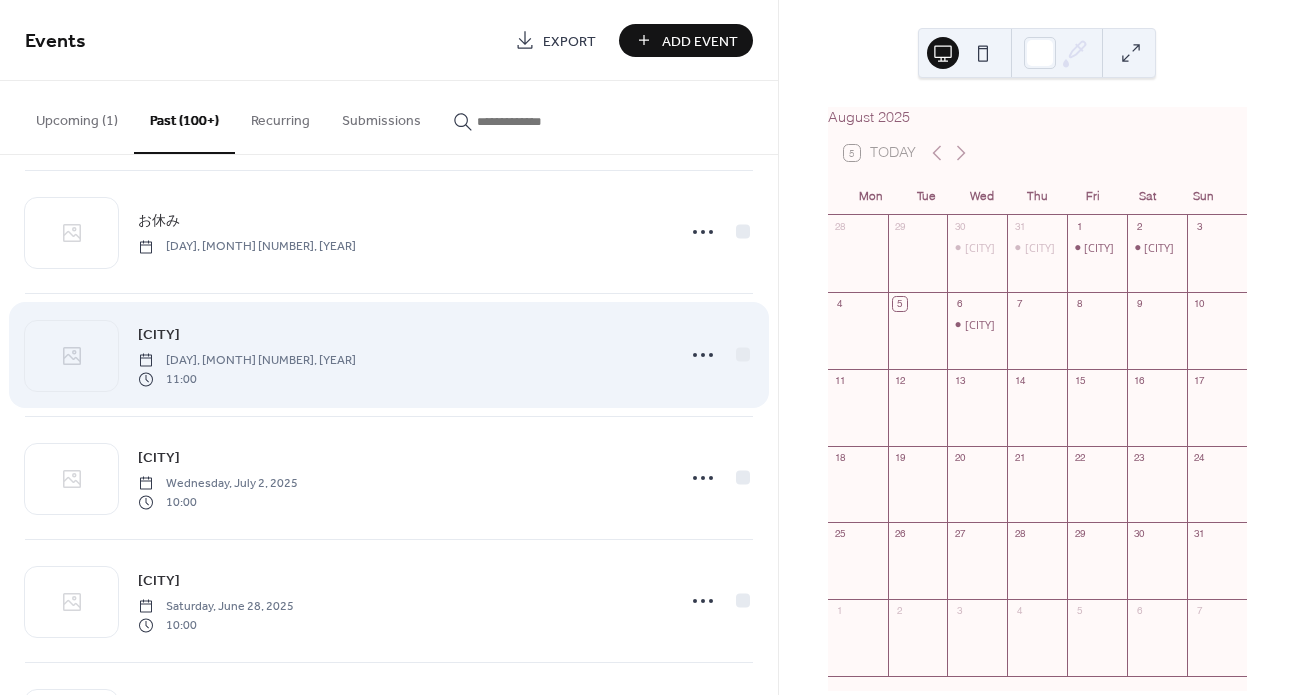 scroll, scrollTop: 2364, scrollLeft: 0, axis: vertical 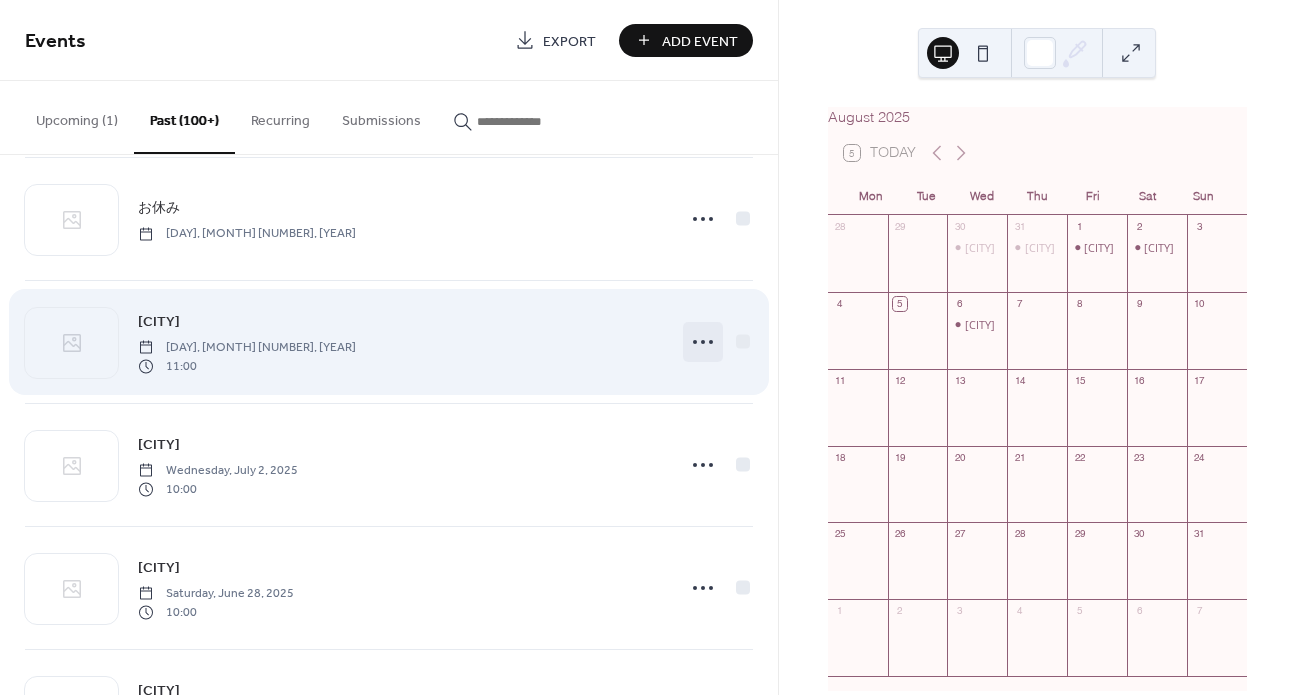 click 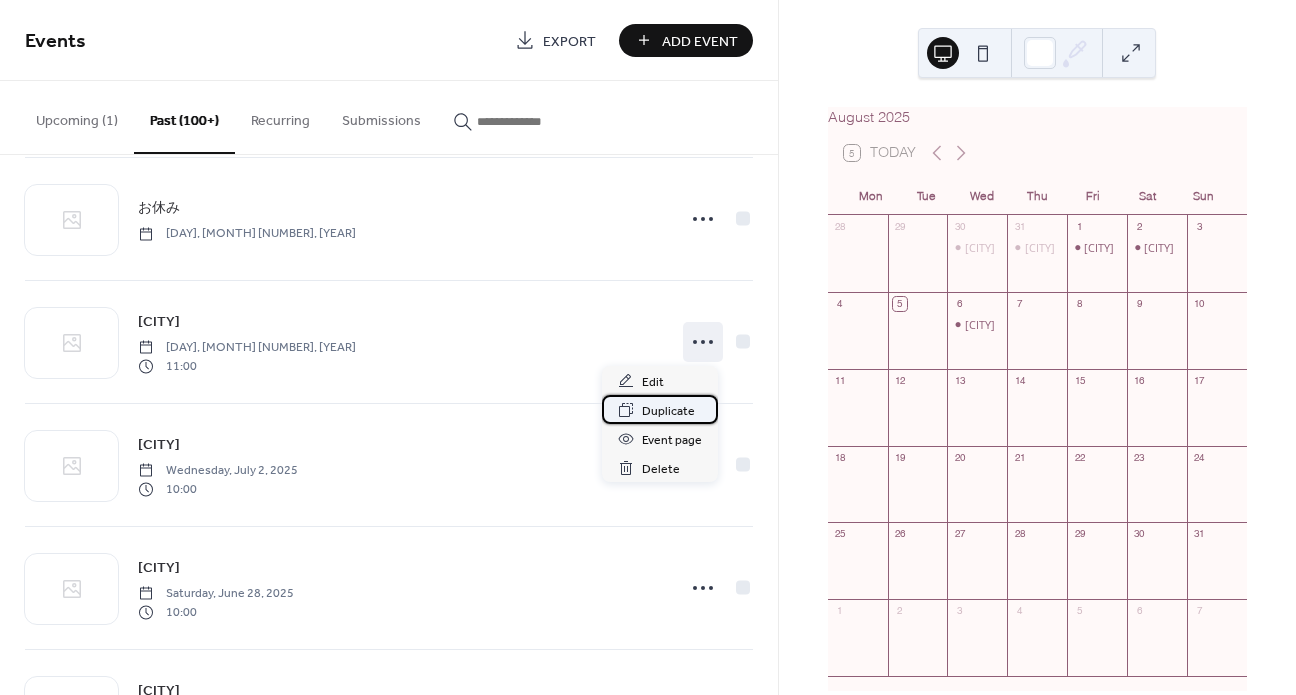 click on "Duplicate" at bounding box center [668, 411] 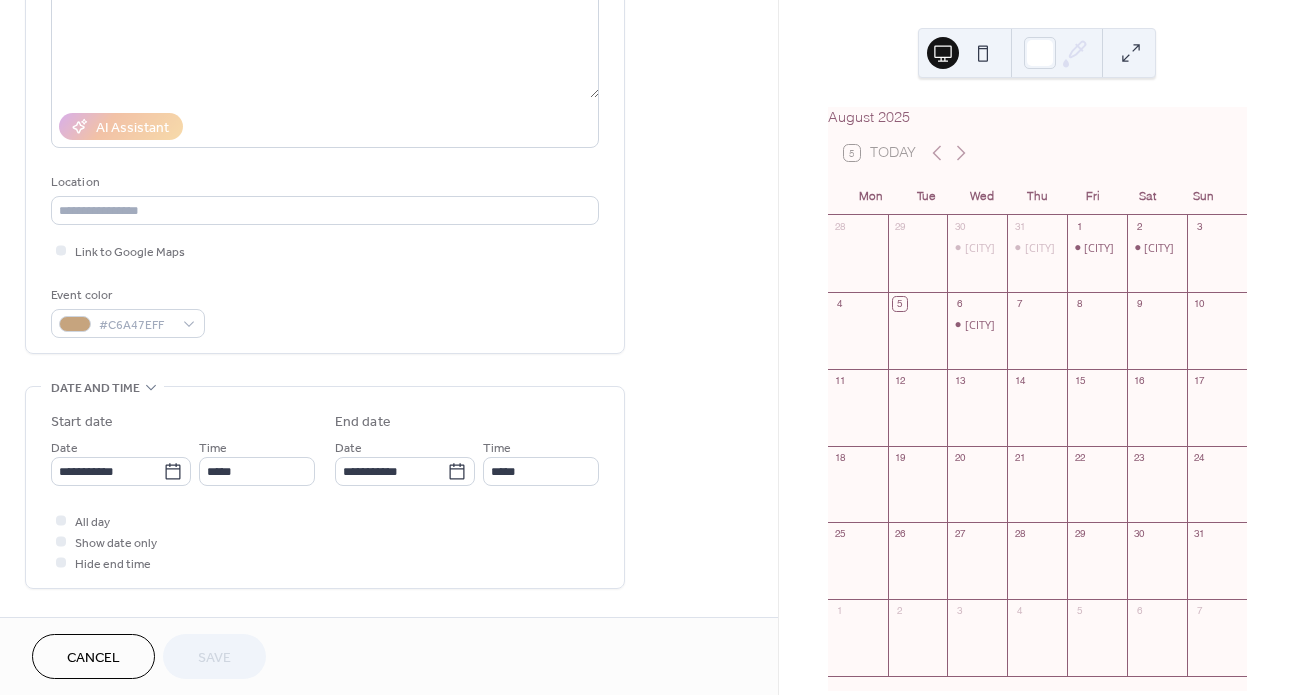 scroll, scrollTop: 586, scrollLeft: 0, axis: vertical 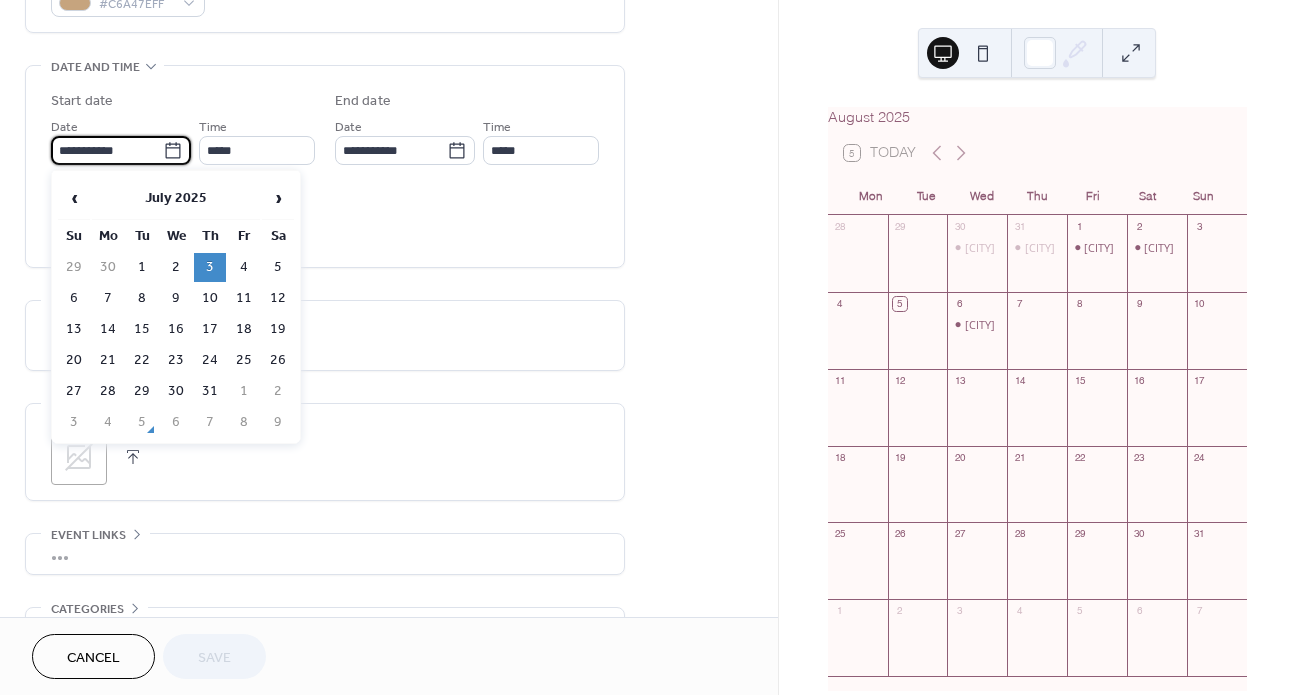 click on "**********" at bounding box center (107, 150) 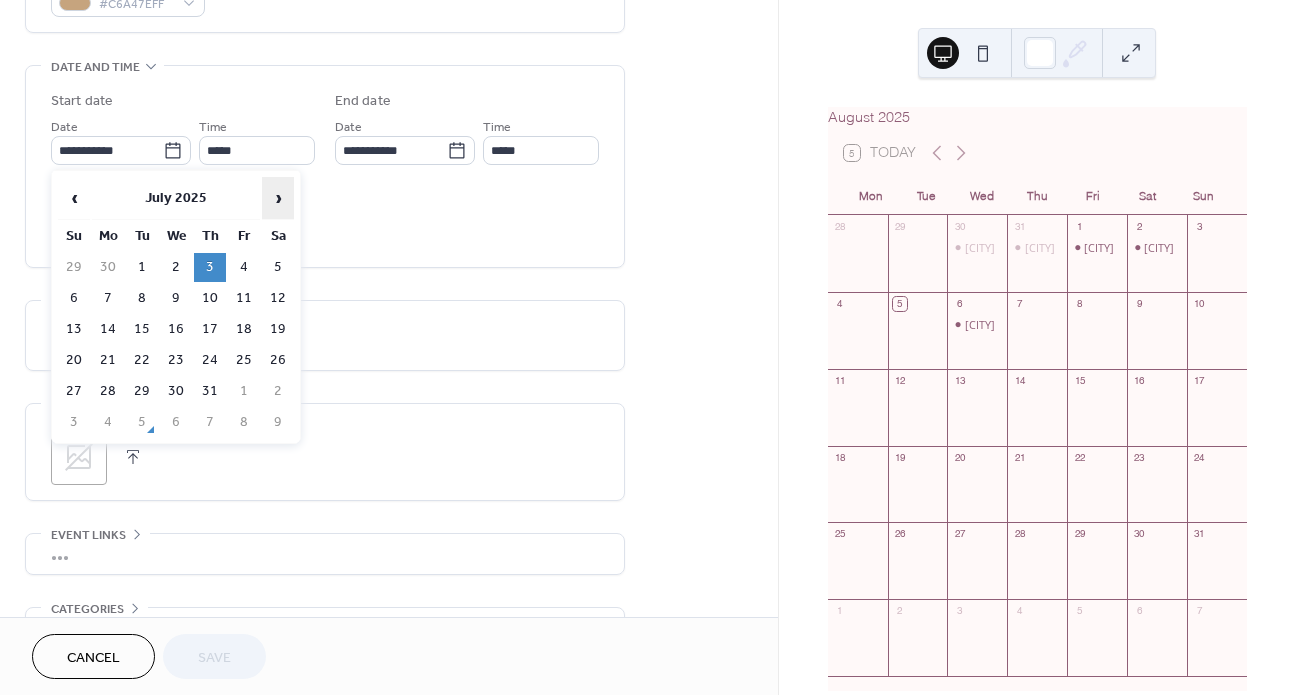 click on "›" at bounding box center (278, 198) 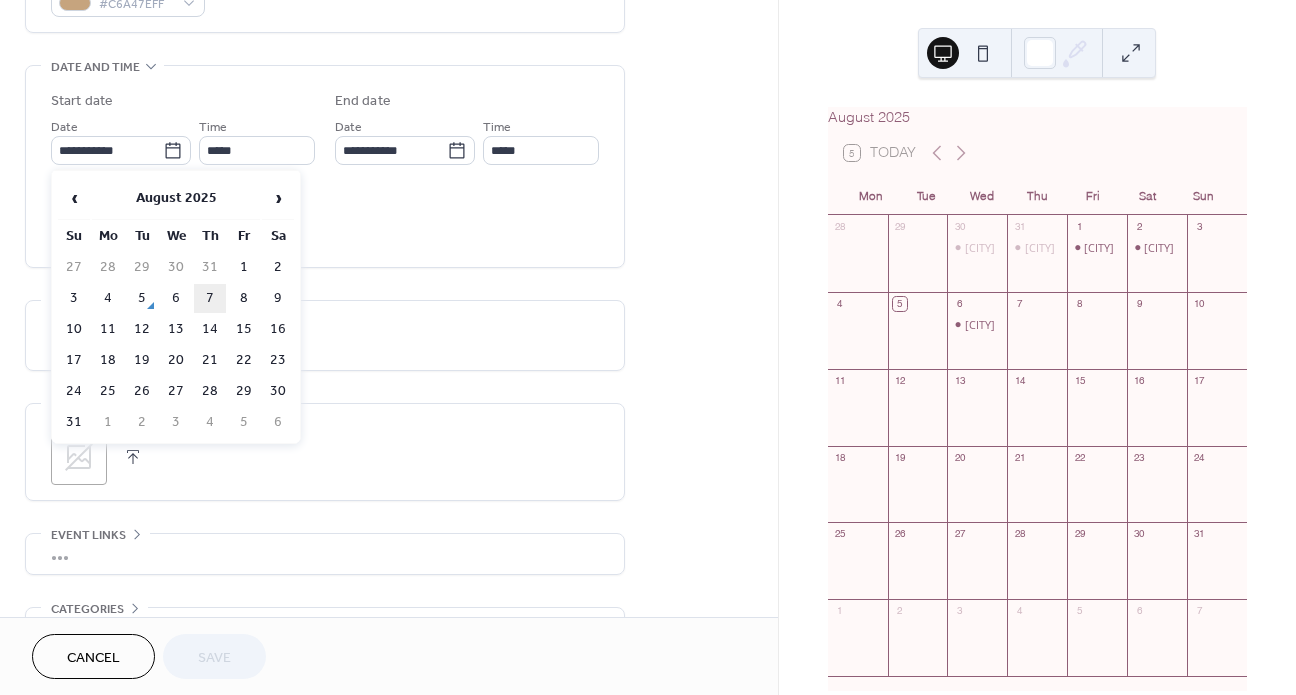 click on "7" at bounding box center (210, 298) 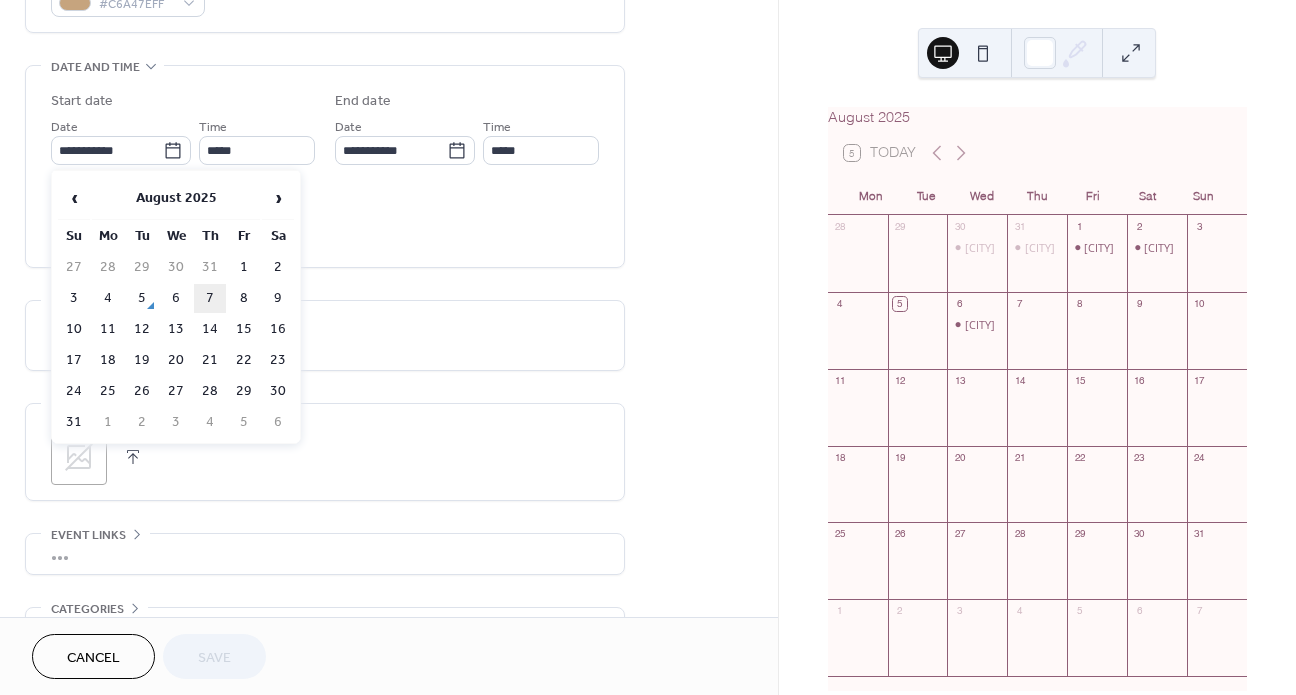 type on "**********" 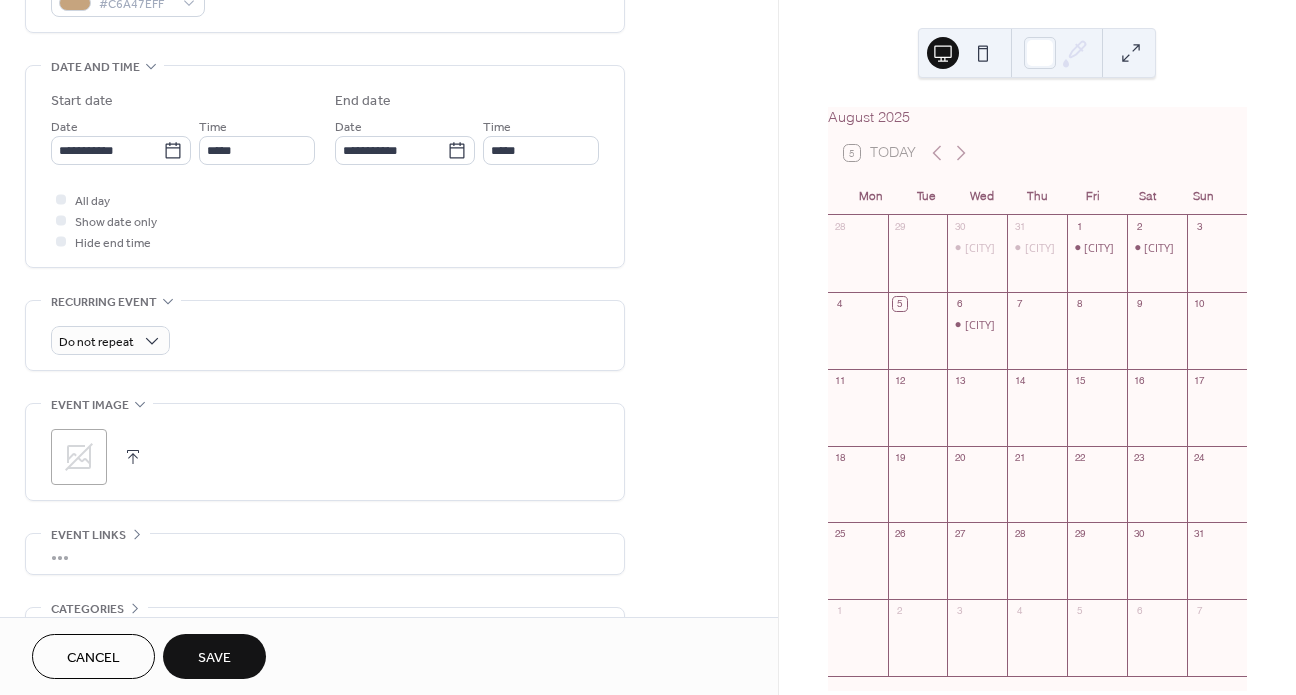 click on "Save" at bounding box center [214, 656] 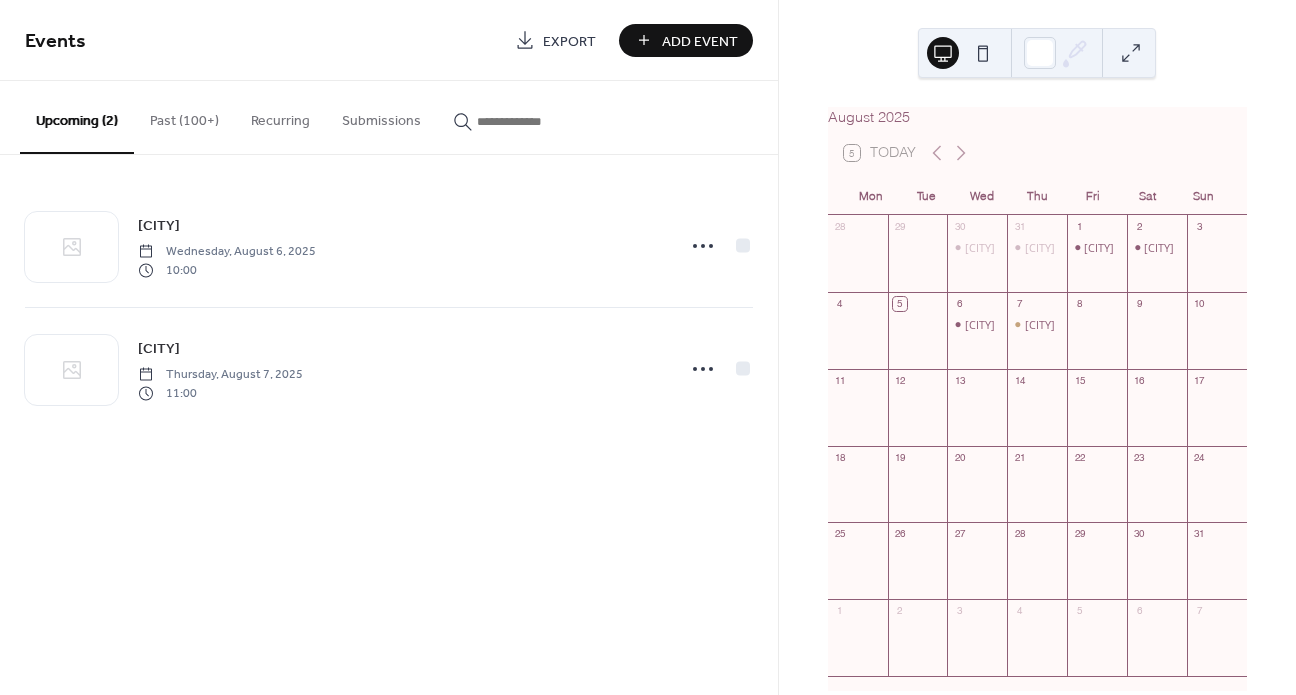 click on "Past (100+)" at bounding box center [184, 116] 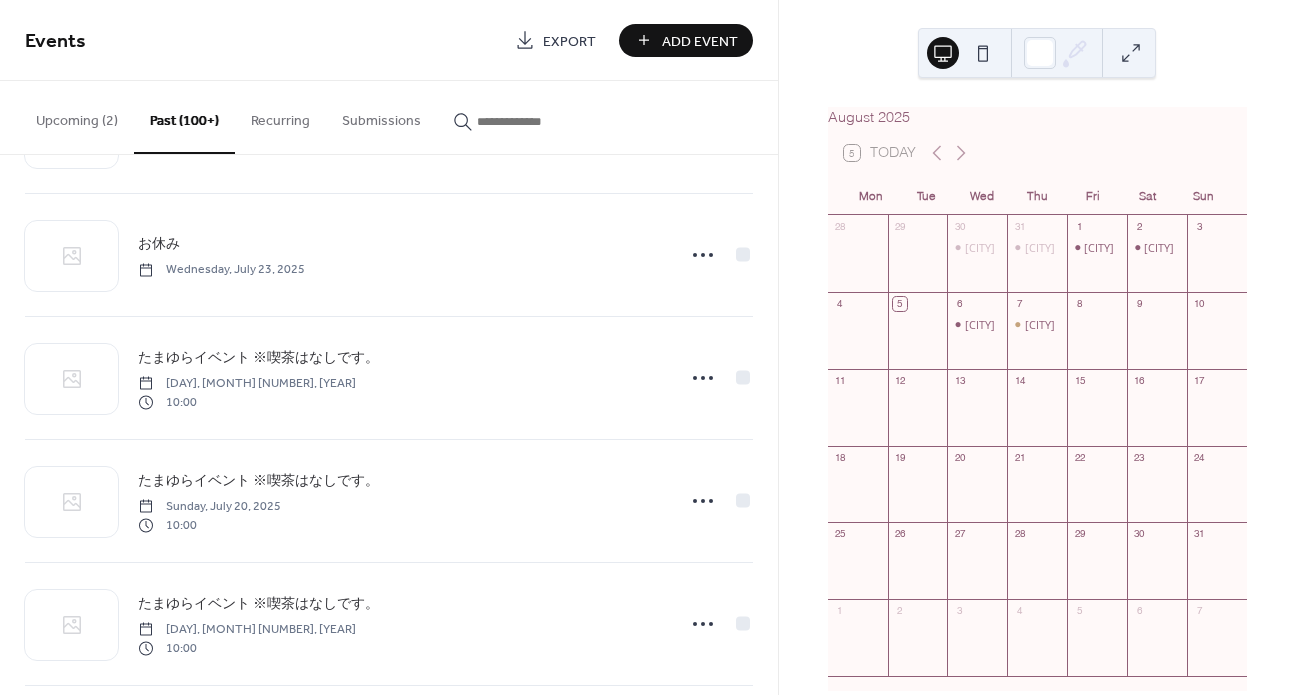 scroll, scrollTop: 781, scrollLeft: 0, axis: vertical 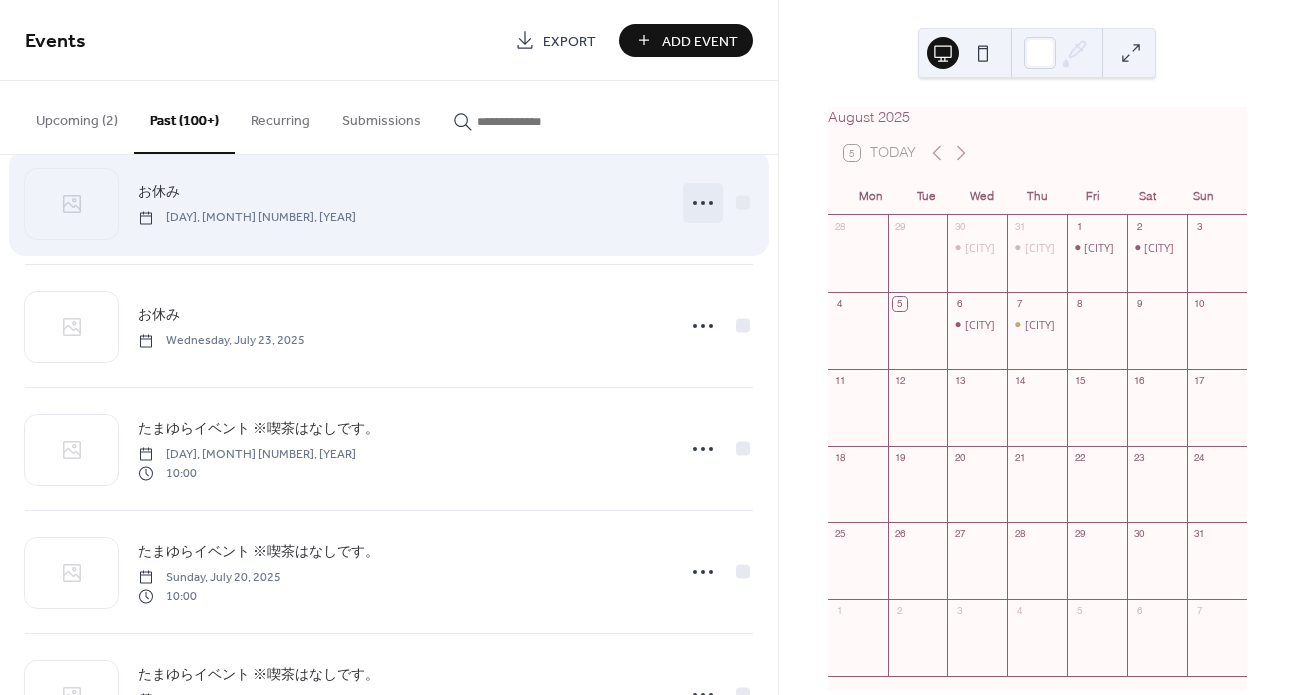 click 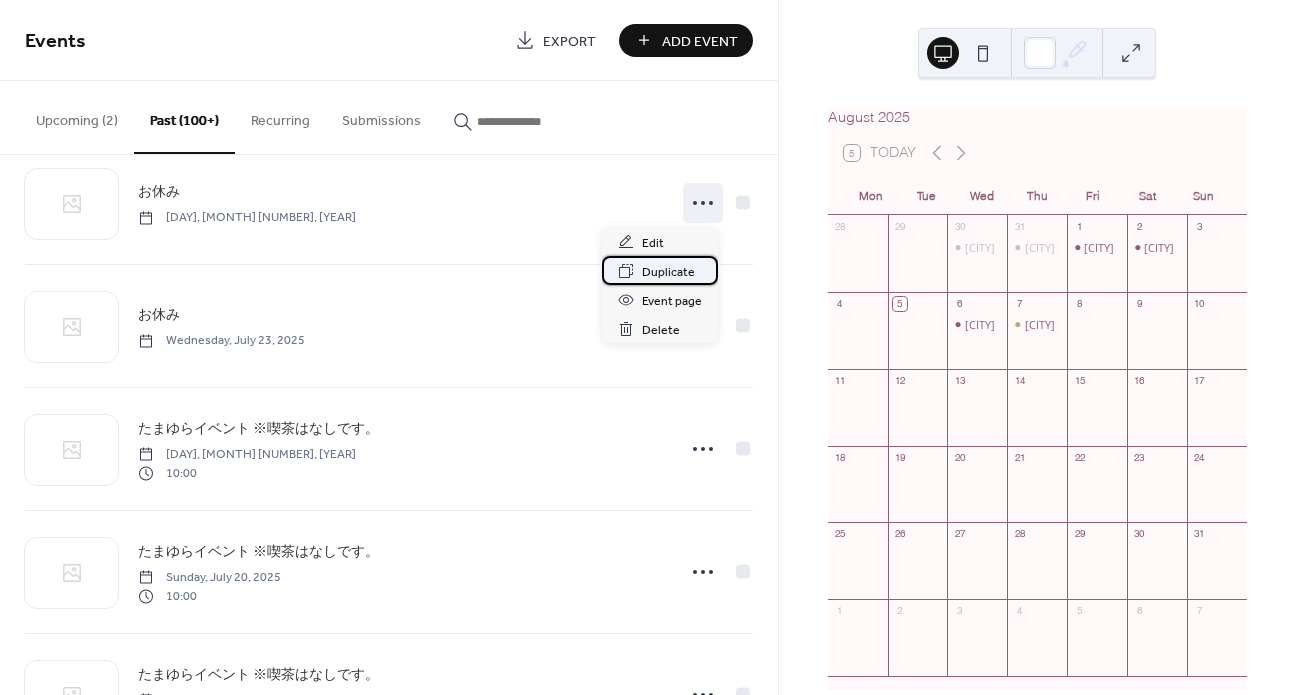 click on "Duplicate" at bounding box center (668, 272) 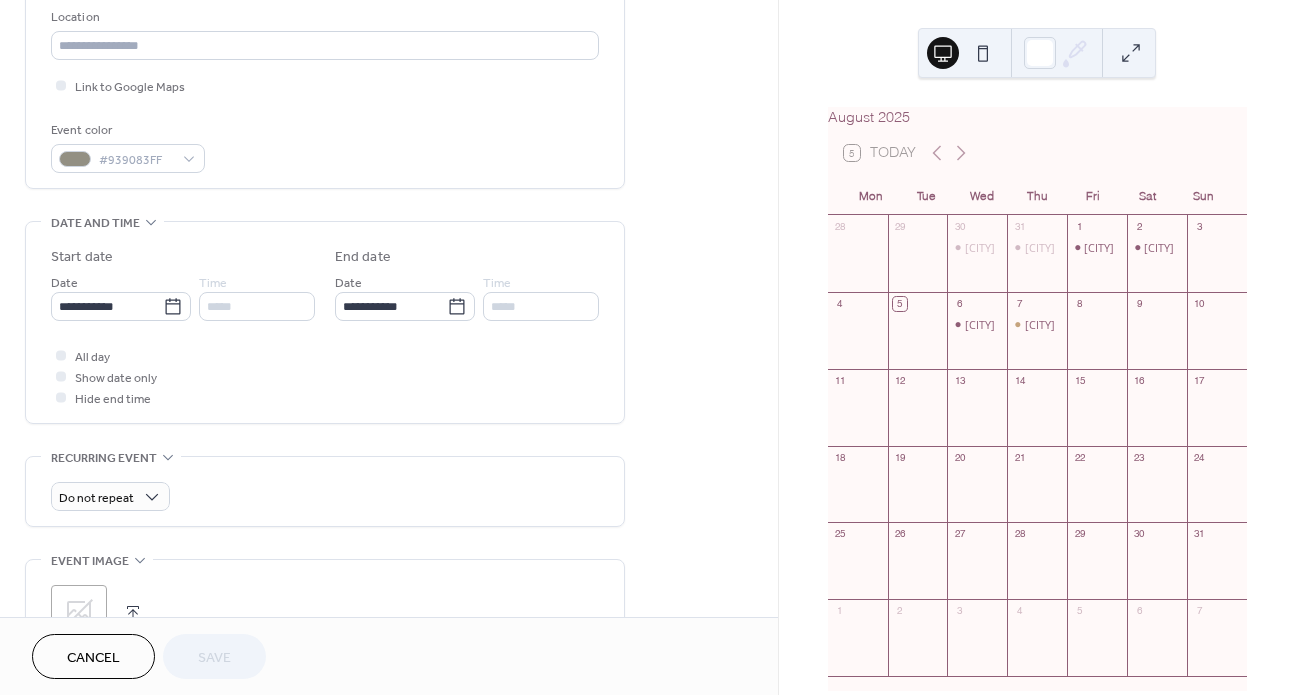 scroll, scrollTop: 431, scrollLeft: 0, axis: vertical 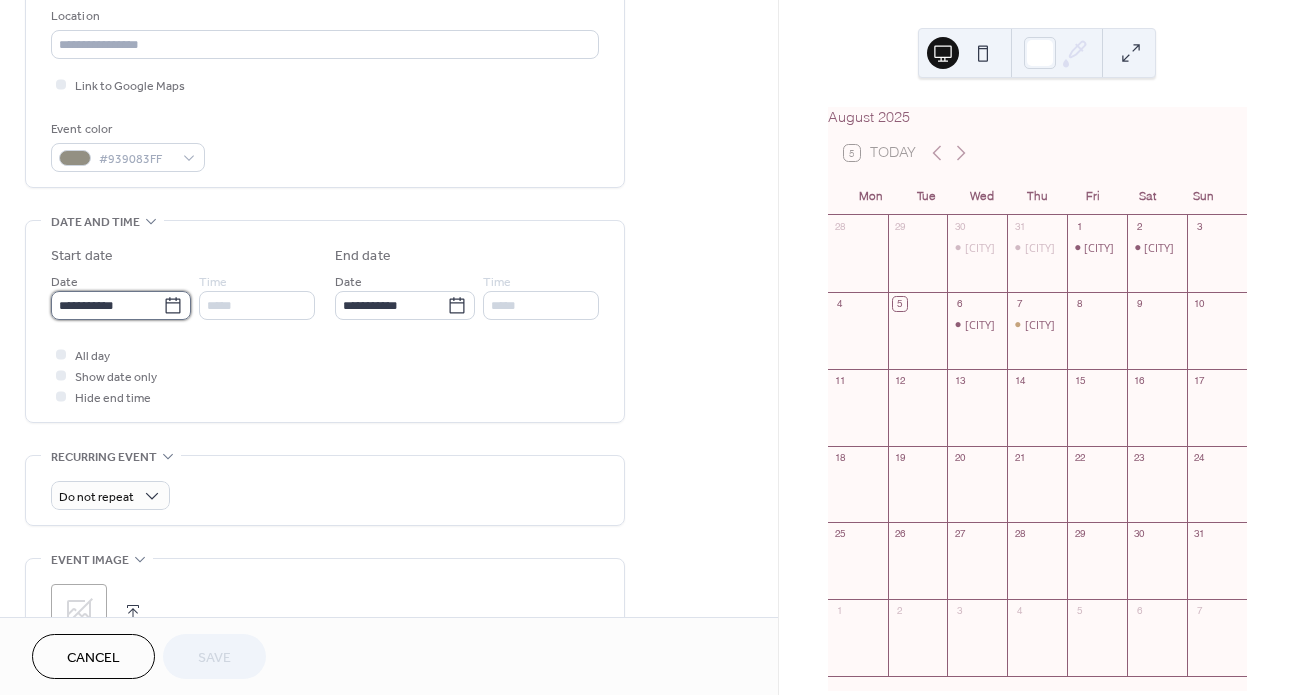 click on "**********" at bounding box center (107, 305) 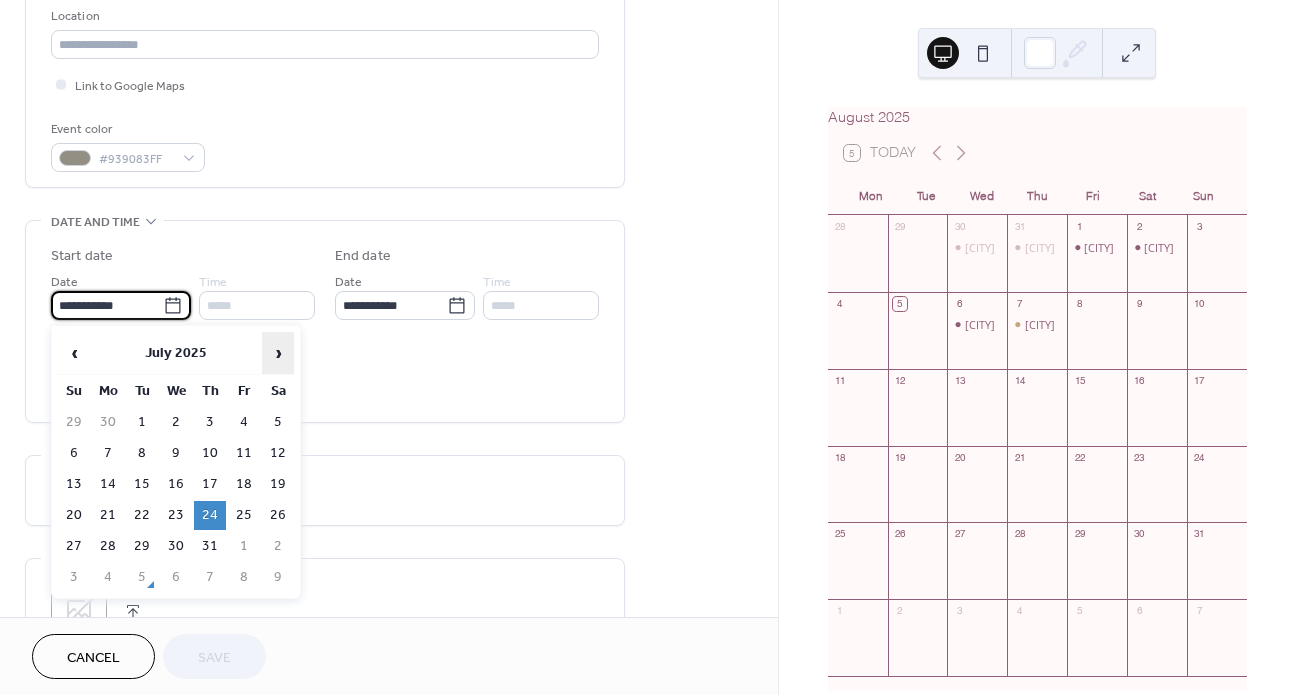 click on "›" at bounding box center (278, 353) 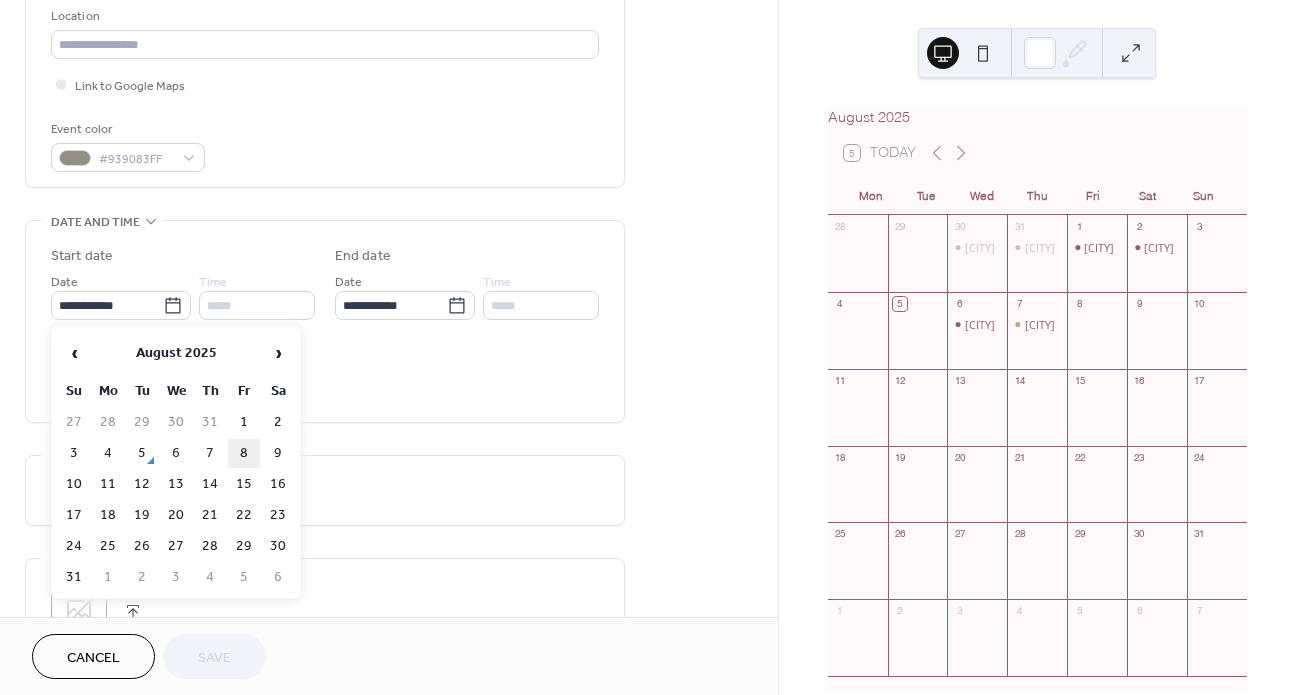 click on "8" at bounding box center [244, 453] 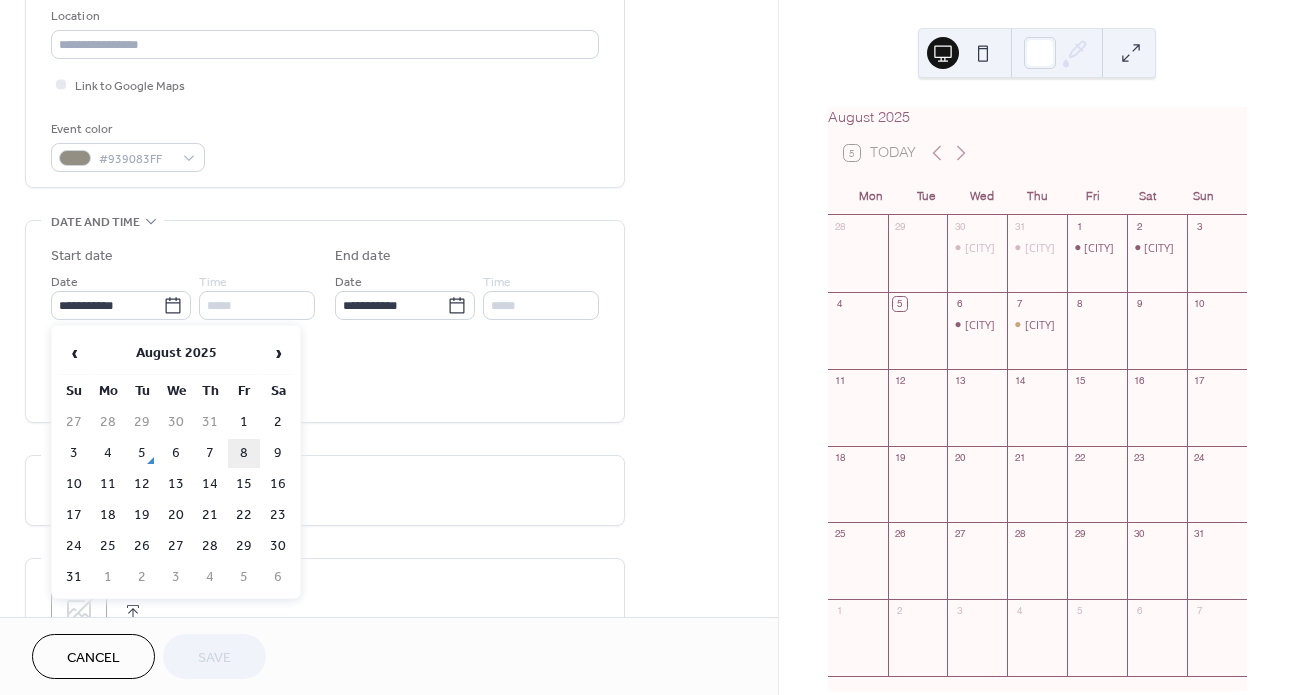 type on "**********" 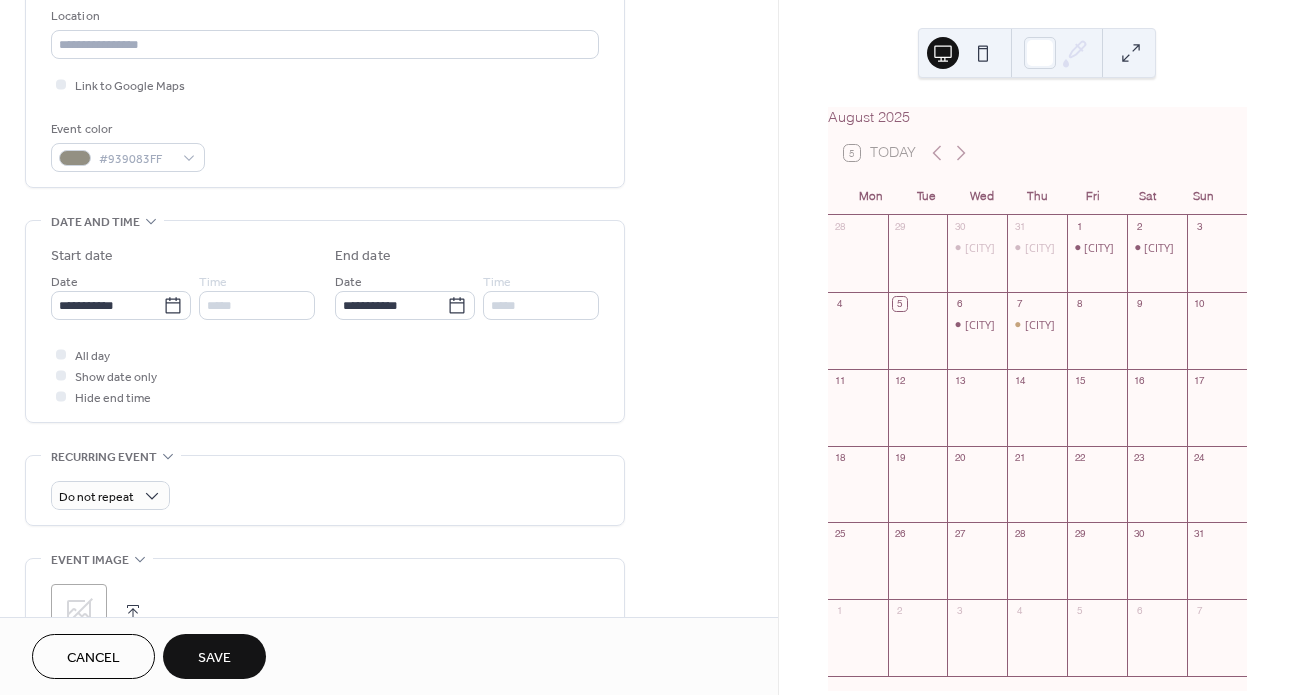 click on "Save" at bounding box center [214, 656] 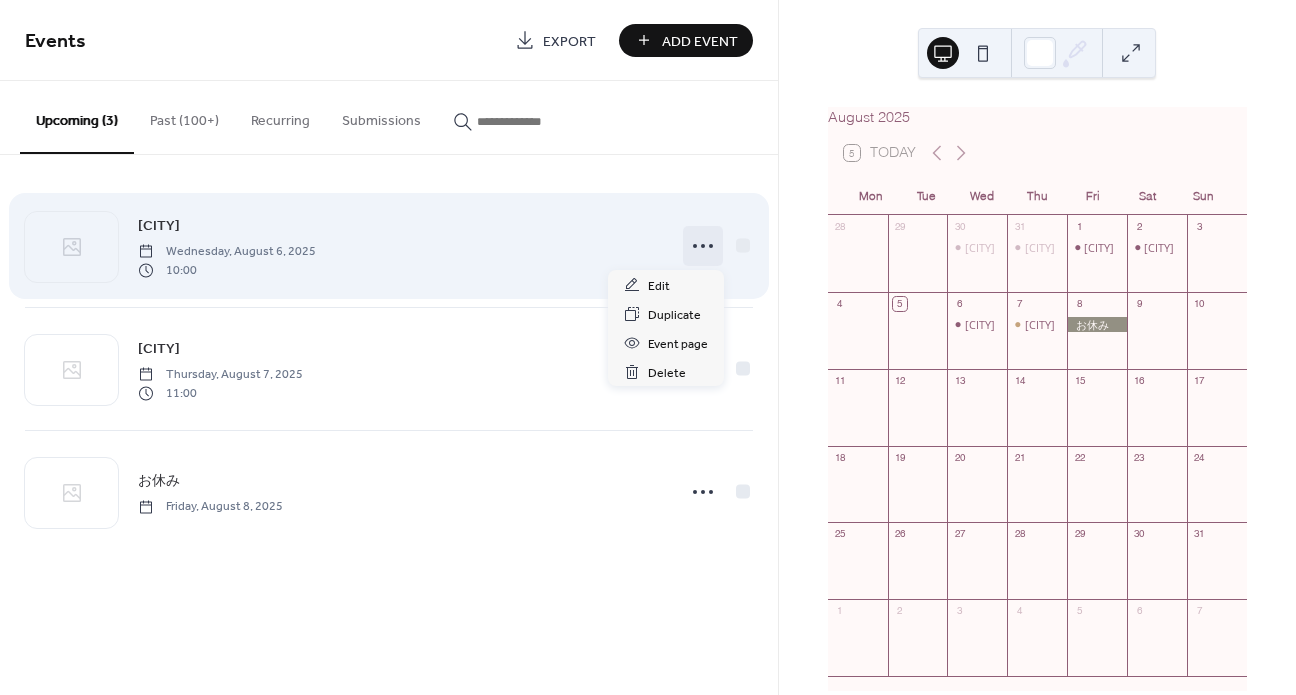 click 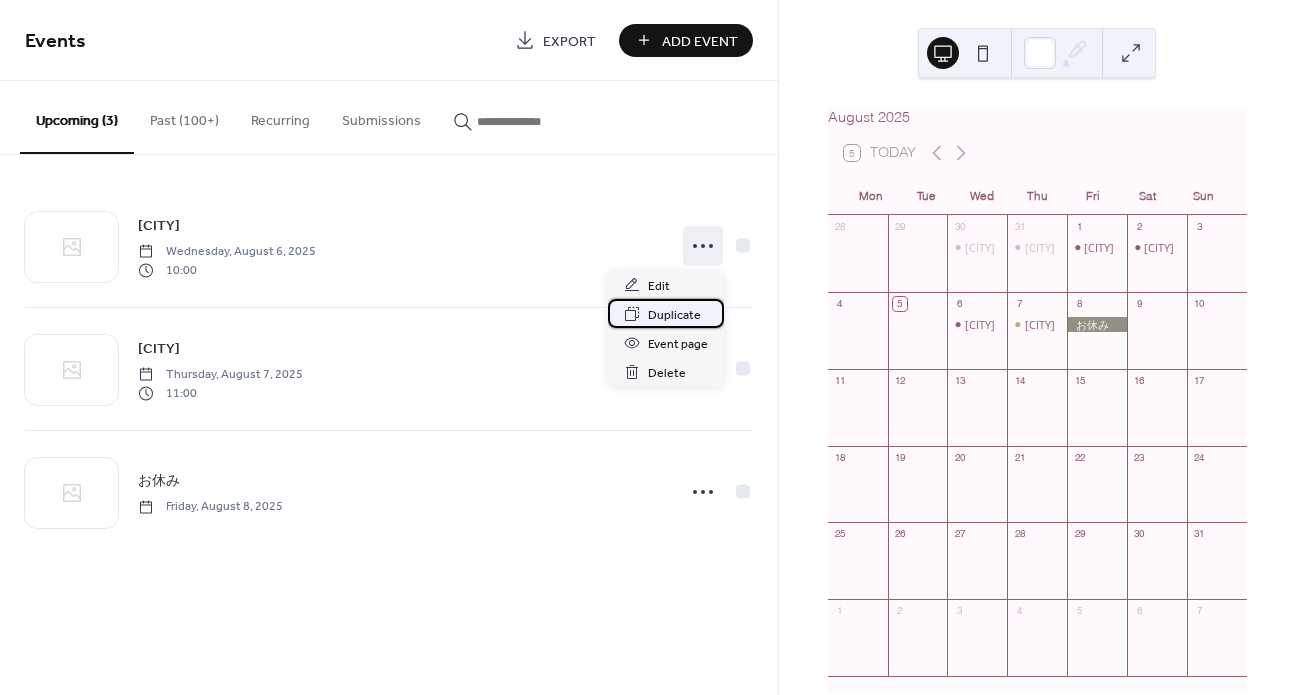 click on "Duplicate" at bounding box center [674, 315] 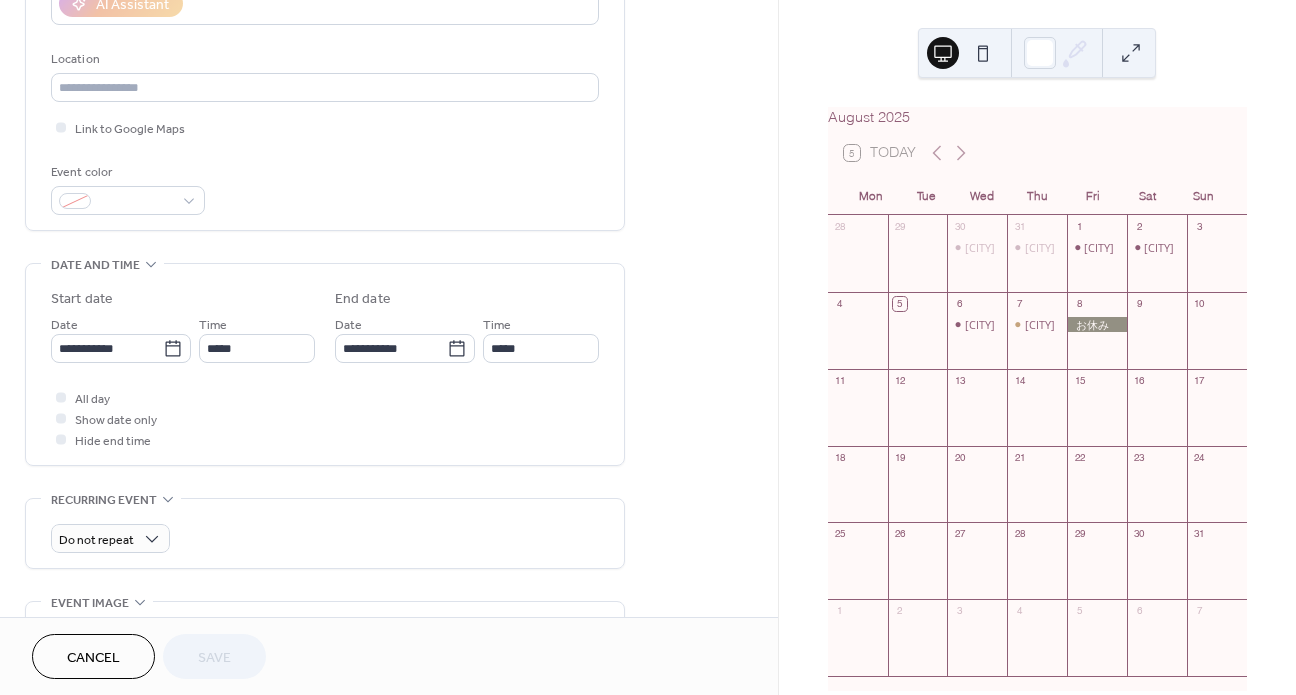 scroll, scrollTop: 497, scrollLeft: 0, axis: vertical 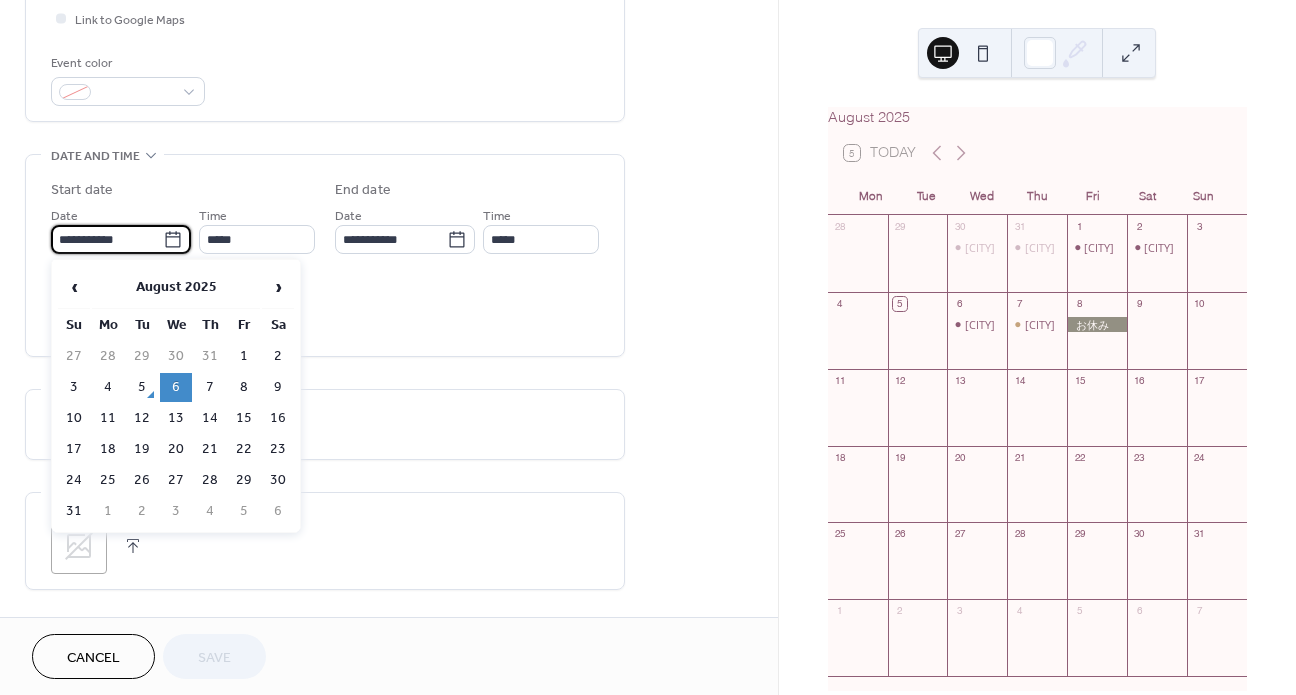 click on "**********" at bounding box center (107, 239) 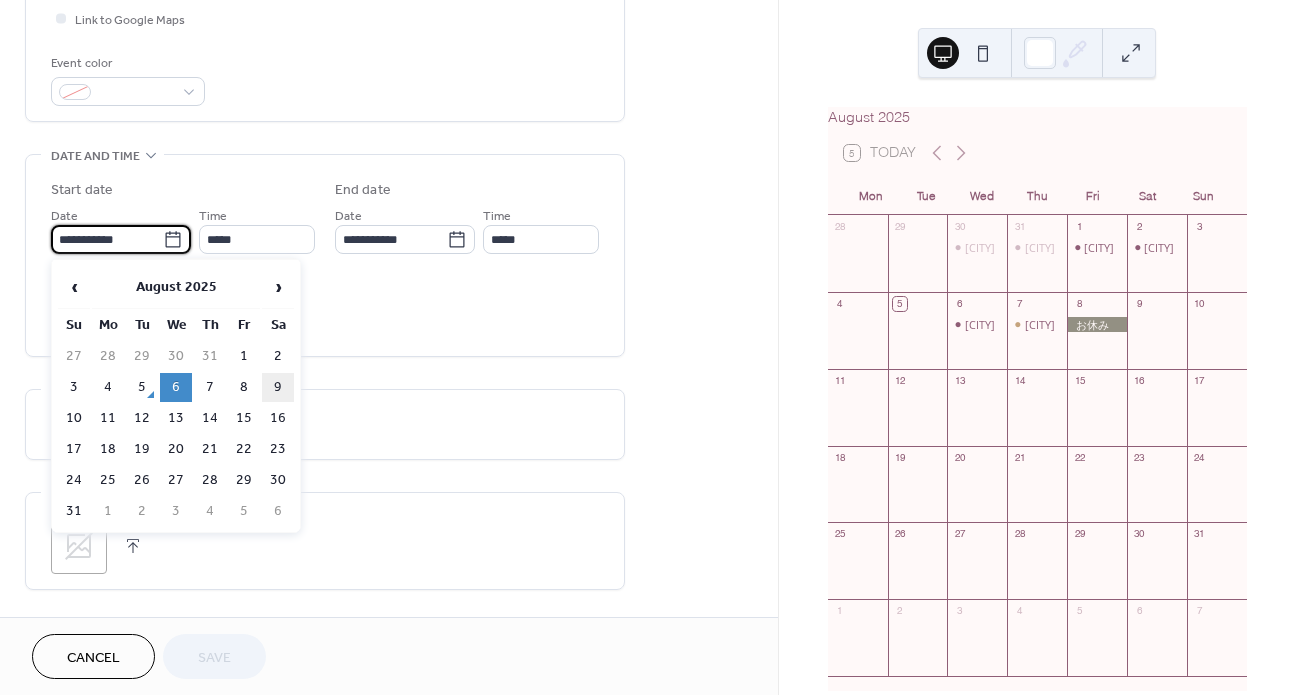 click on "9" at bounding box center (278, 387) 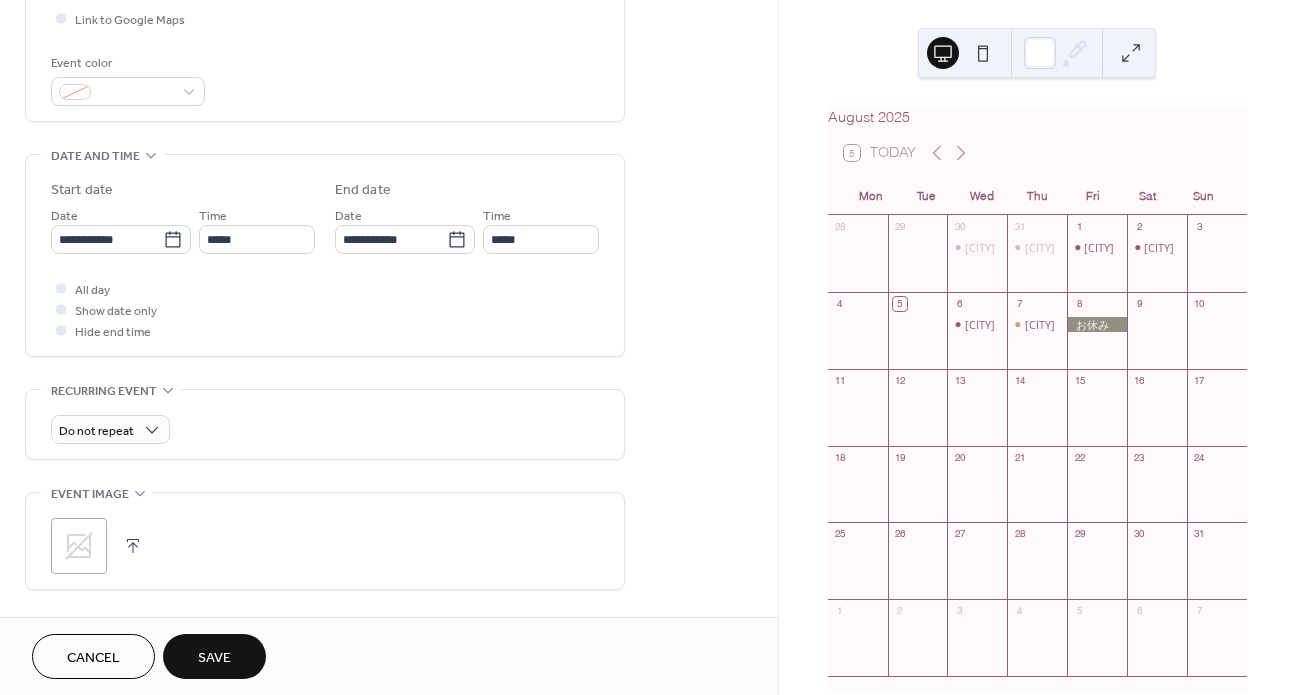 click on "Save" at bounding box center (214, 656) 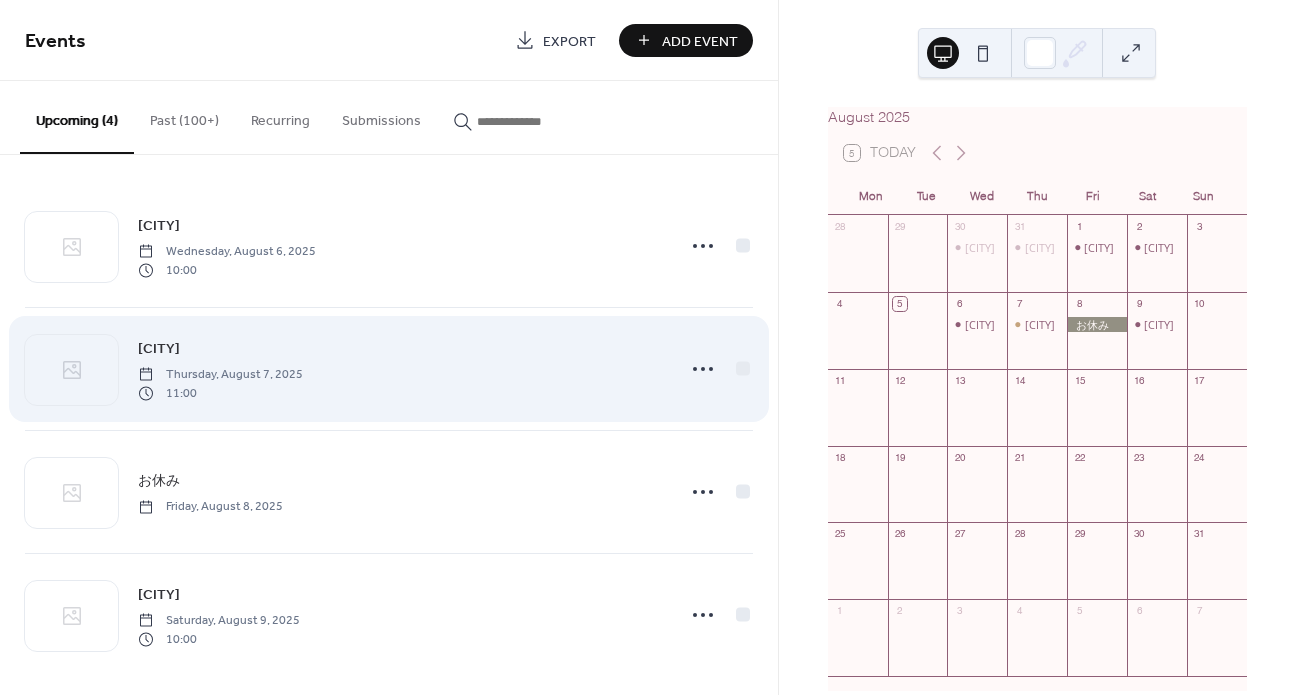 scroll, scrollTop: 11, scrollLeft: 0, axis: vertical 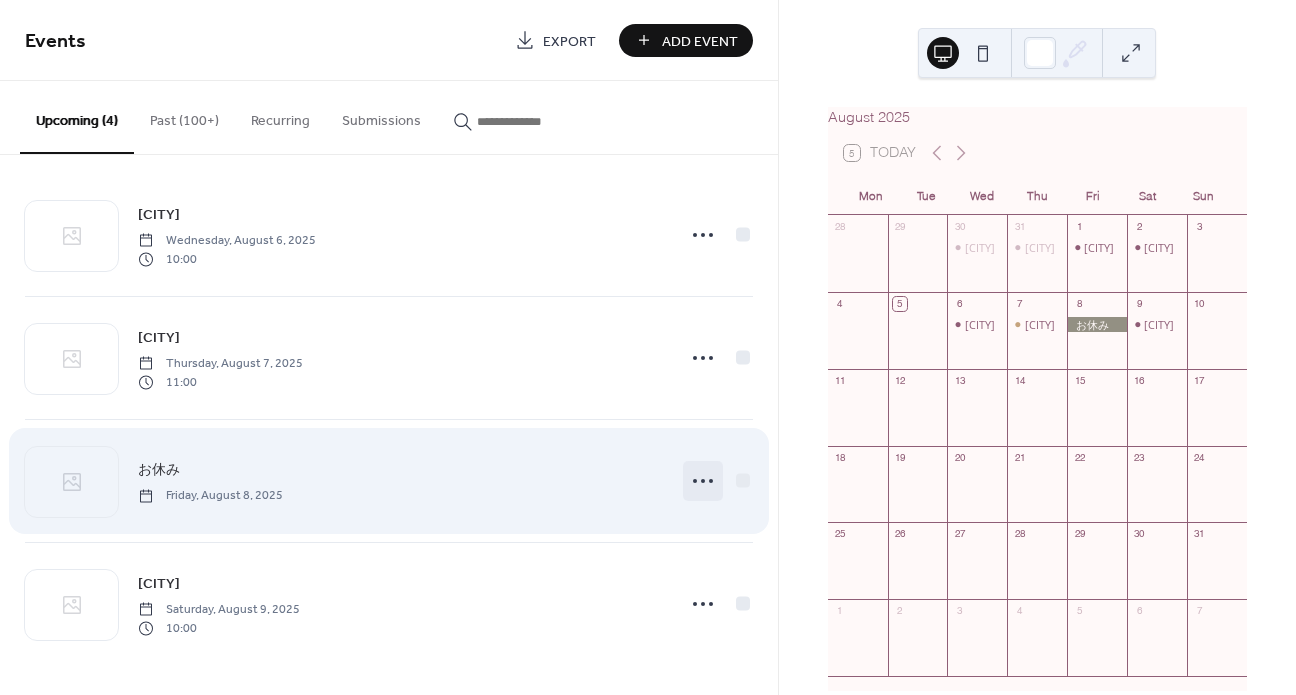 click 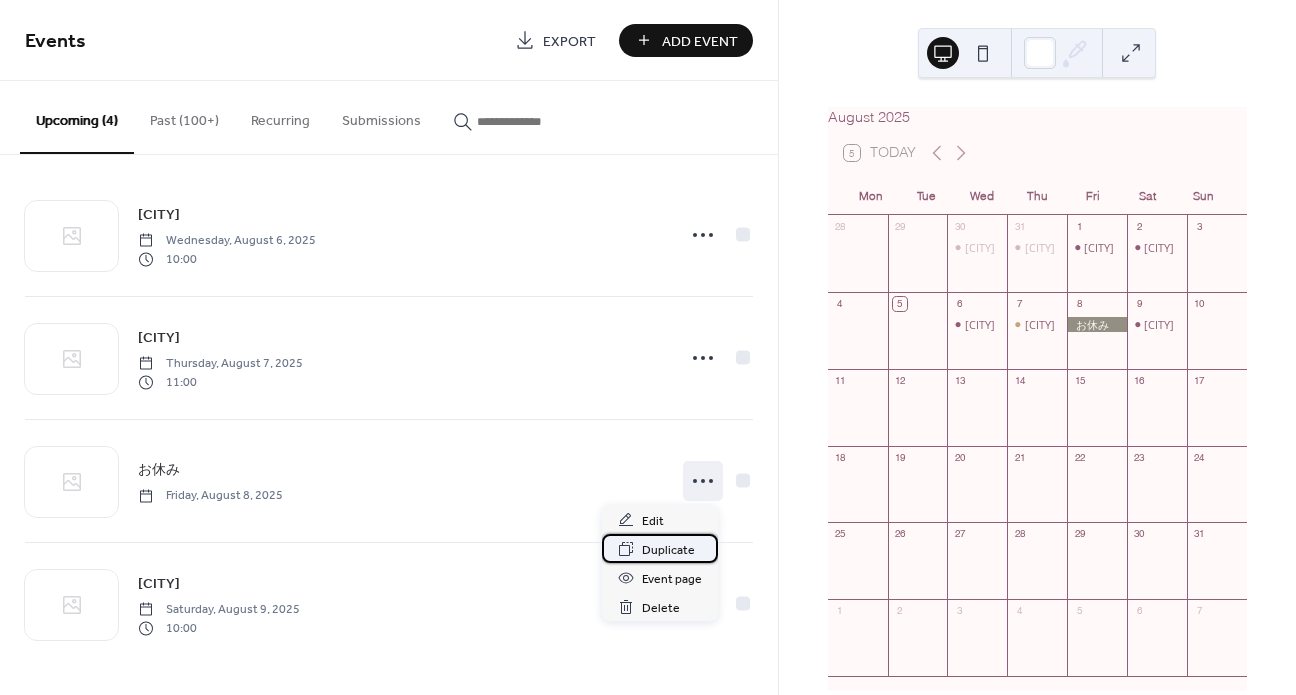 click on "Duplicate" at bounding box center (668, 550) 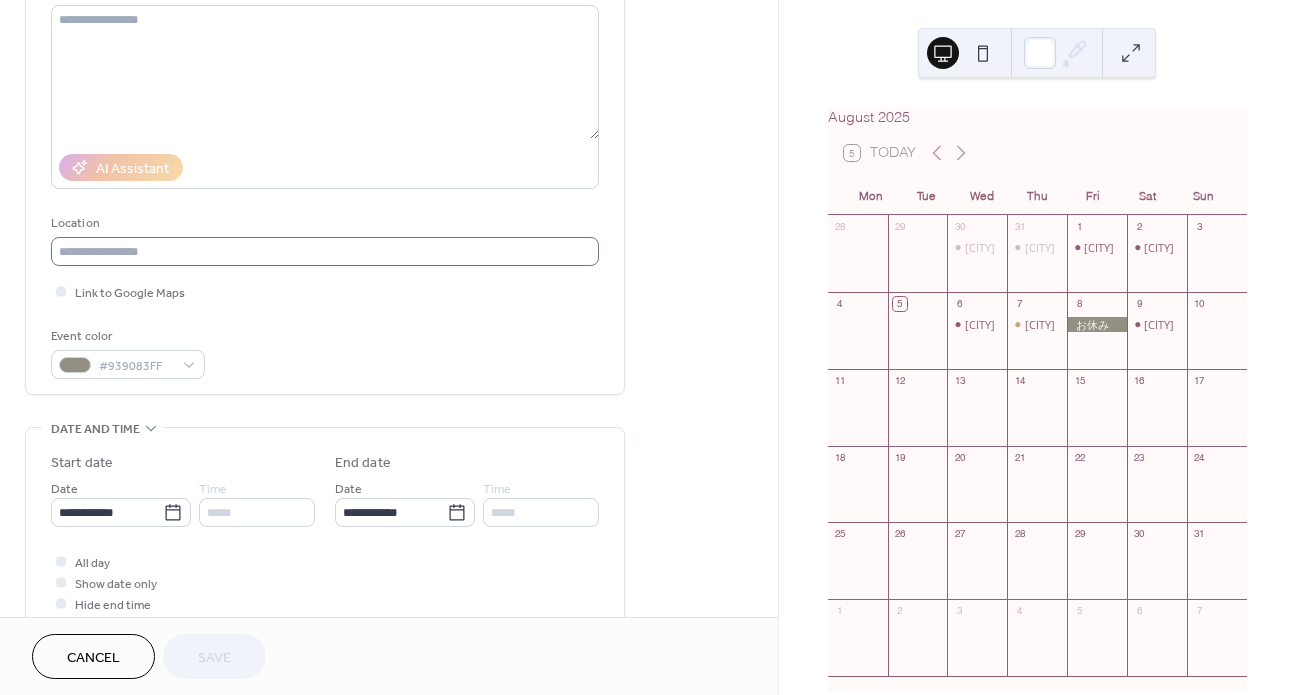 scroll, scrollTop: 545, scrollLeft: 0, axis: vertical 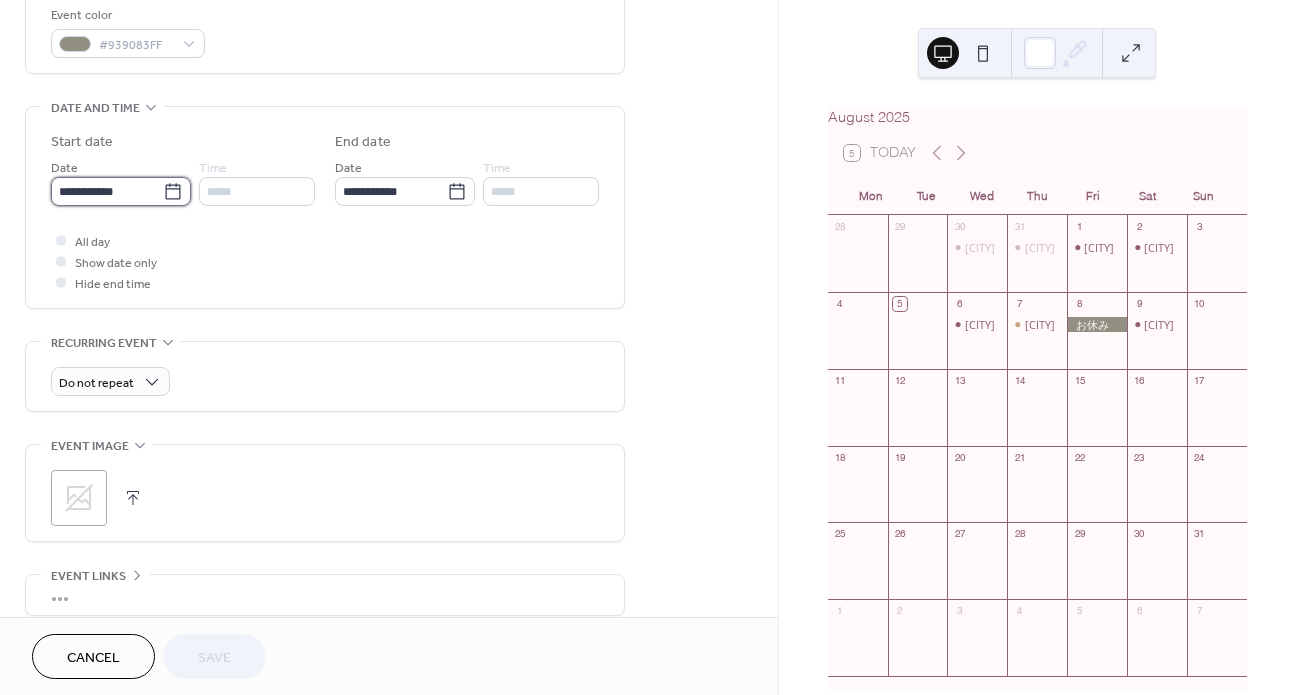 click on "**********" at bounding box center [107, 191] 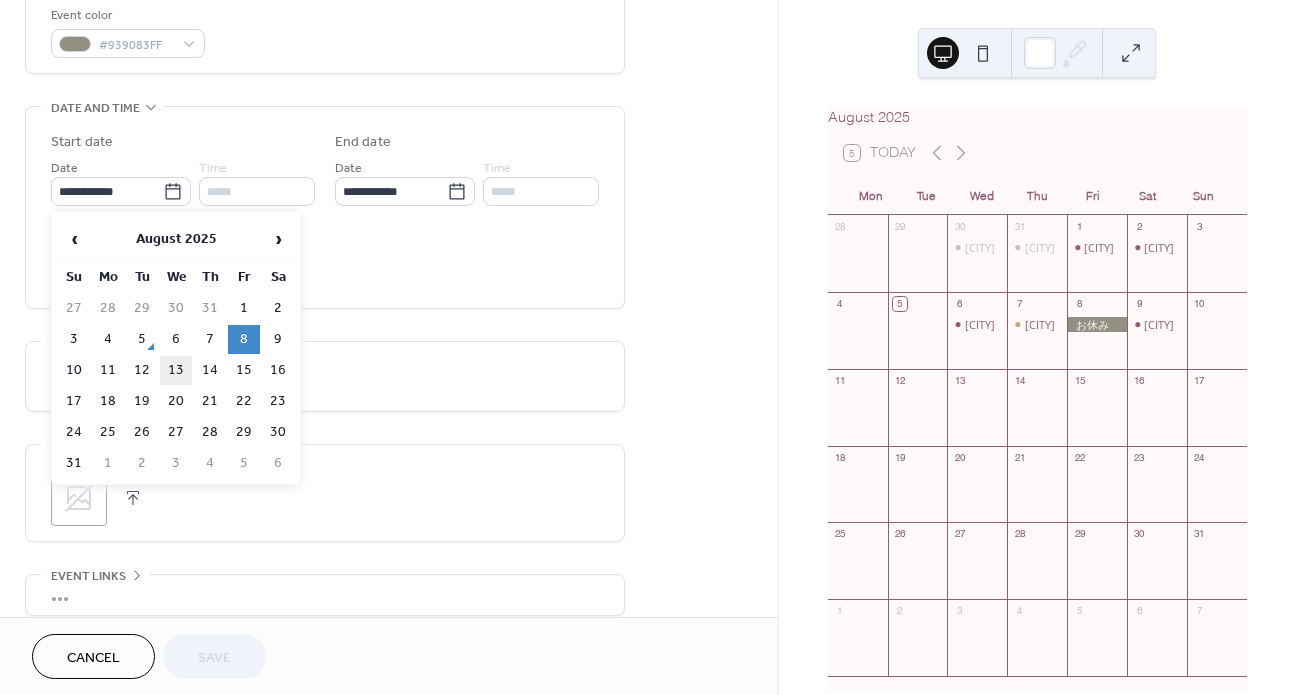click on "13" at bounding box center [176, 370] 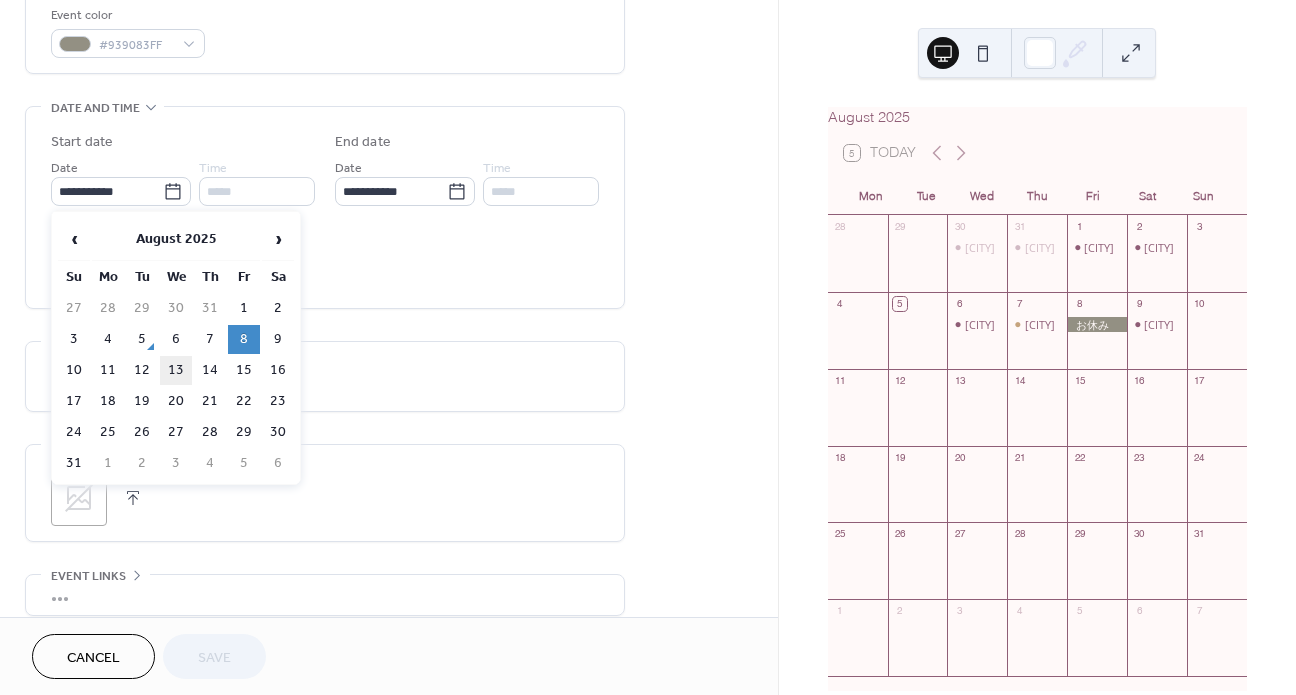 type on "**********" 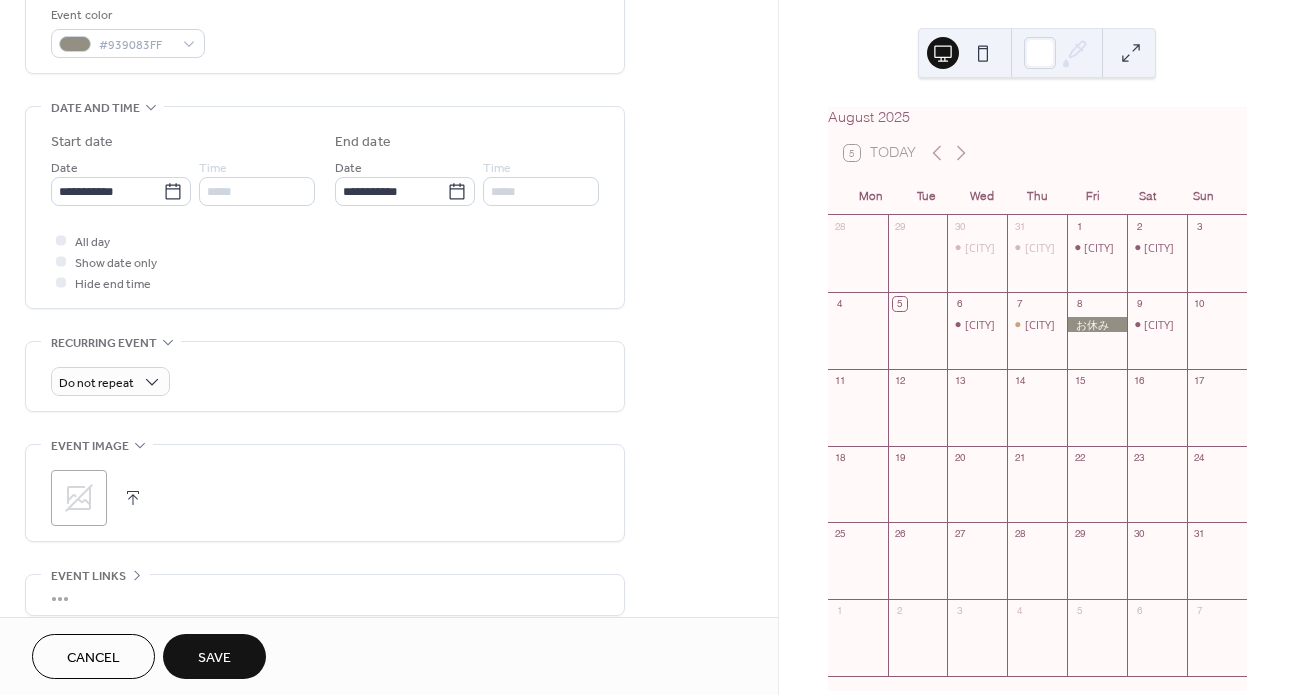 click on "Save" at bounding box center [214, 658] 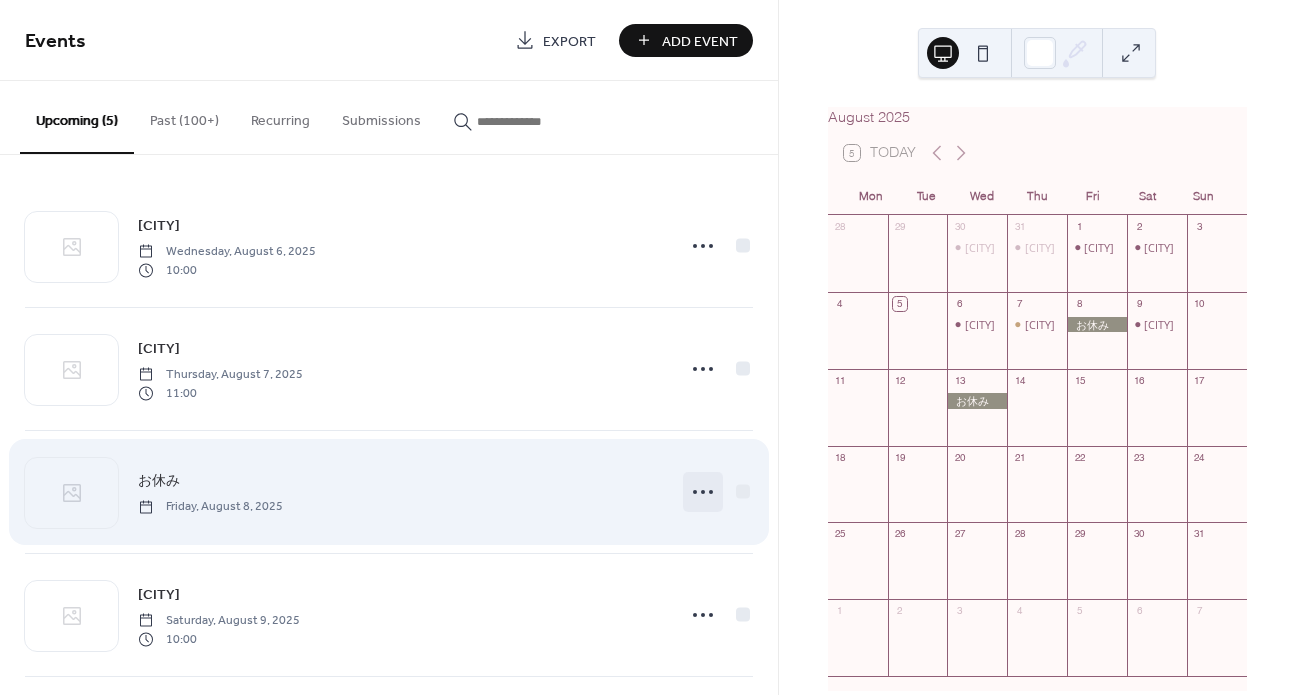 click 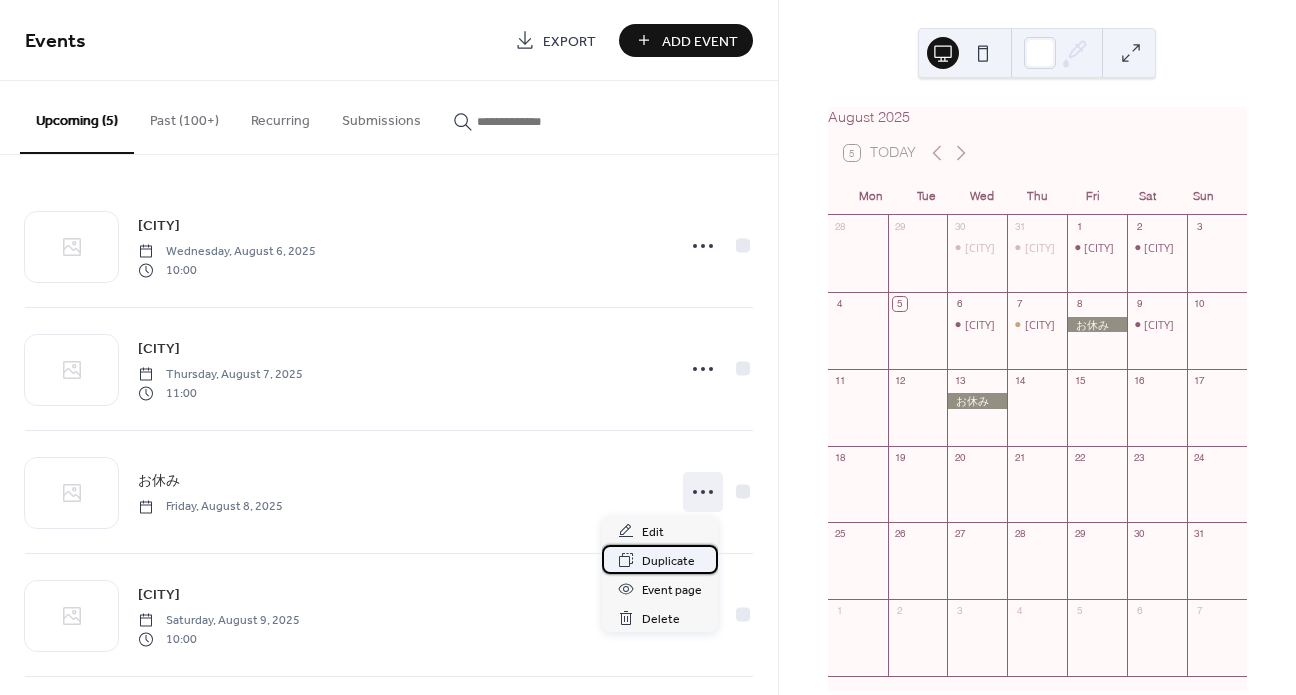 click on "Duplicate" at bounding box center [668, 561] 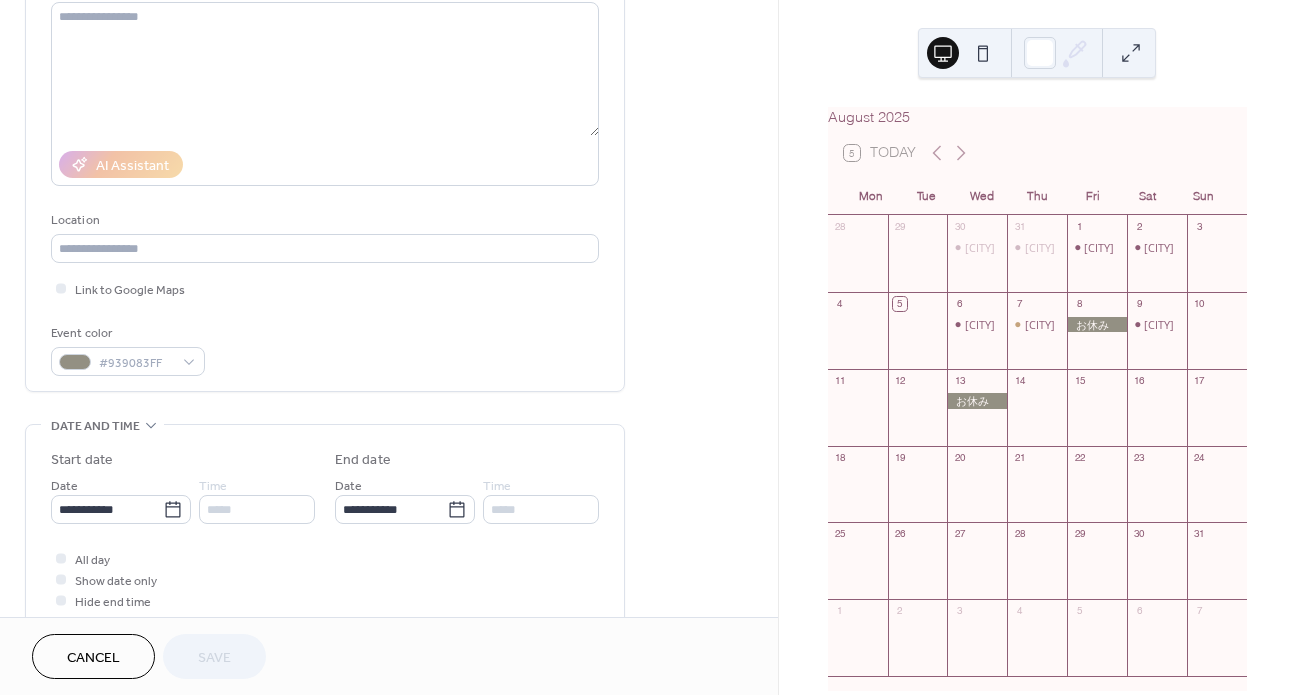 scroll, scrollTop: 230, scrollLeft: 0, axis: vertical 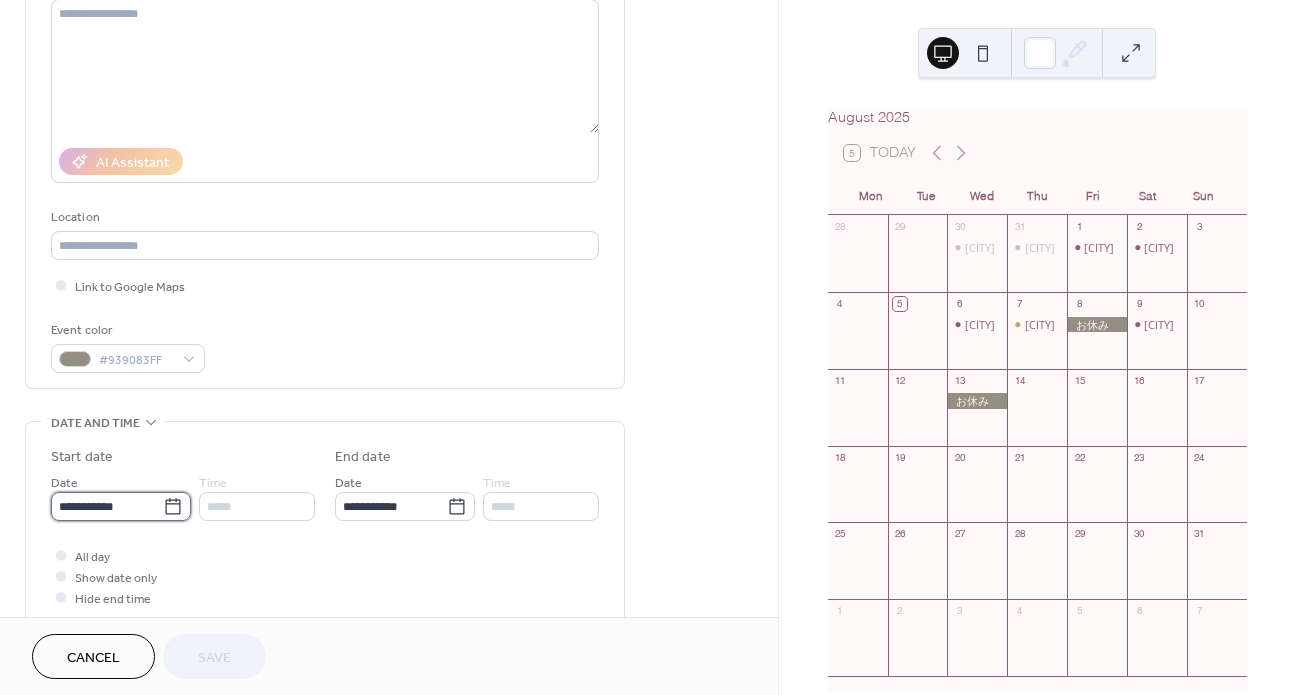 click on "**********" at bounding box center (107, 506) 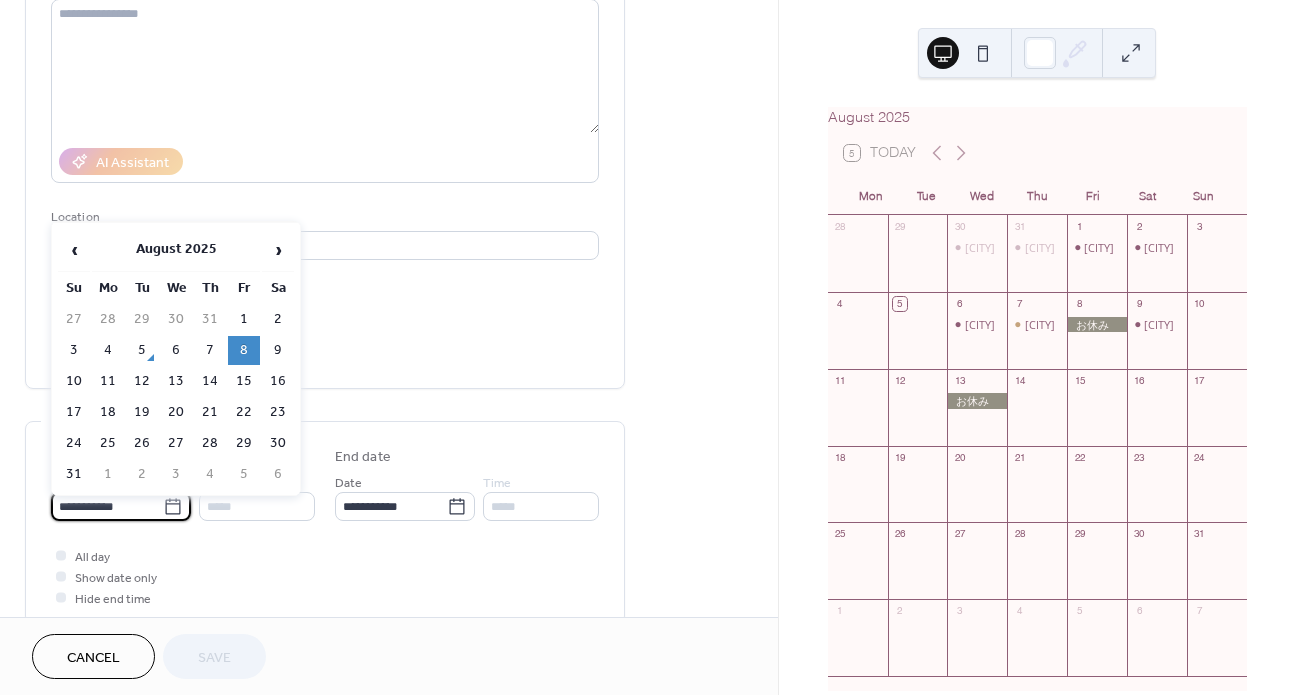 click on "14" at bounding box center [210, 381] 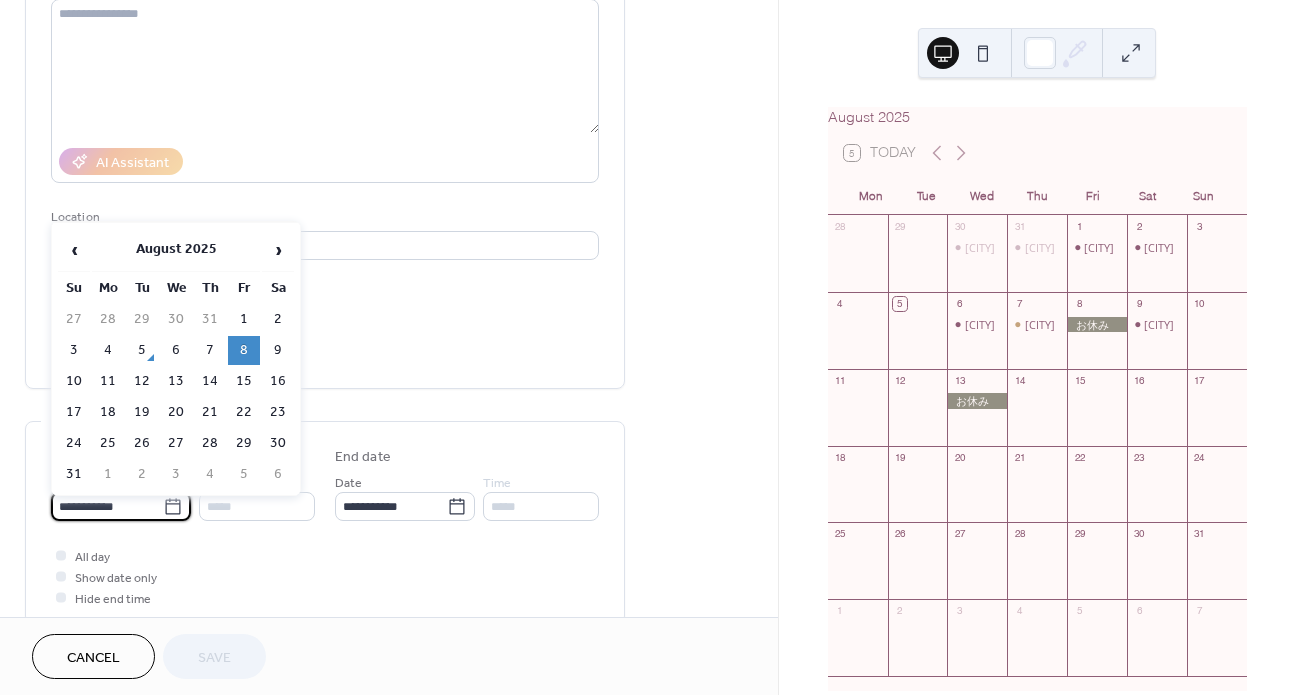 type on "**********" 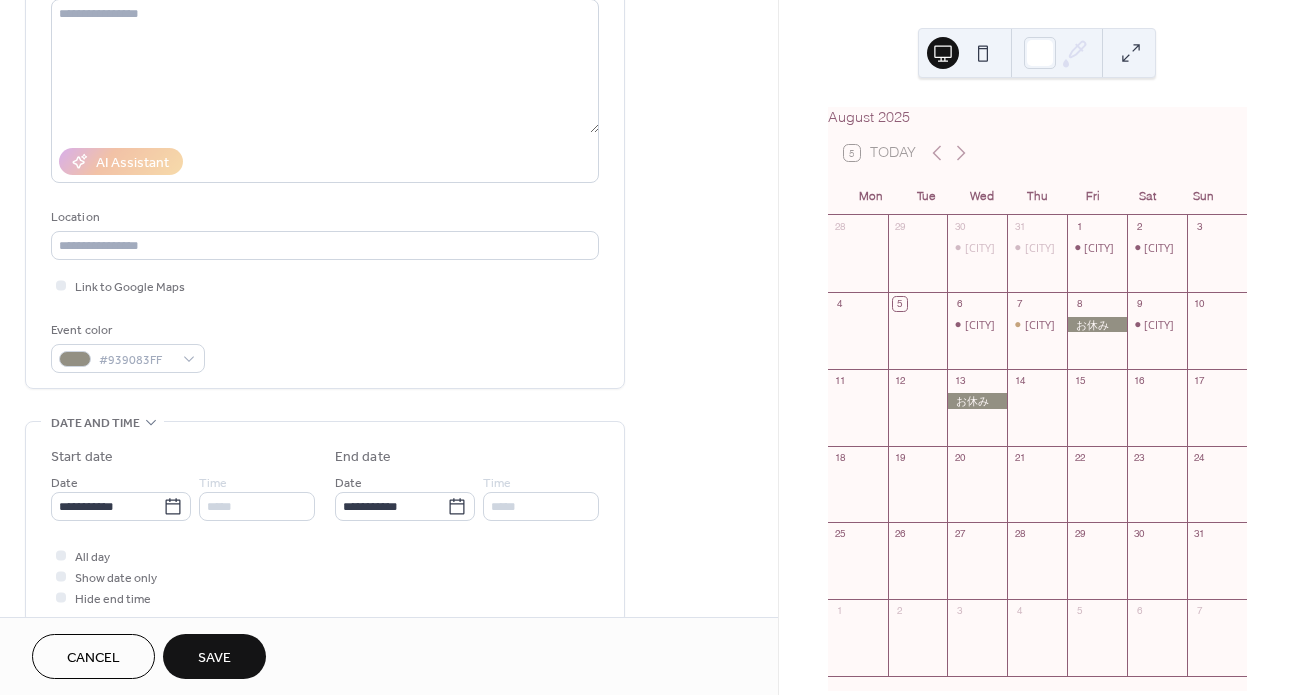 click on "Save" at bounding box center [214, 658] 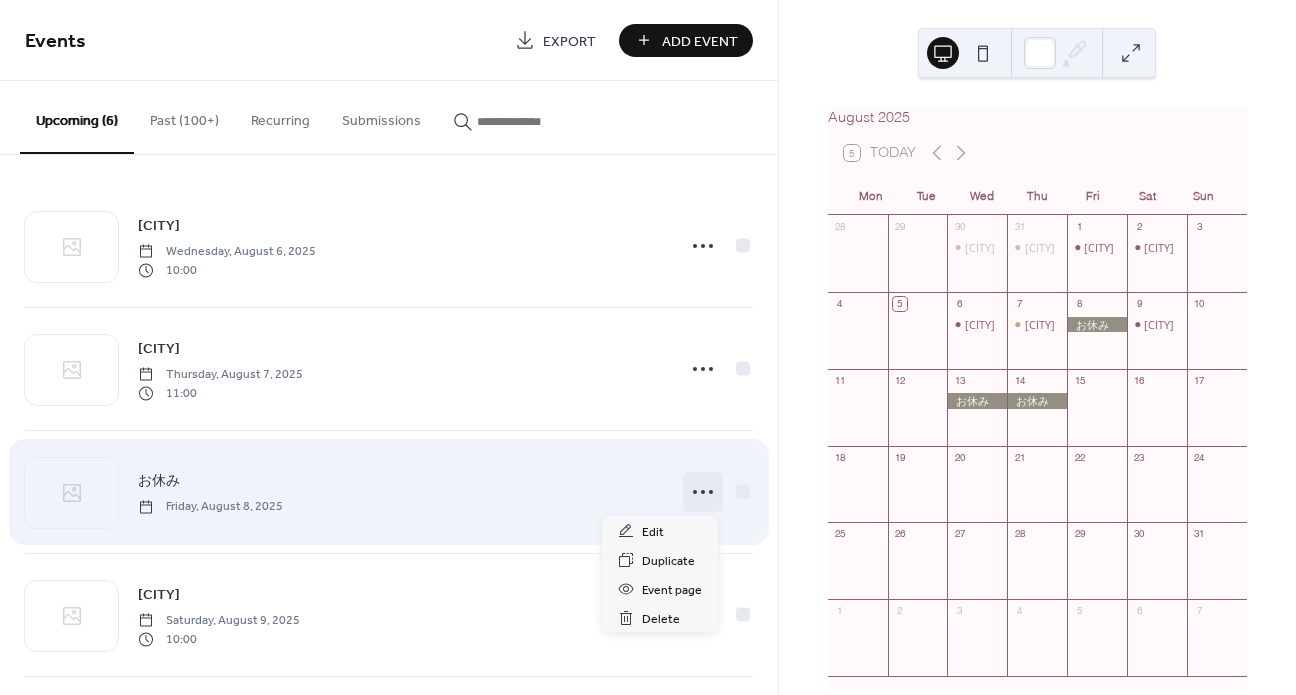 click 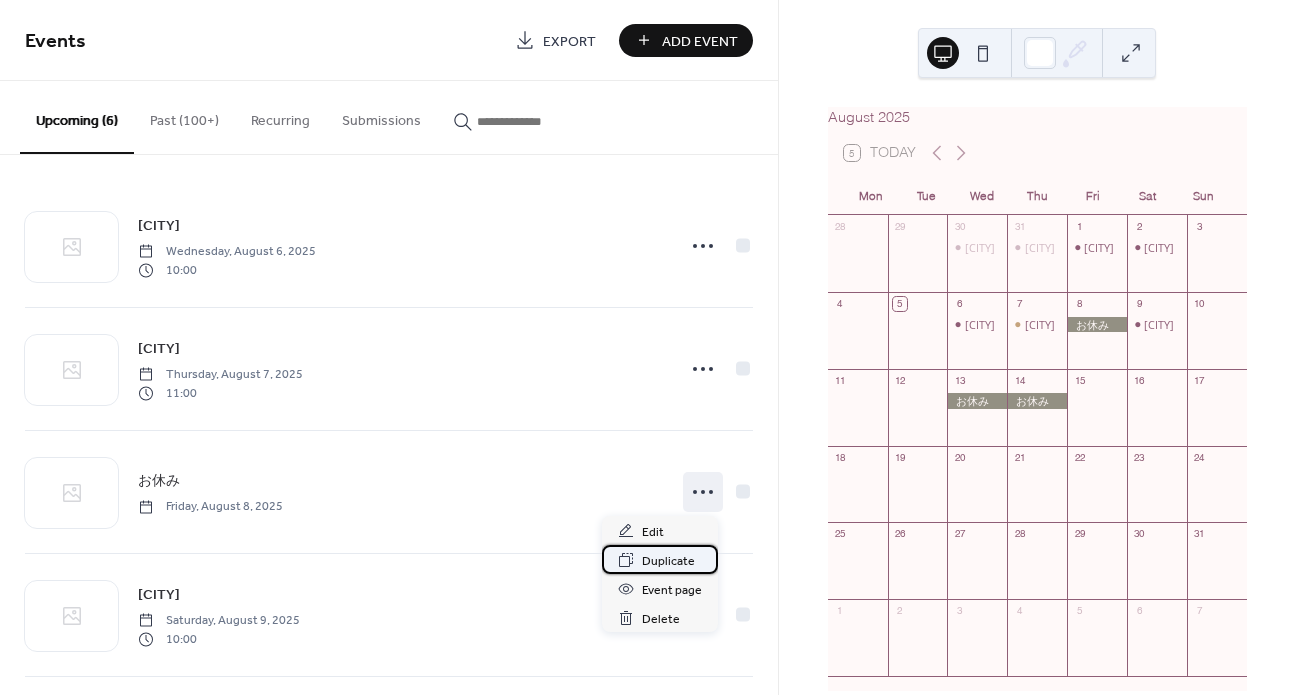 click on "Duplicate" at bounding box center (668, 561) 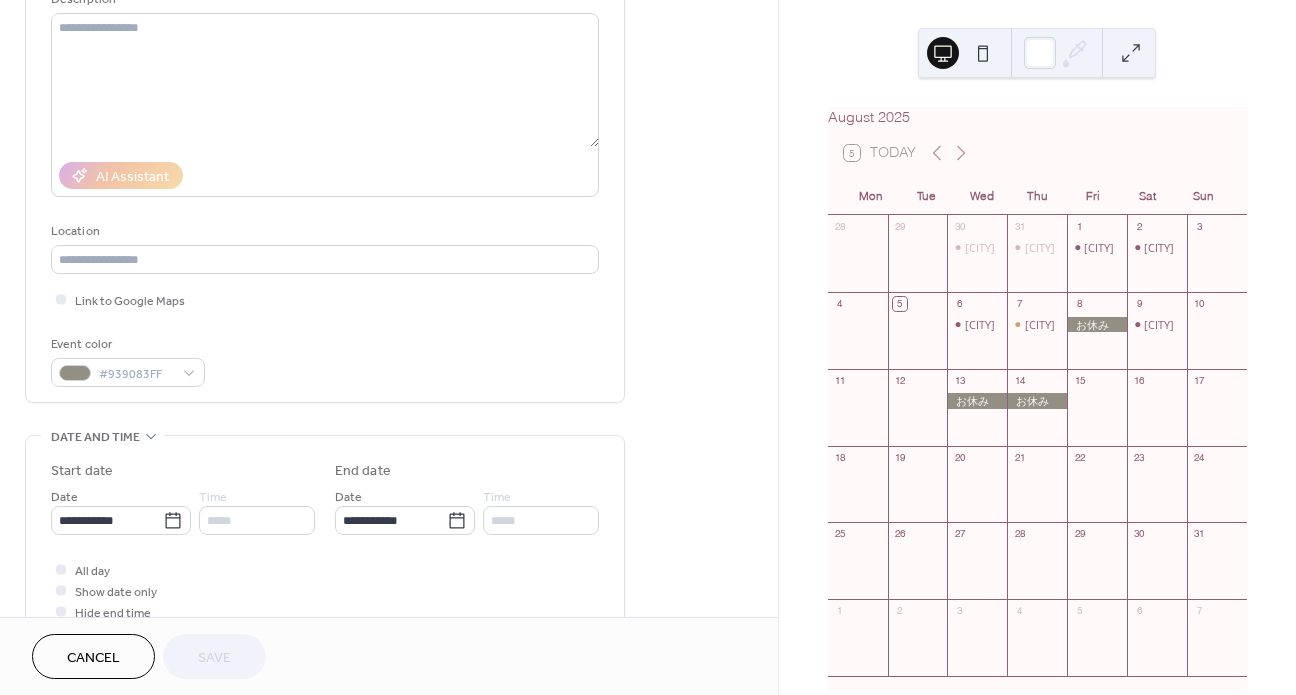 scroll, scrollTop: 219, scrollLeft: 0, axis: vertical 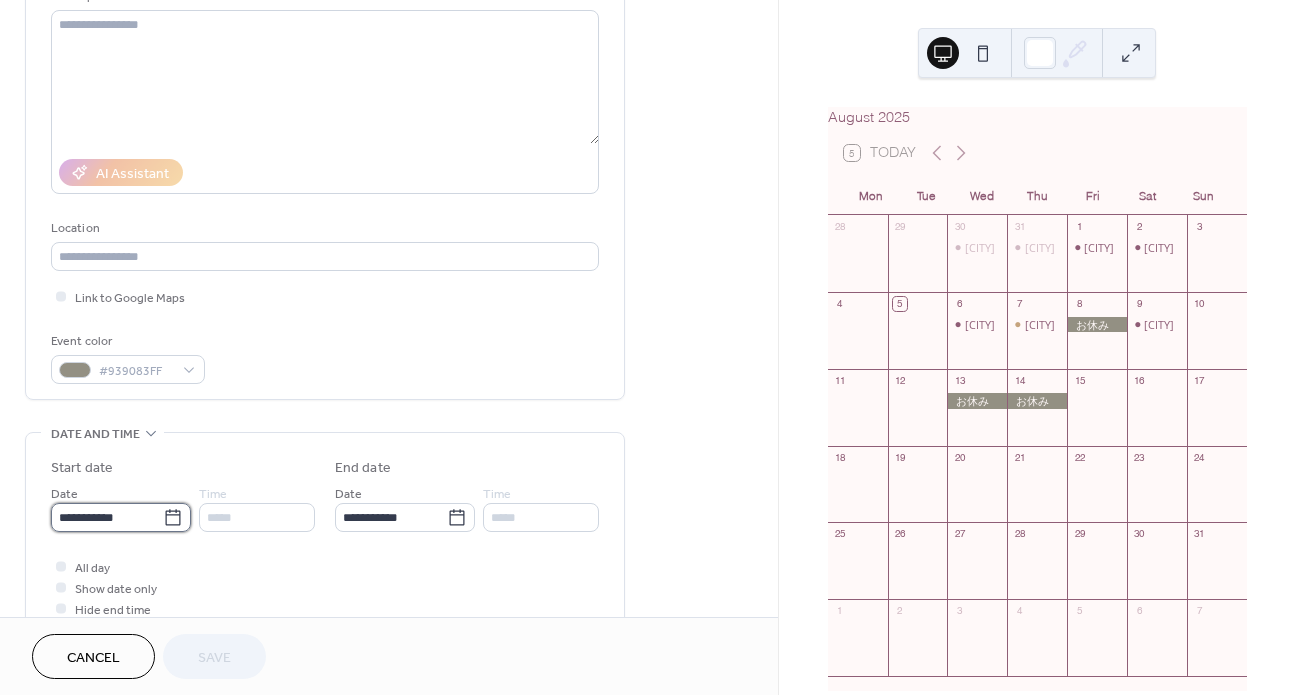 click on "**********" at bounding box center [107, 517] 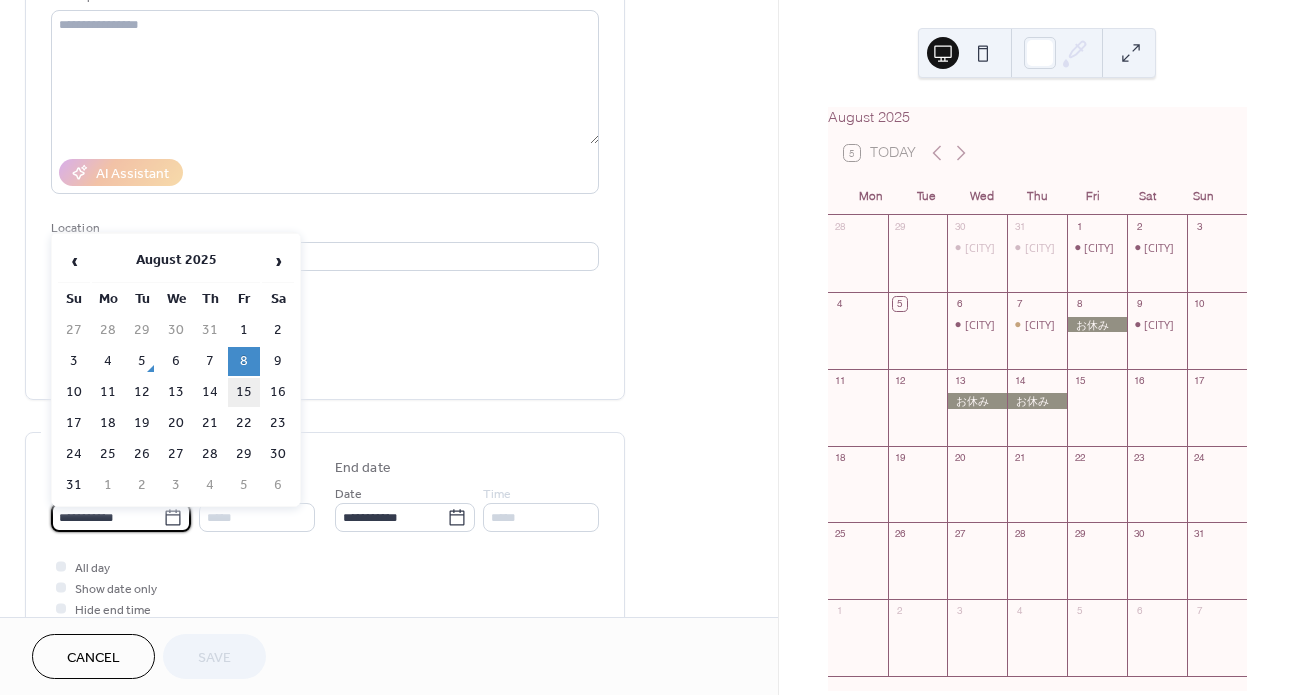 click on "15" at bounding box center (244, 392) 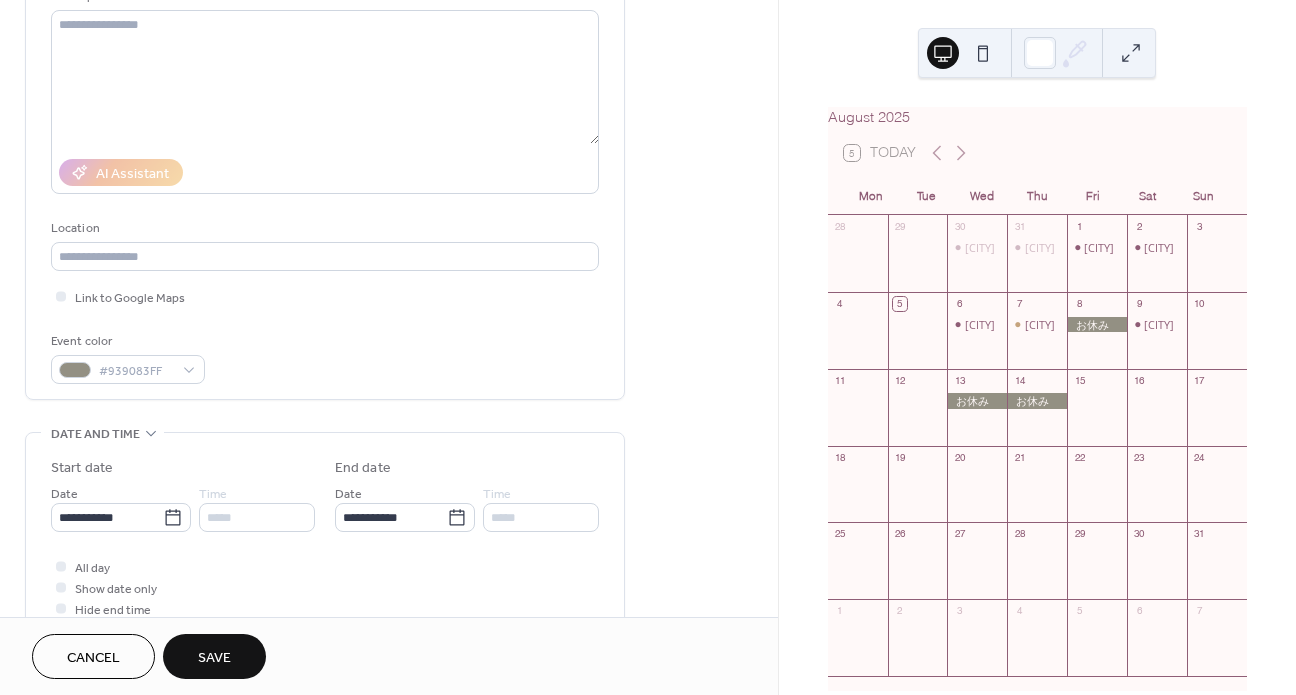 click on "Save" at bounding box center (214, 658) 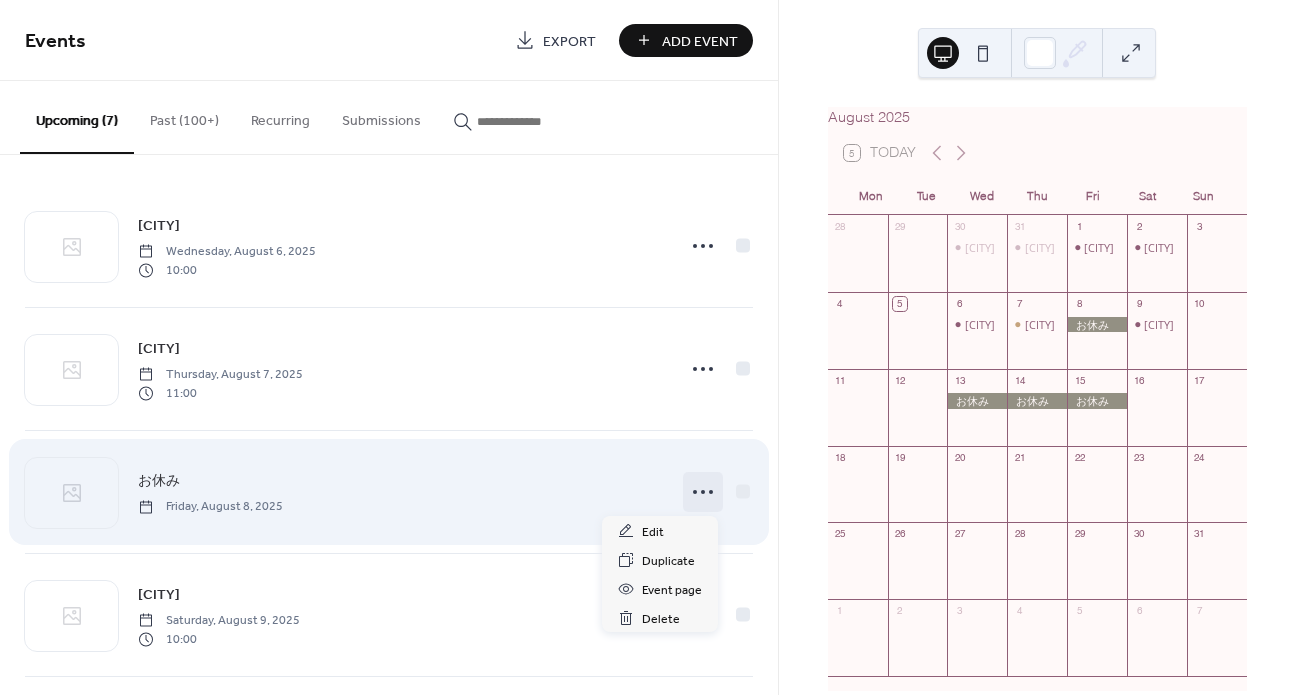 click 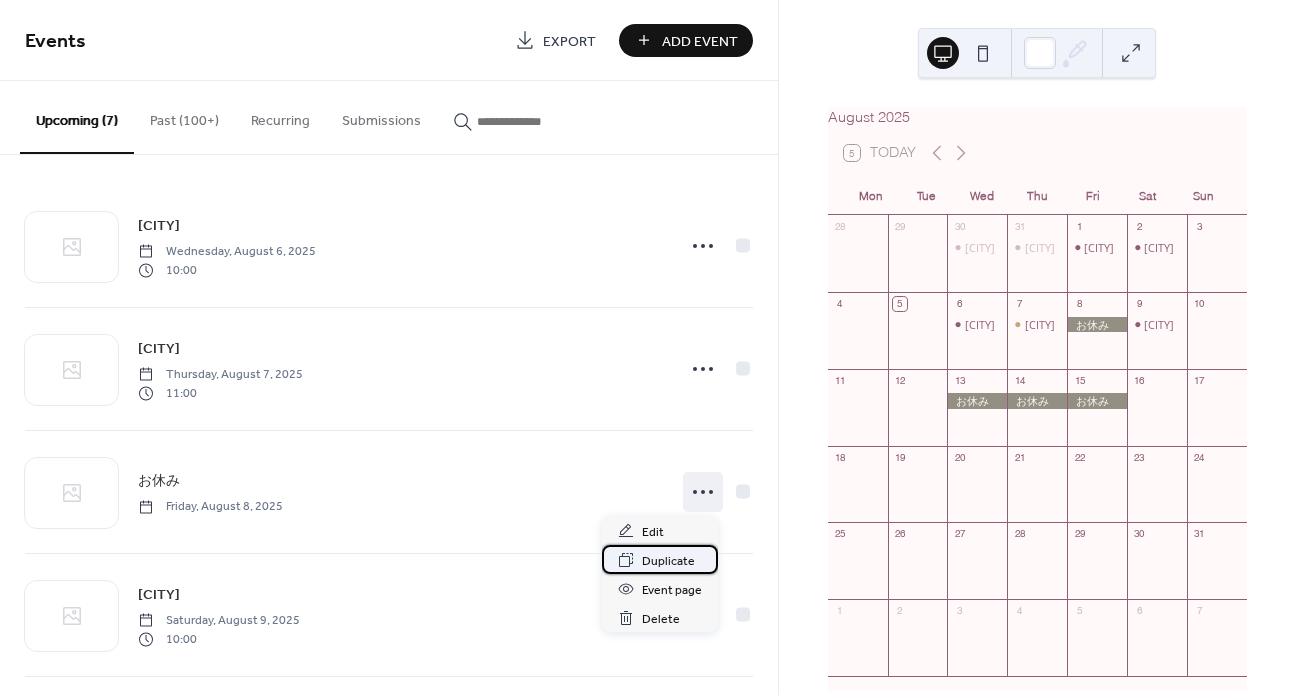 click on "Duplicate" at bounding box center (668, 561) 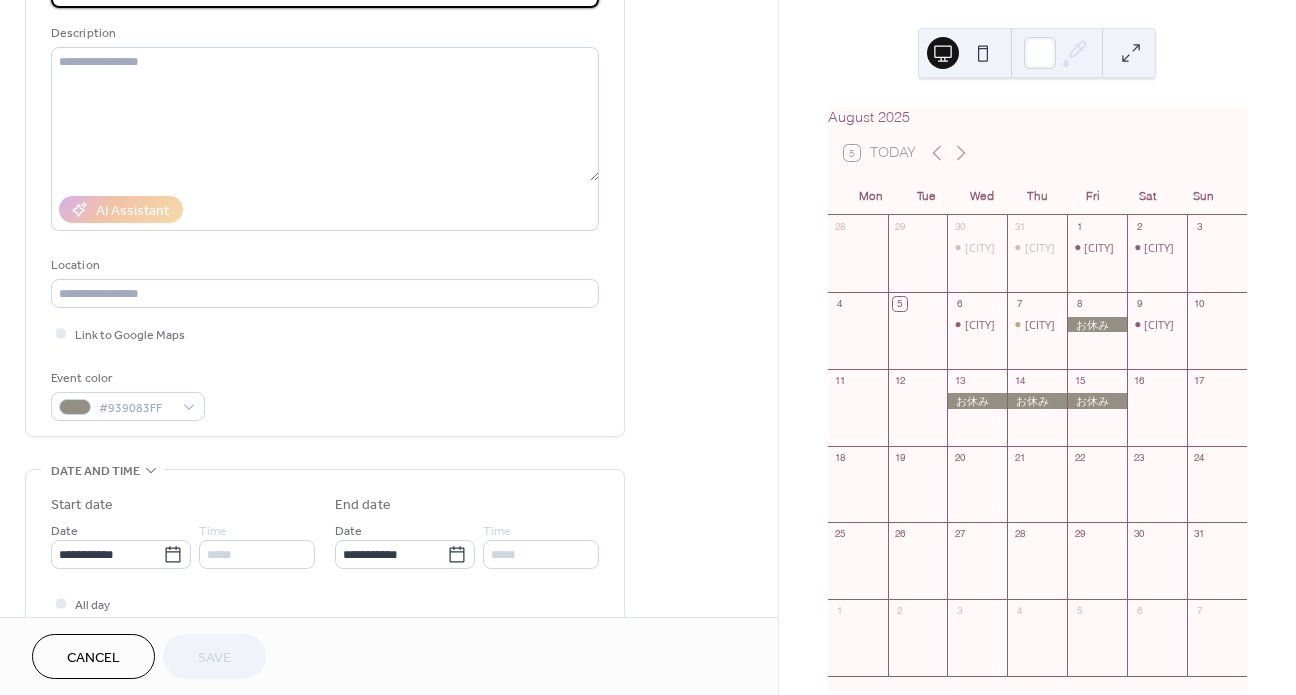 scroll, scrollTop: 186, scrollLeft: 0, axis: vertical 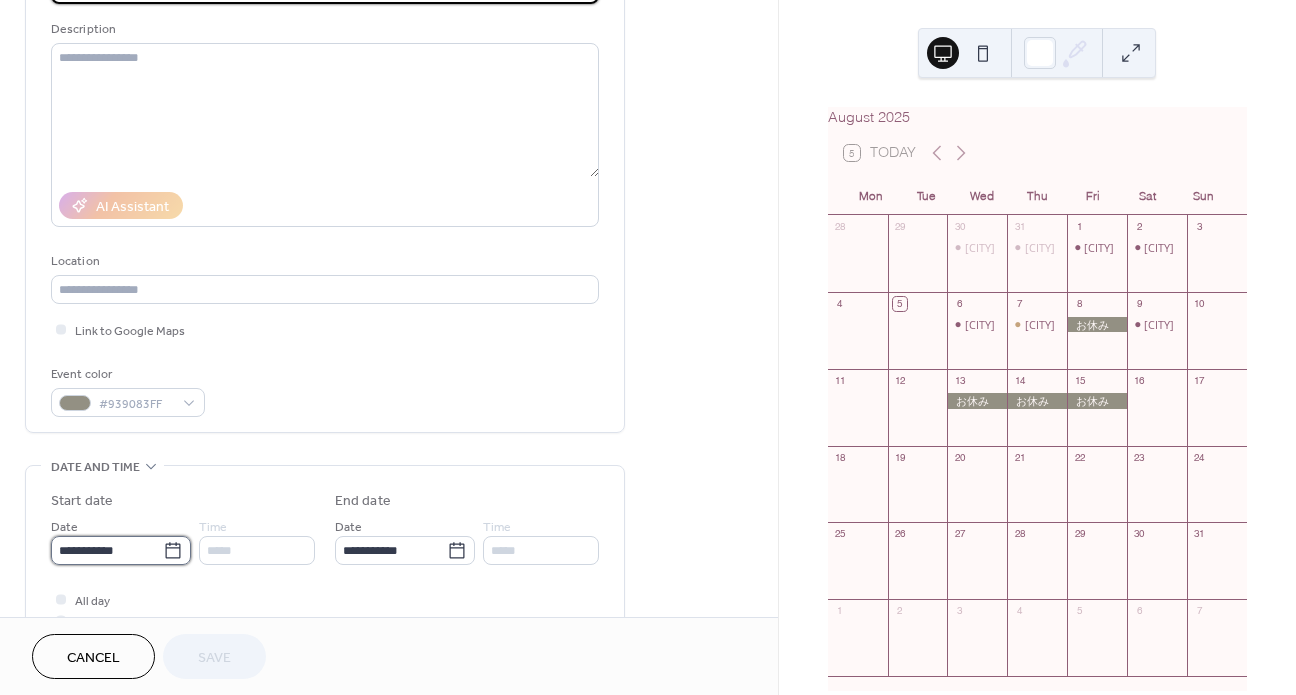 click on "**********" at bounding box center (107, 550) 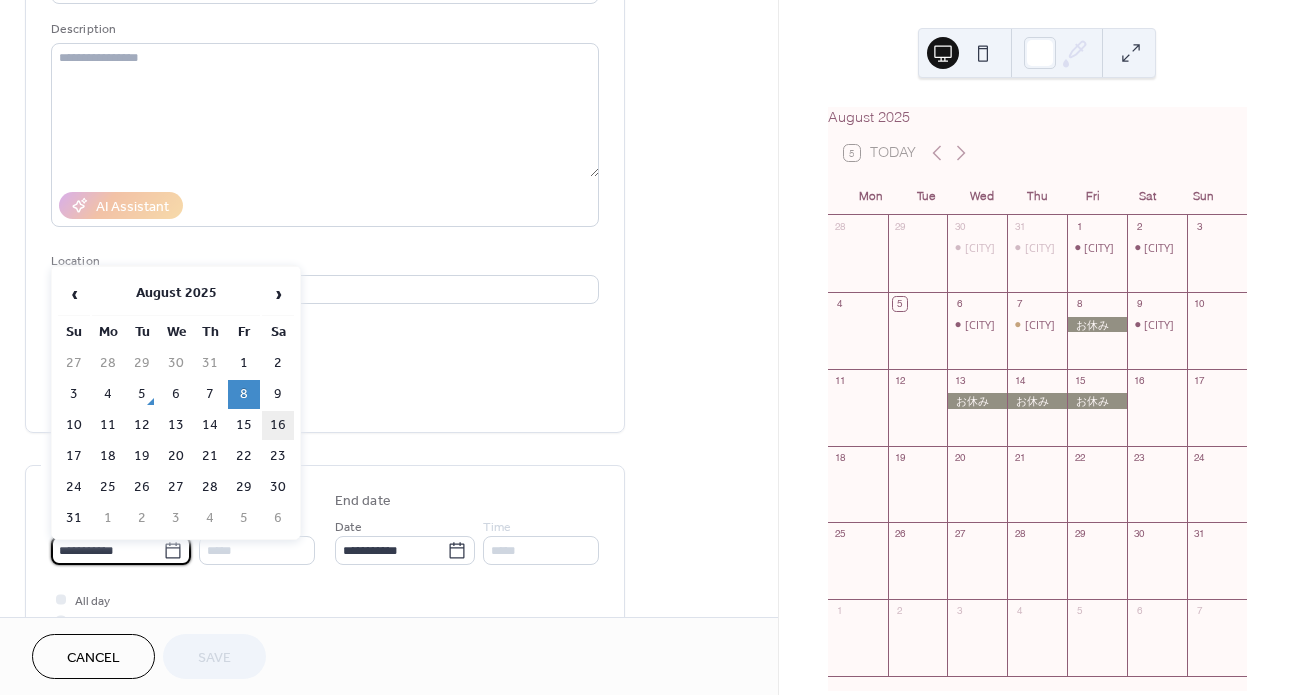 click on "16" at bounding box center (278, 425) 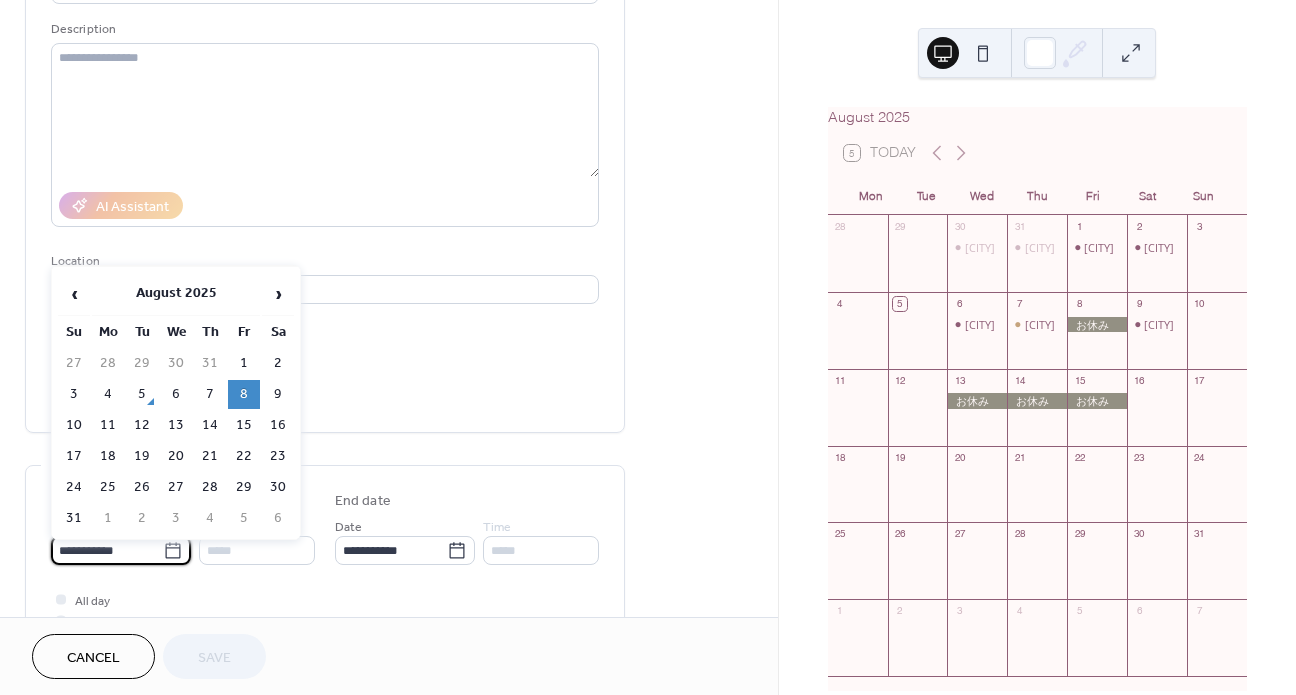 type on "**********" 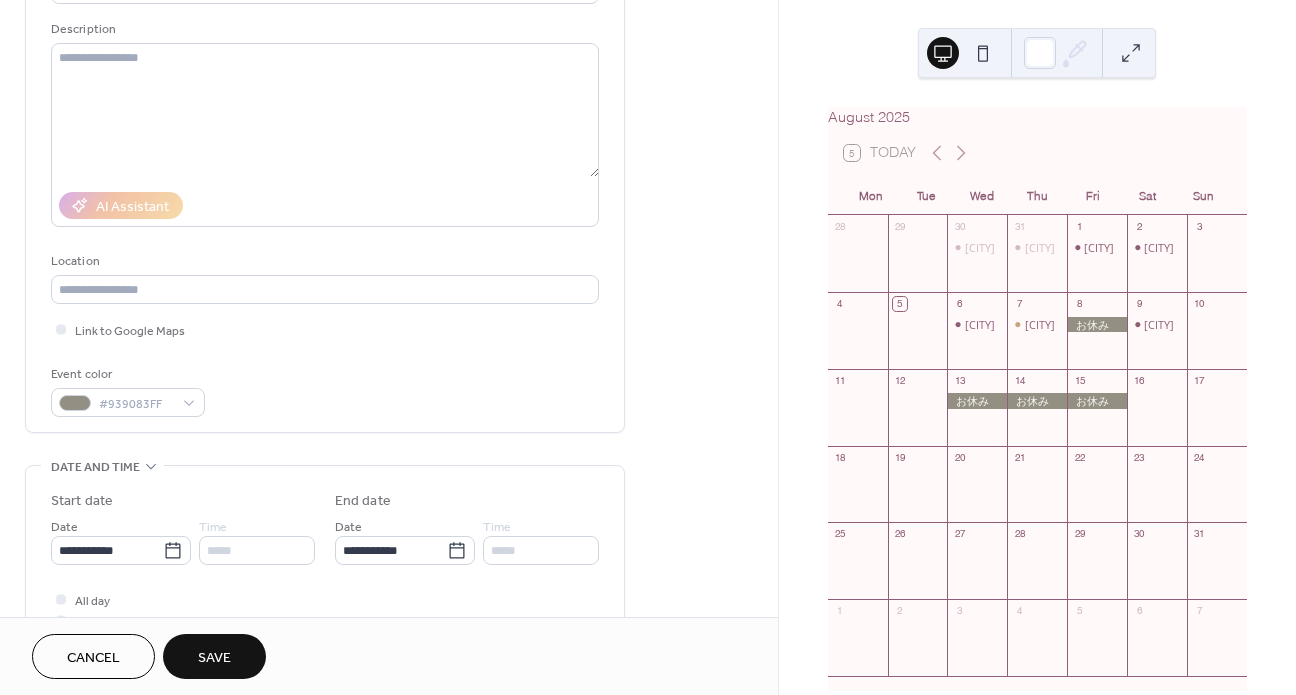 click on "Save" at bounding box center [214, 658] 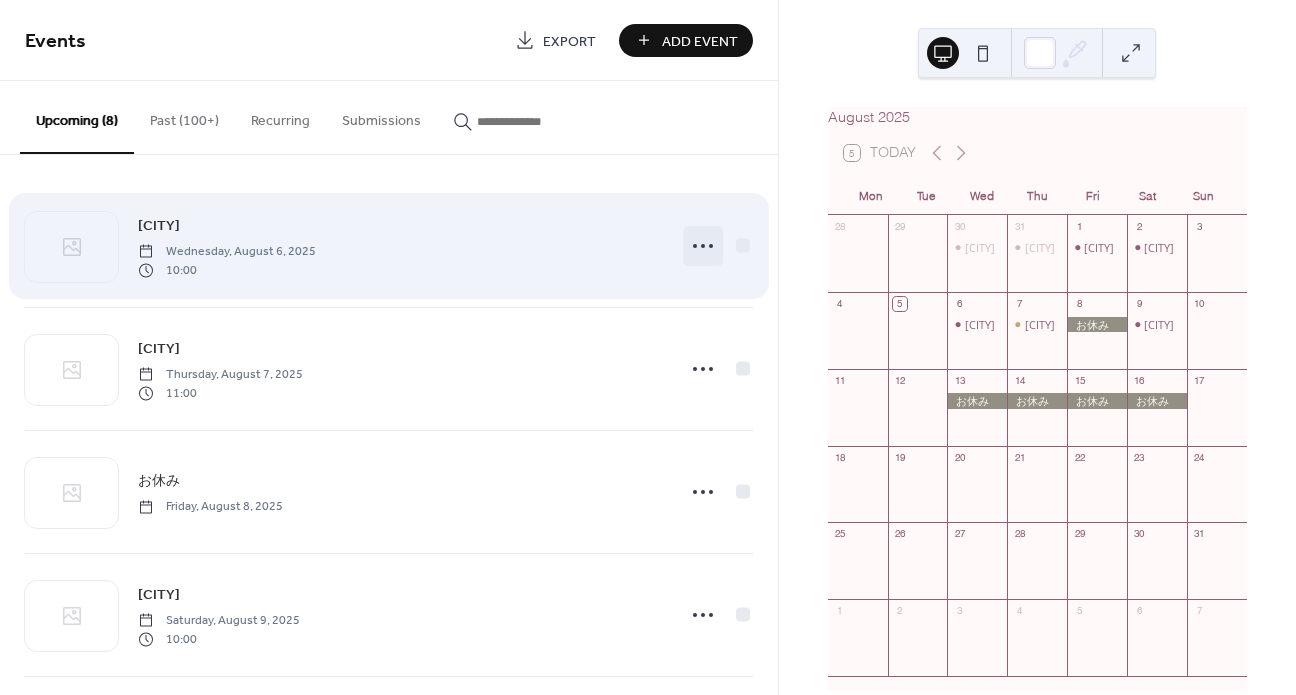 click 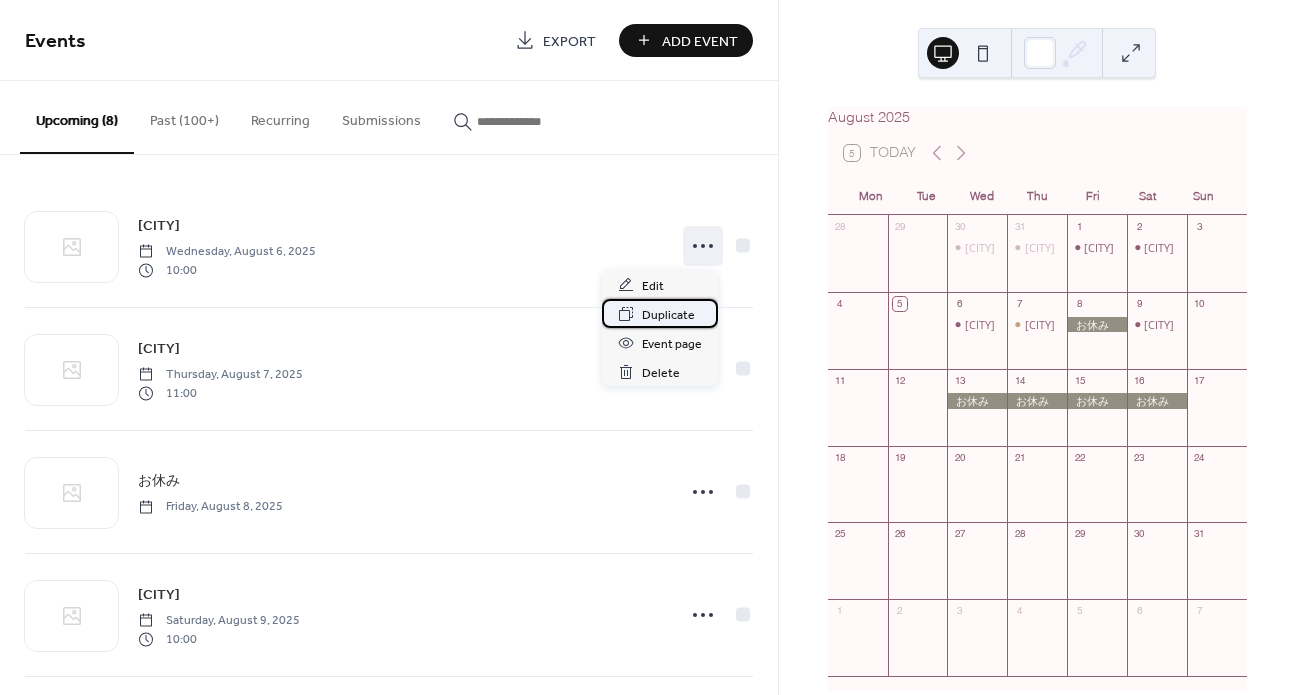 click on "Duplicate" at bounding box center (668, 315) 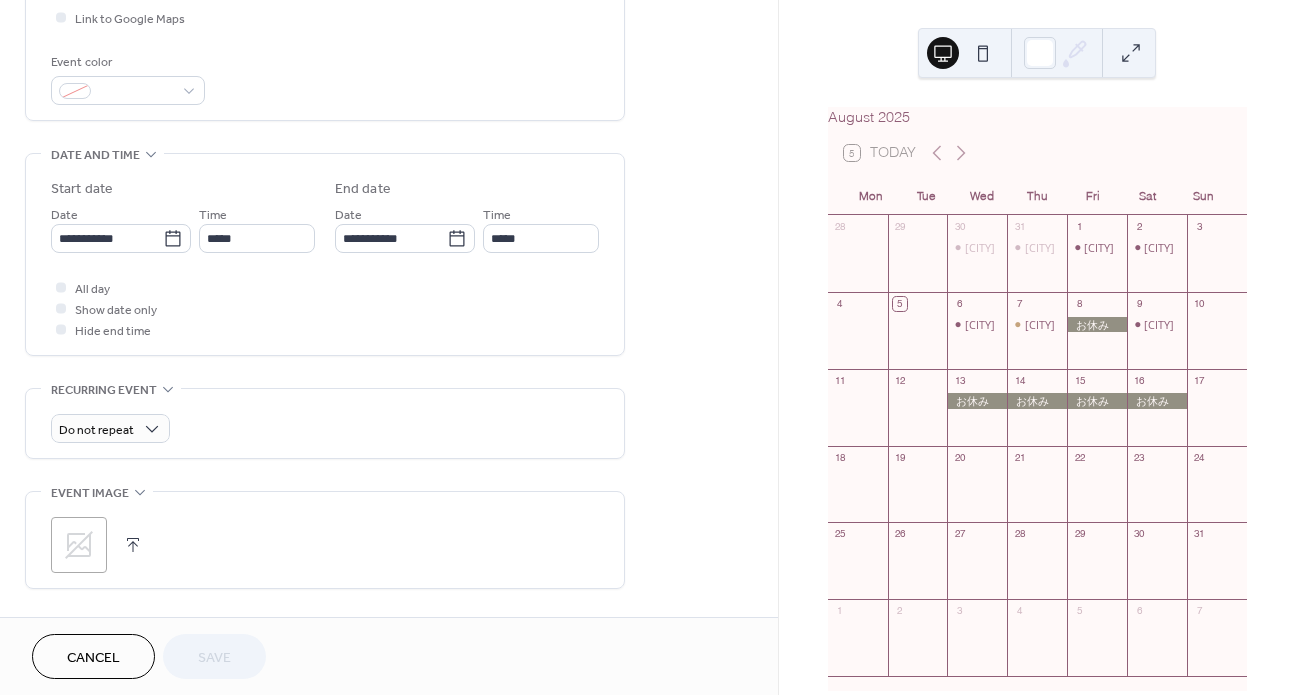 scroll, scrollTop: 573, scrollLeft: 0, axis: vertical 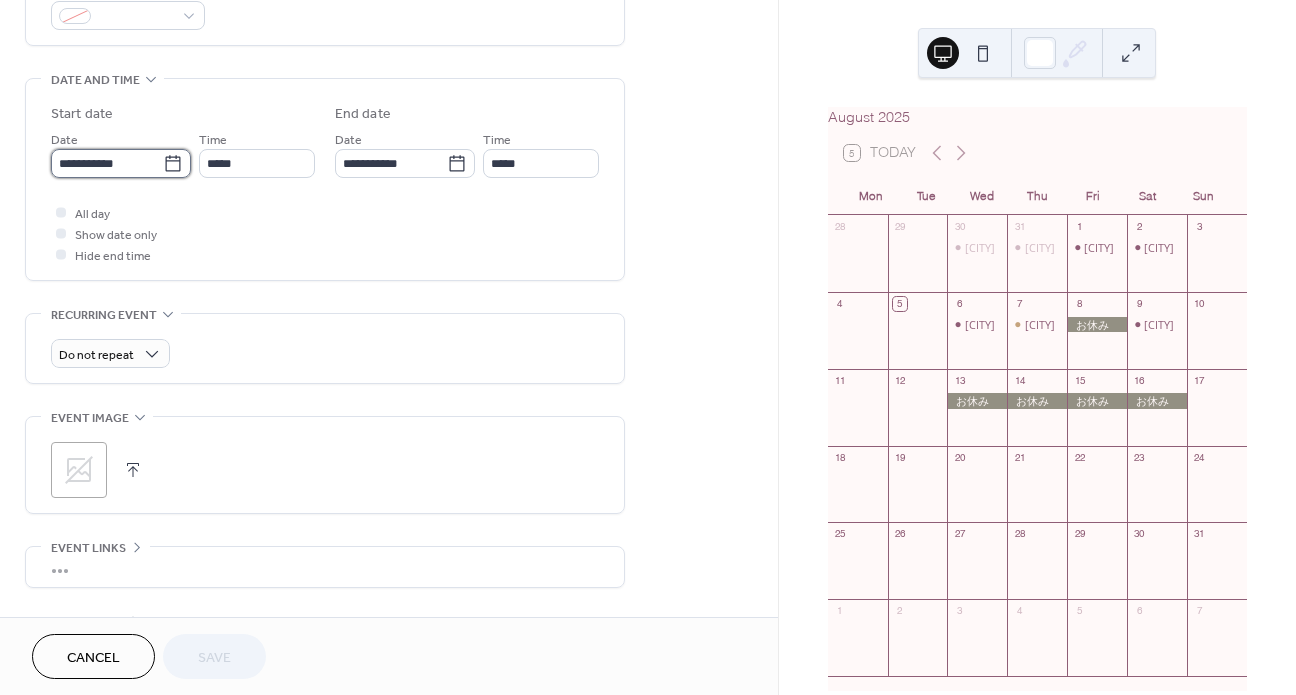click on "**********" at bounding box center [107, 163] 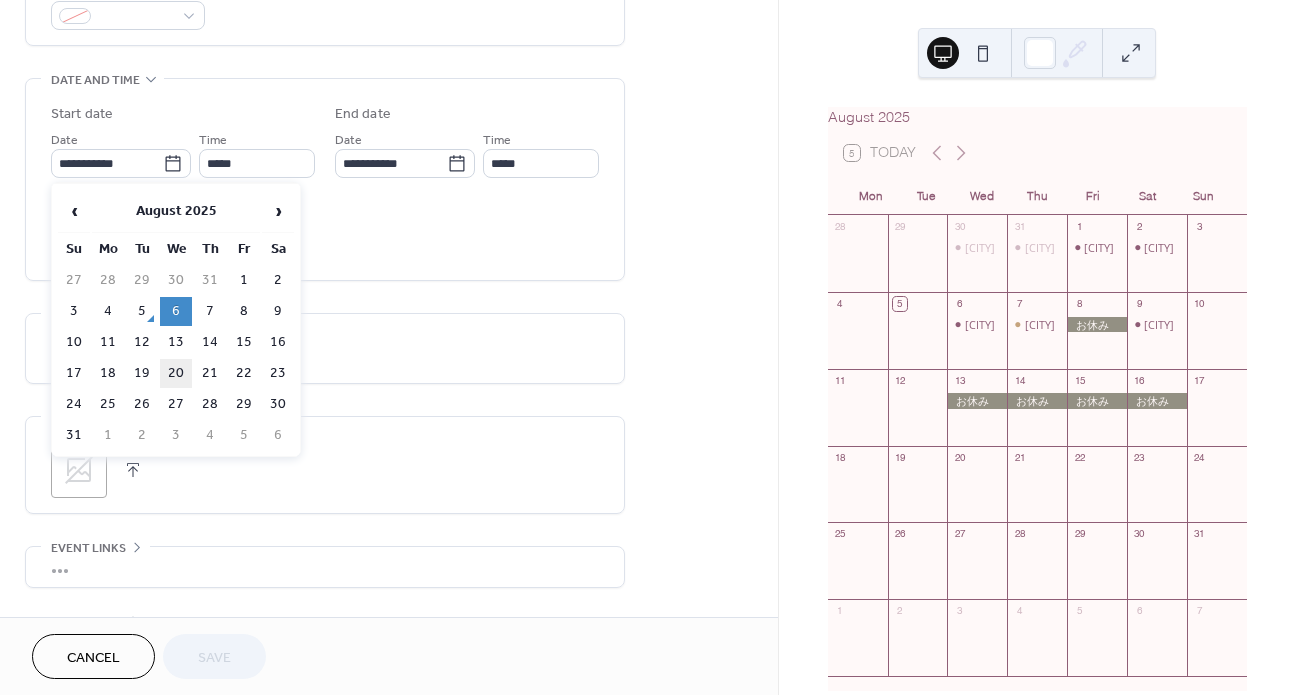 click on "20" at bounding box center [176, 373] 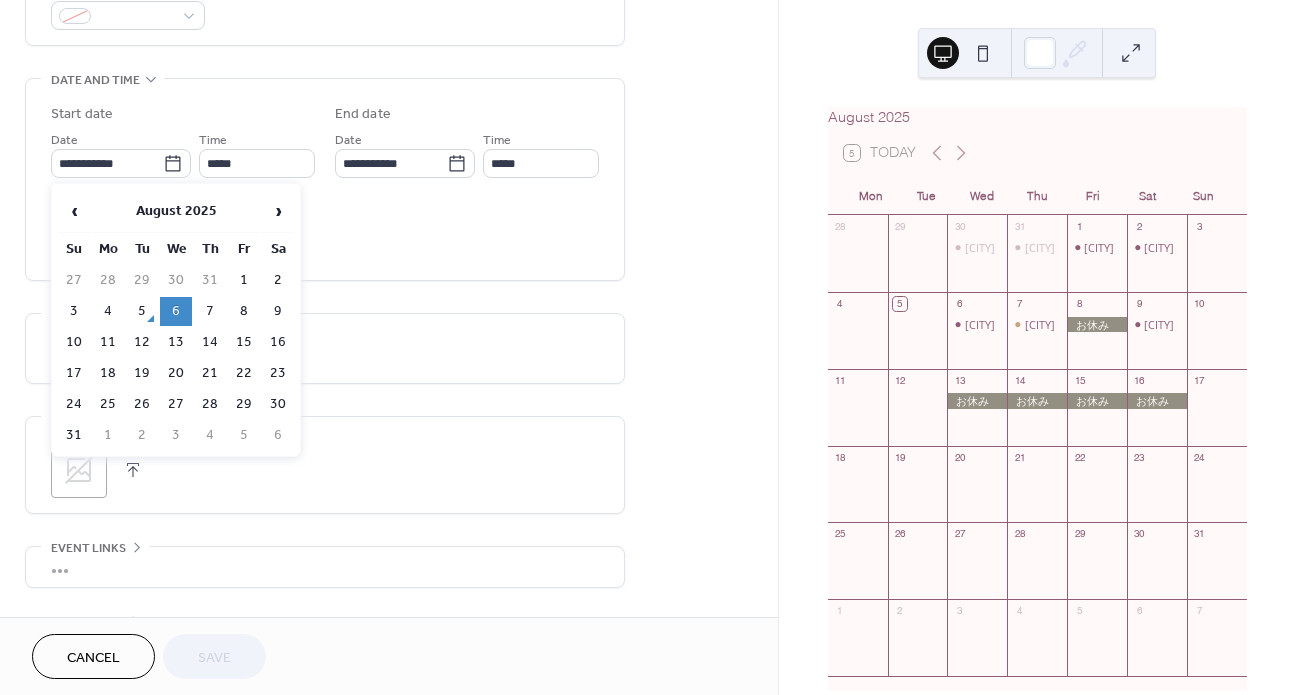 type on "**********" 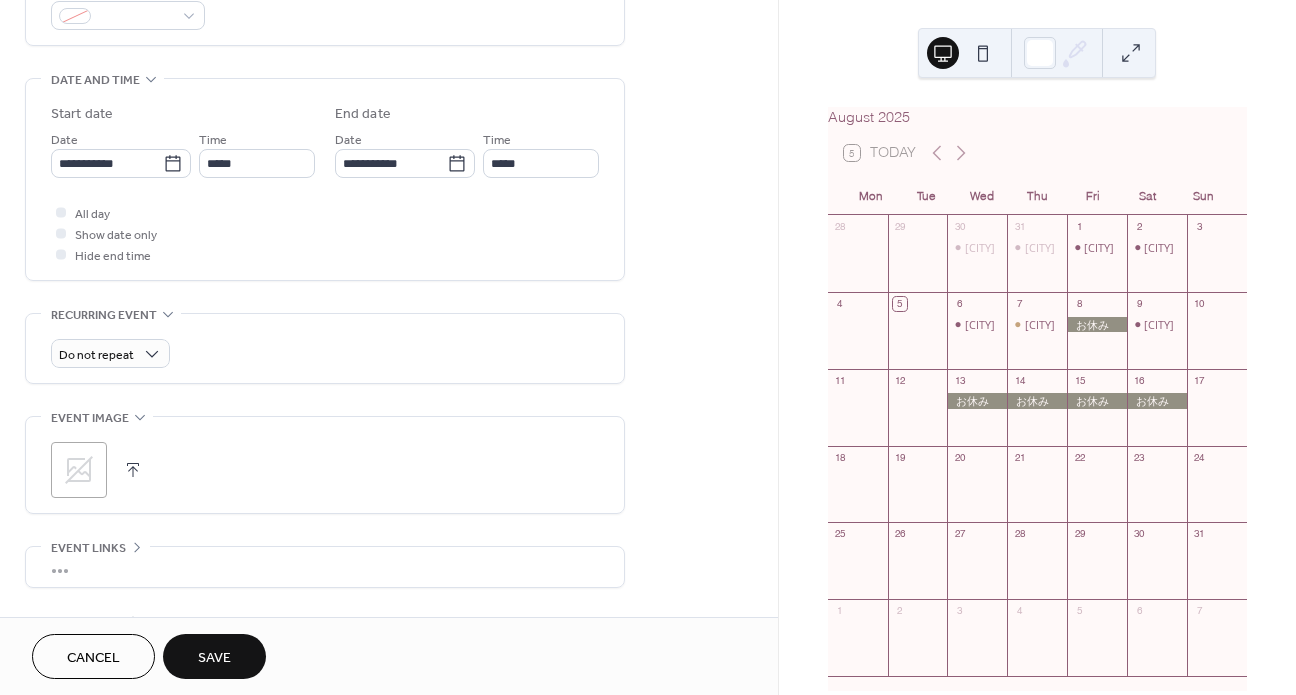 click on "Save" at bounding box center [214, 658] 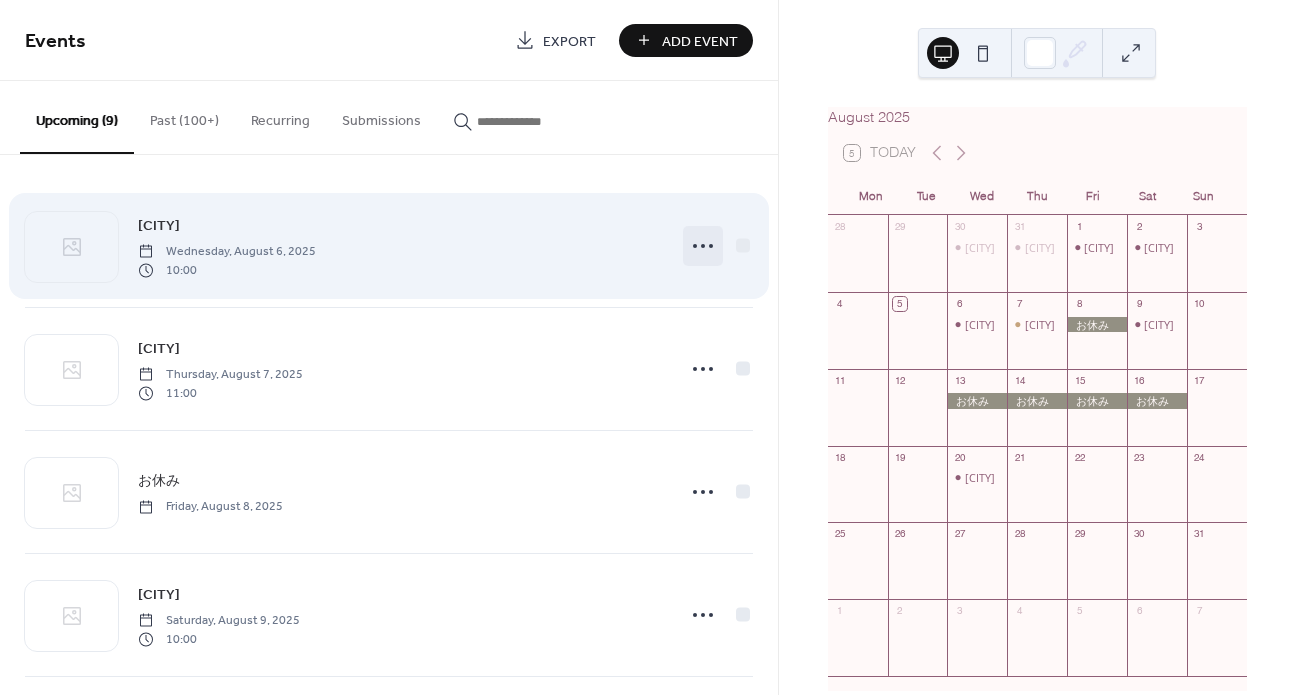 click 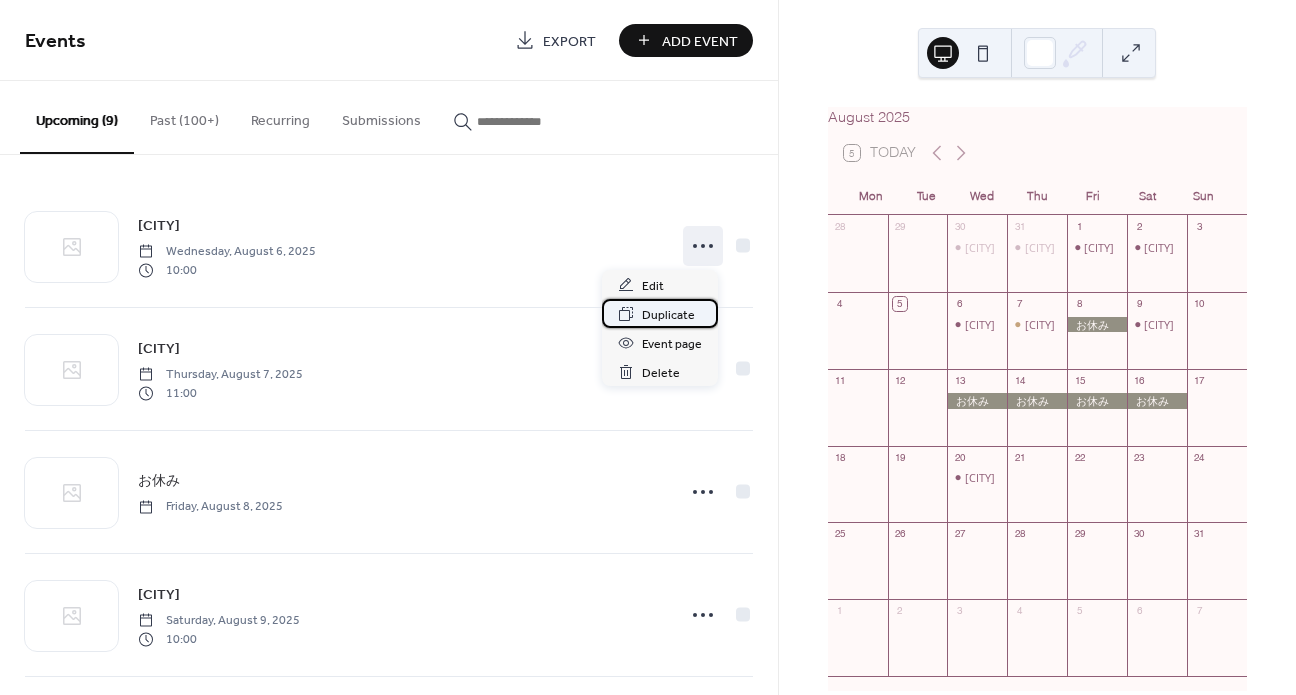 click on "Duplicate" at bounding box center [668, 315] 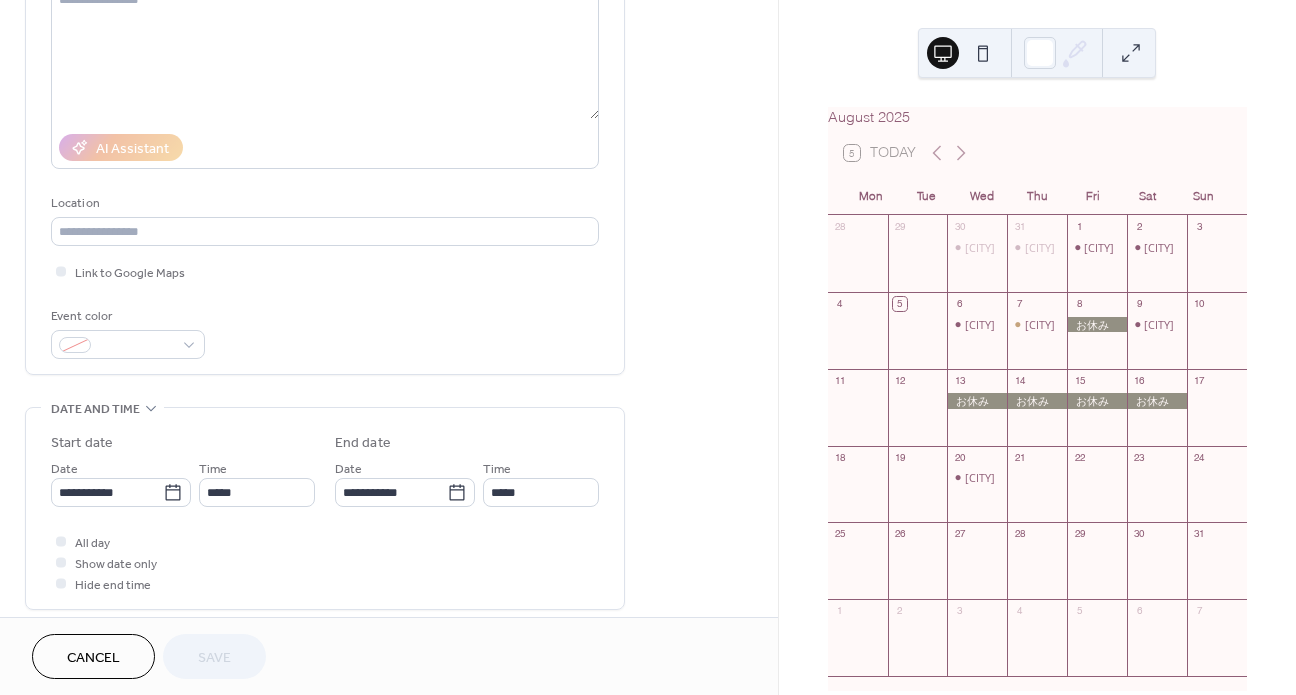 scroll, scrollTop: 250, scrollLeft: 0, axis: vertical 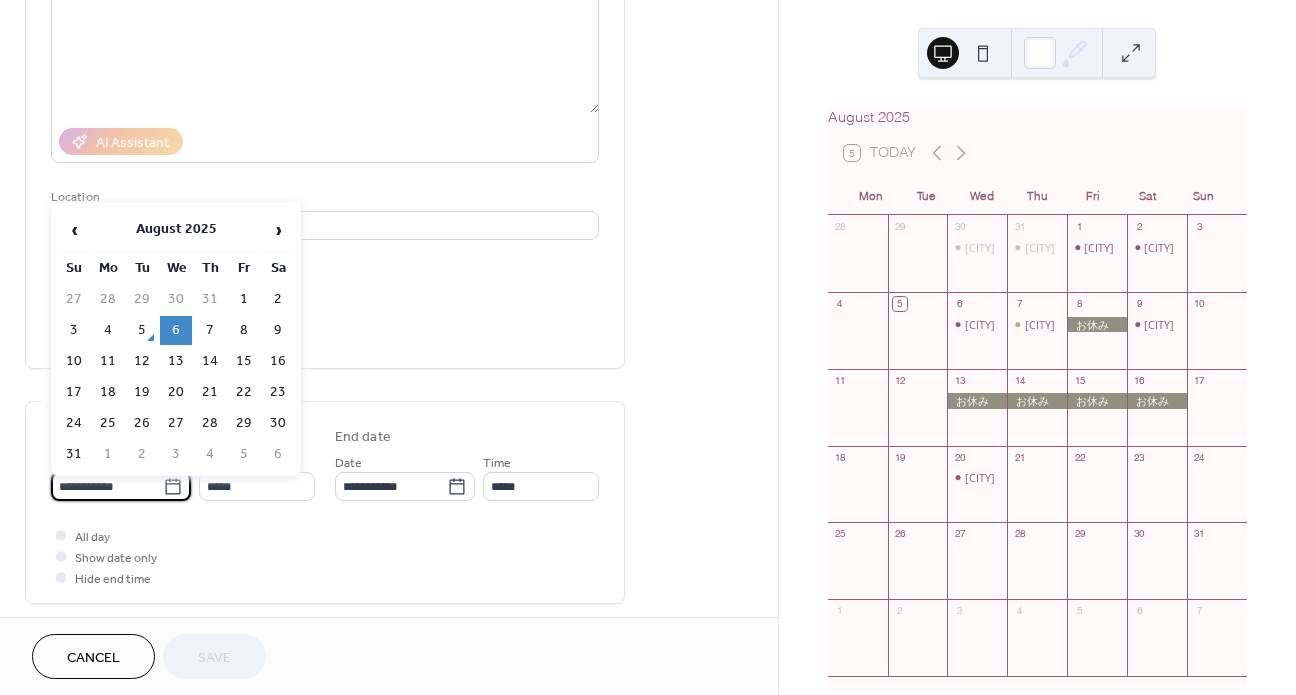 click on "**********" at bounding box center (107, 486) 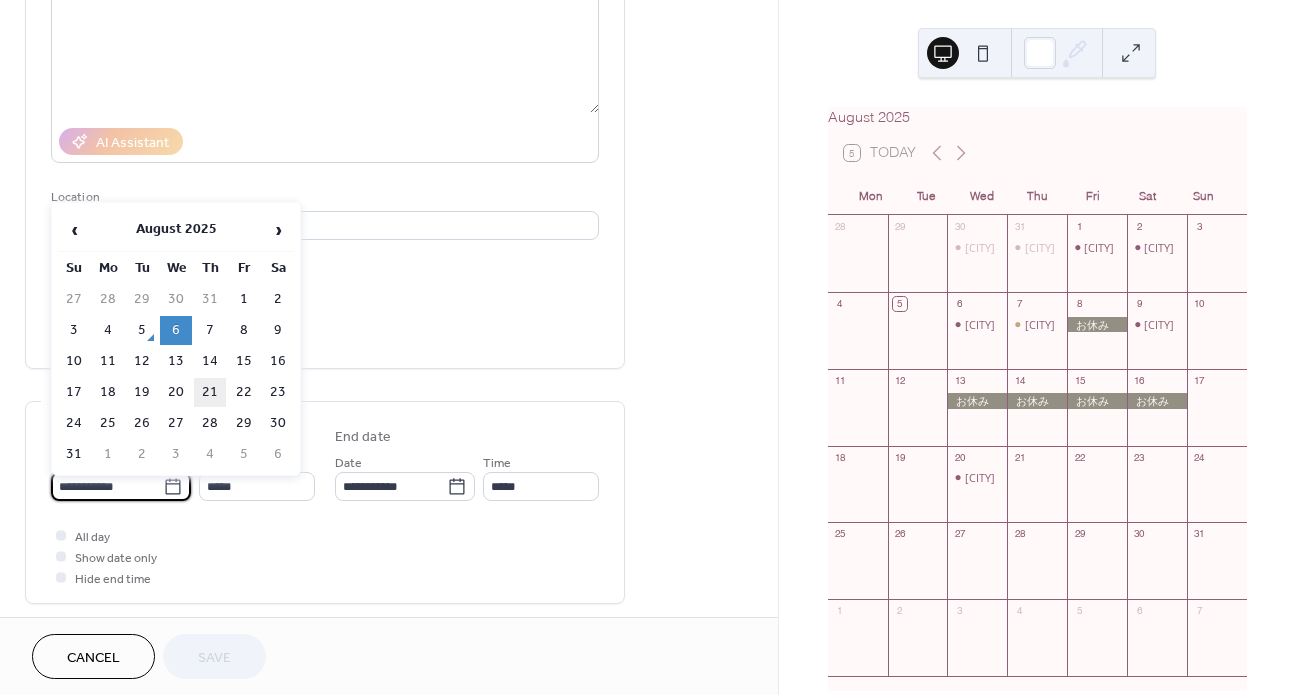 click on "21" at bounding box center (210, 392) 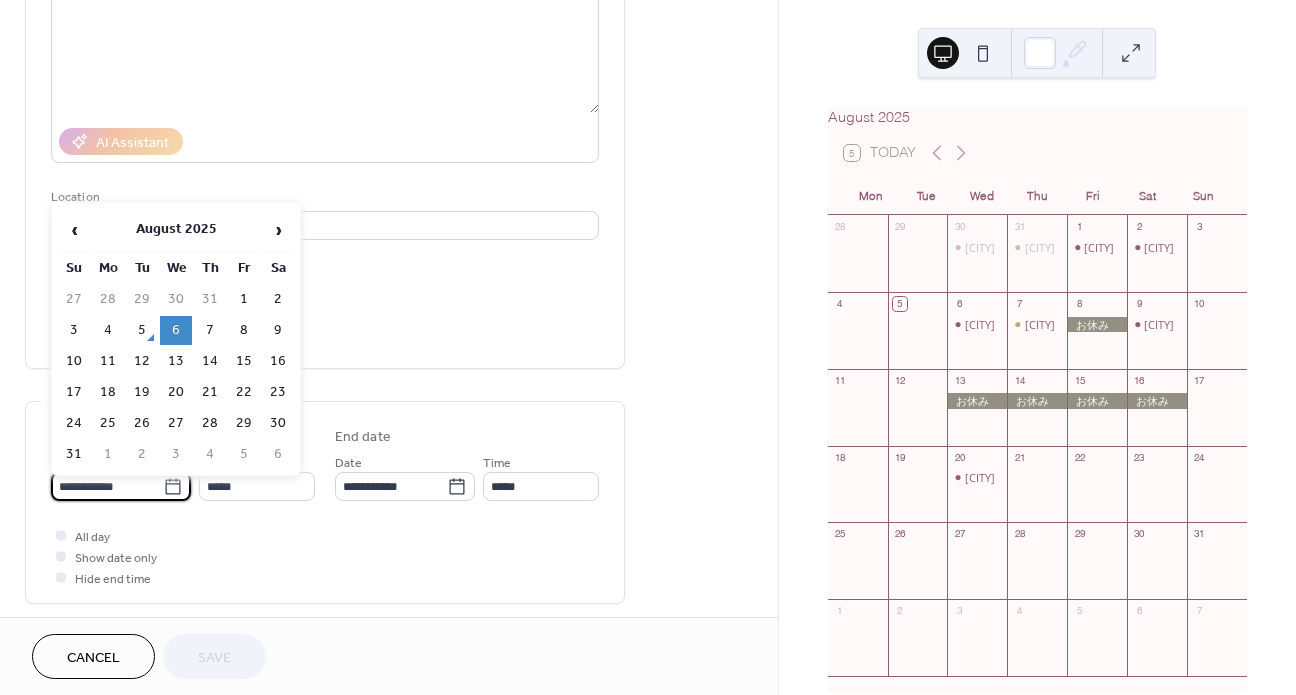 type on "**********" 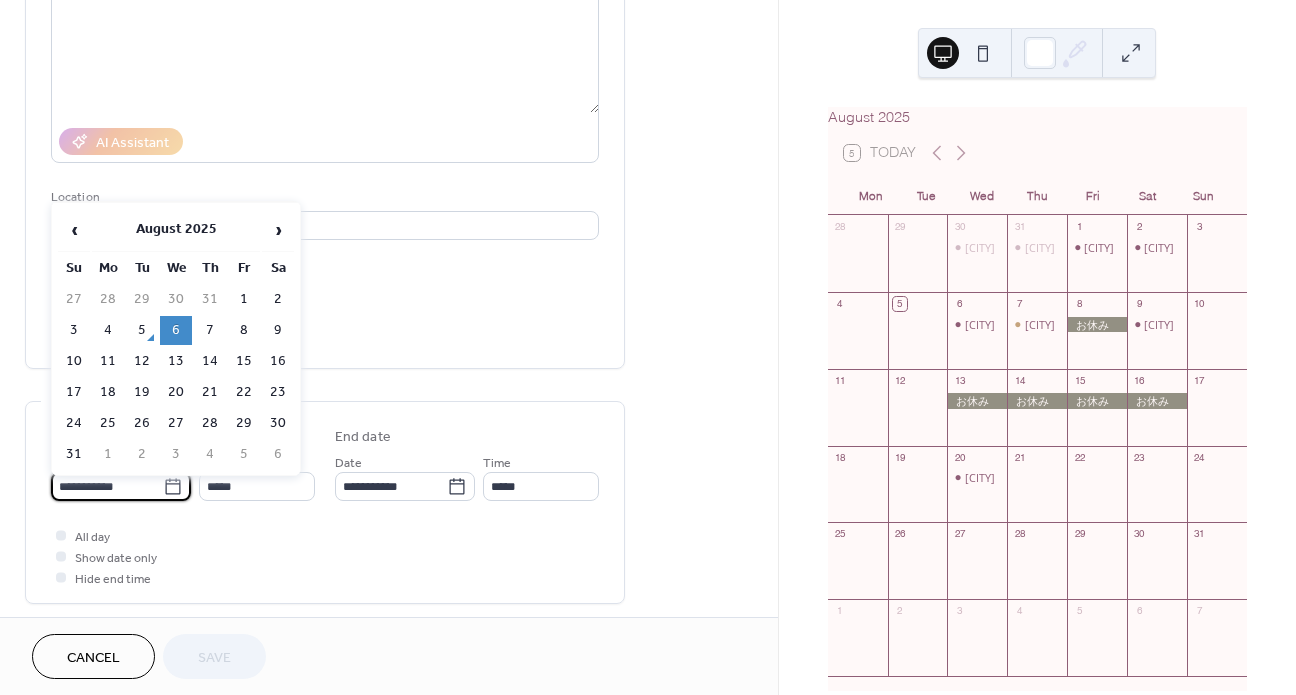 type on "**********" 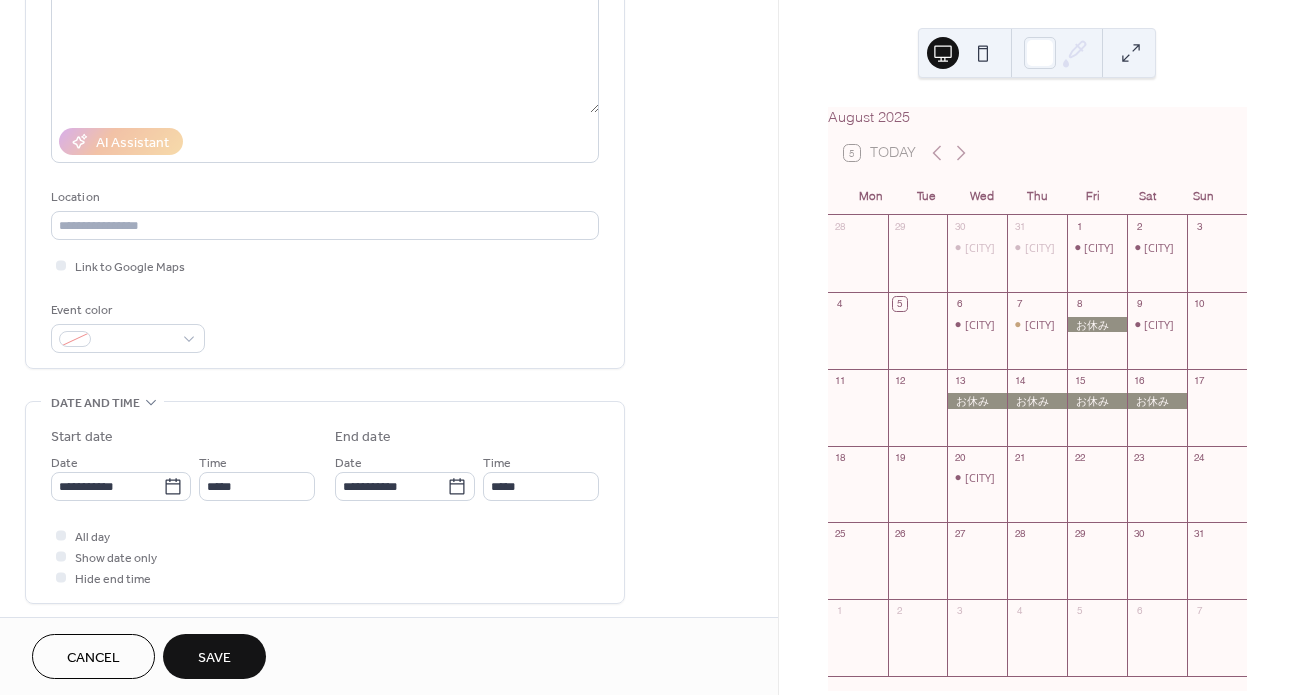 click on "Save" at bounding box center (214, 658) 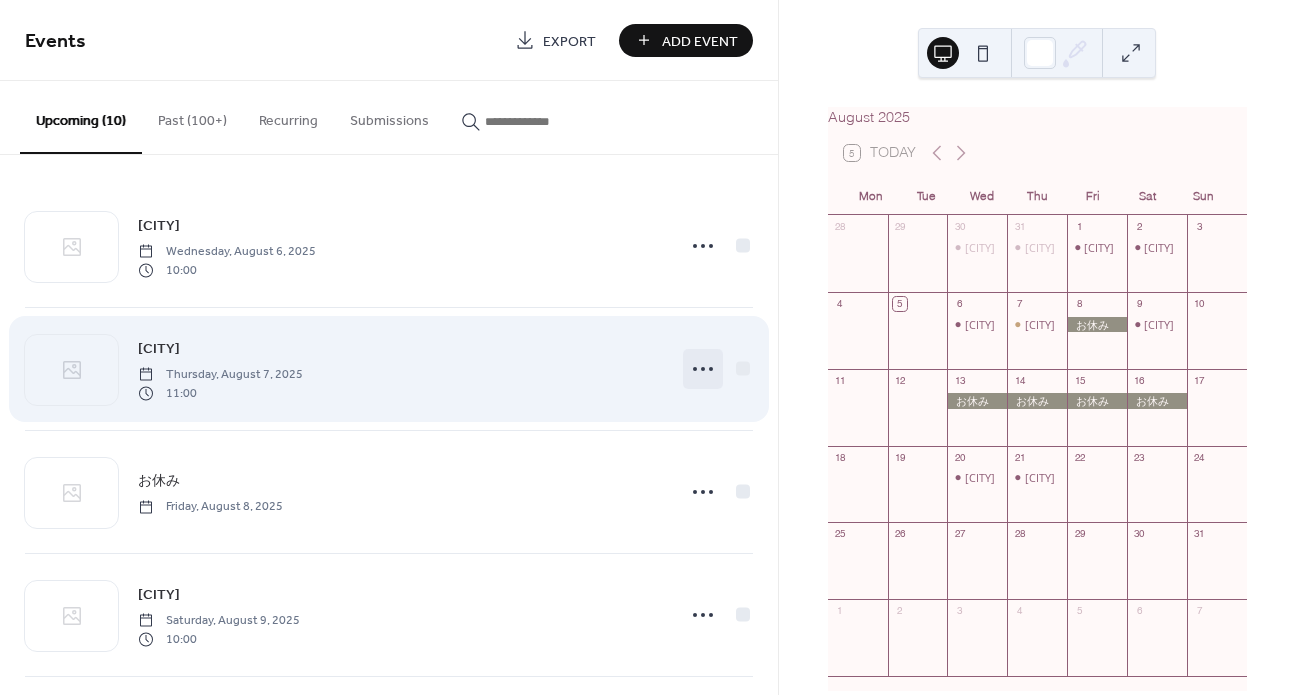 click 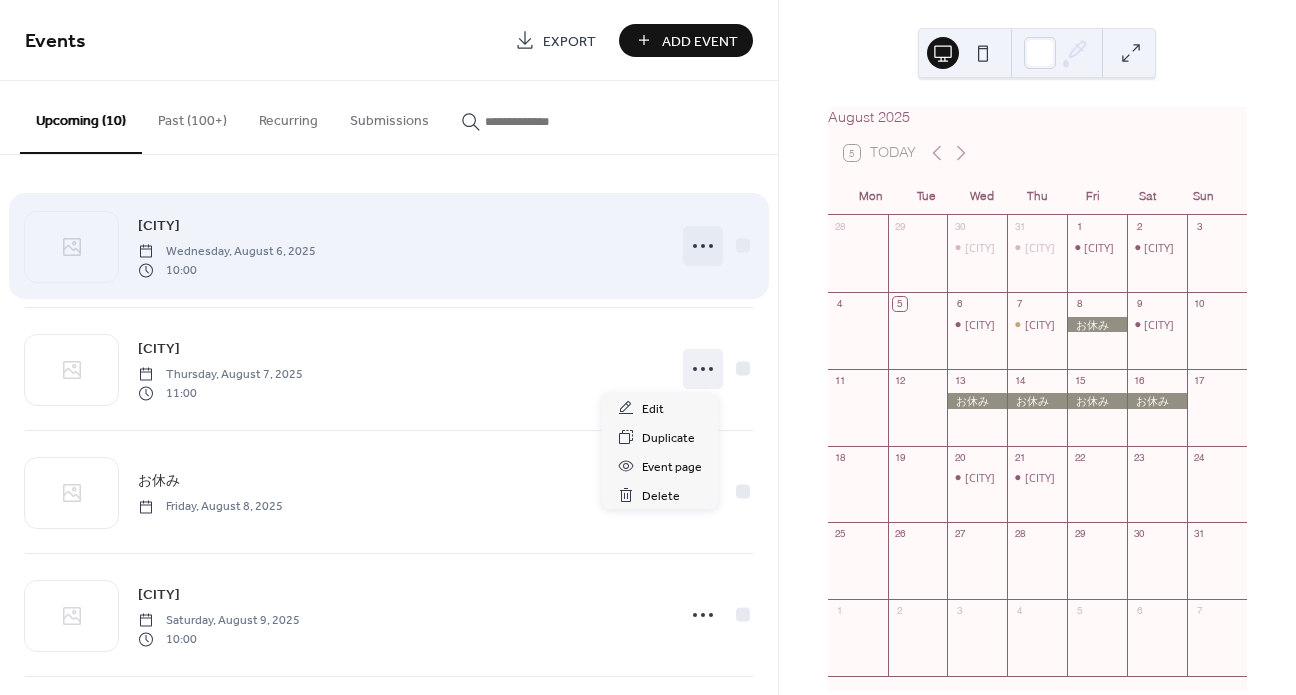 click 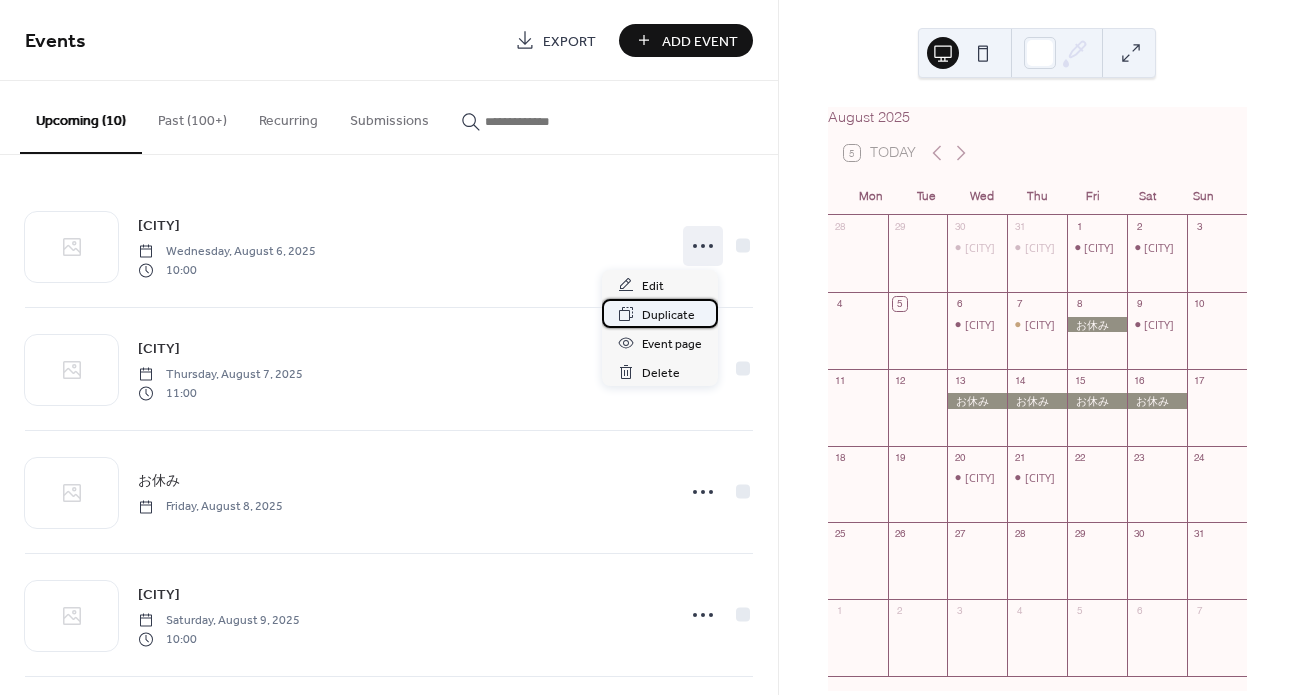 click on "Duplicate" at bounding box center [668, 315] 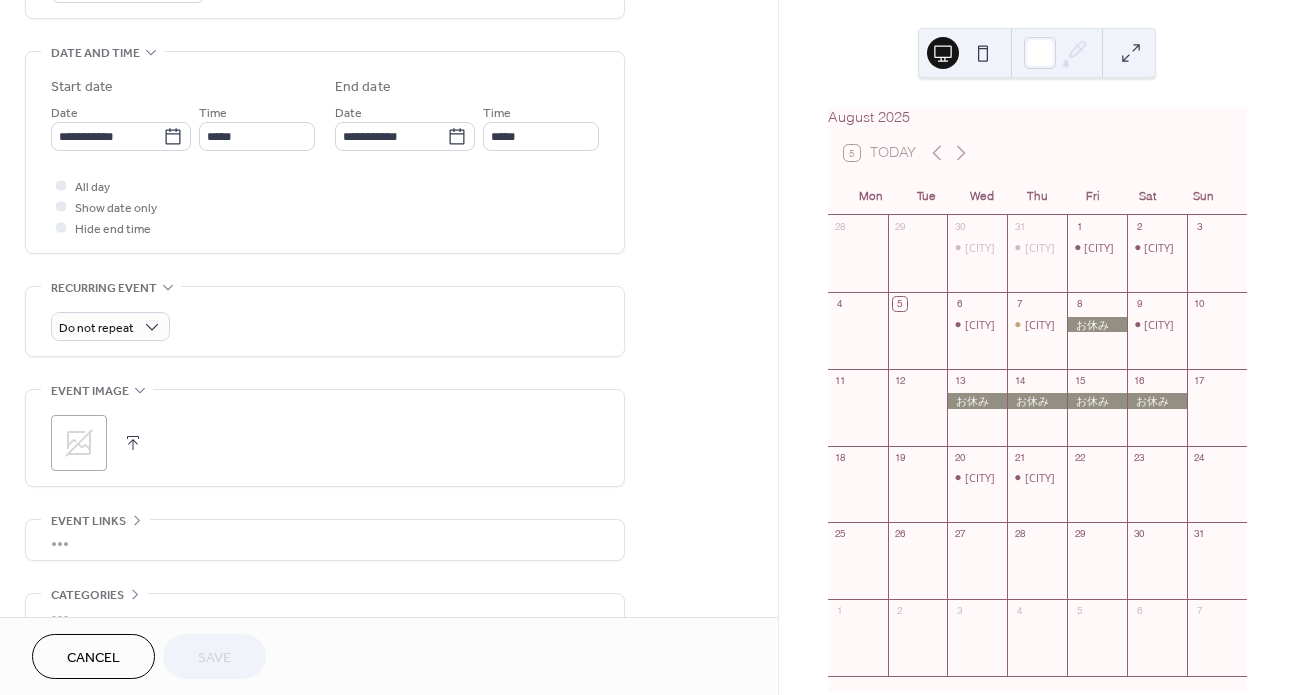 scroll, scrollTop: 712, scrollLeft: 0, axis: vertical 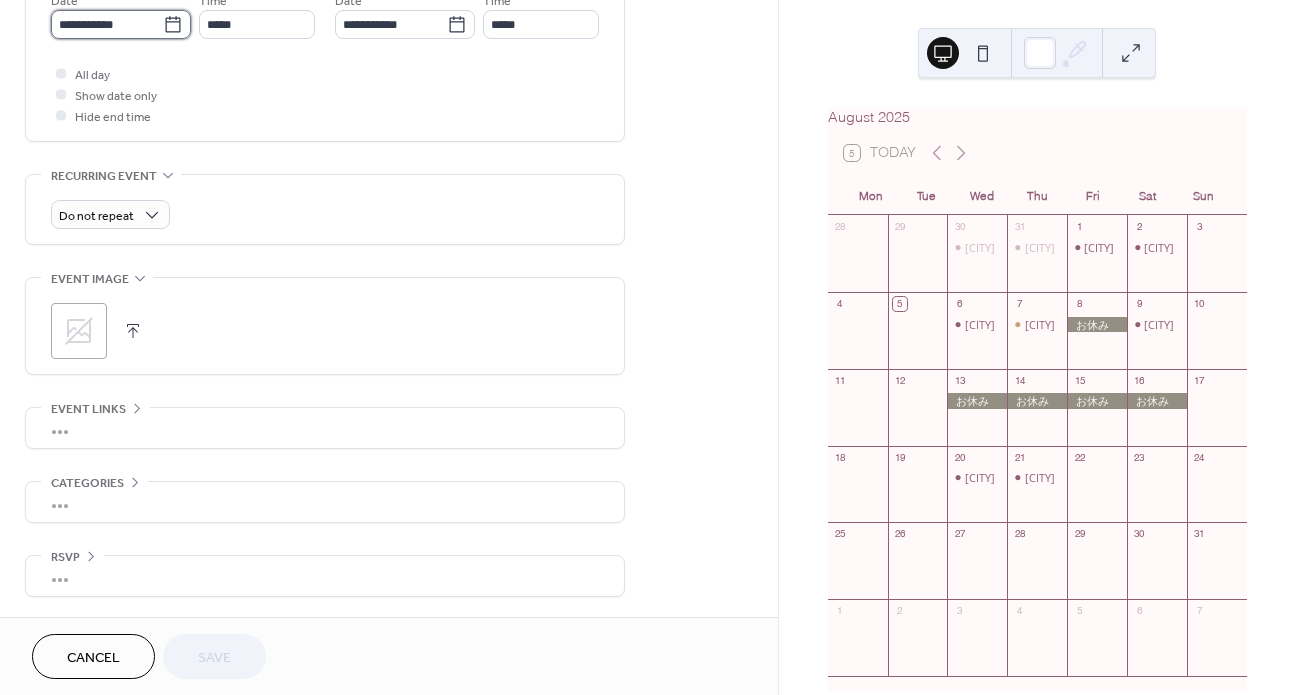 click on "**********" at bounding box center (107, 24) 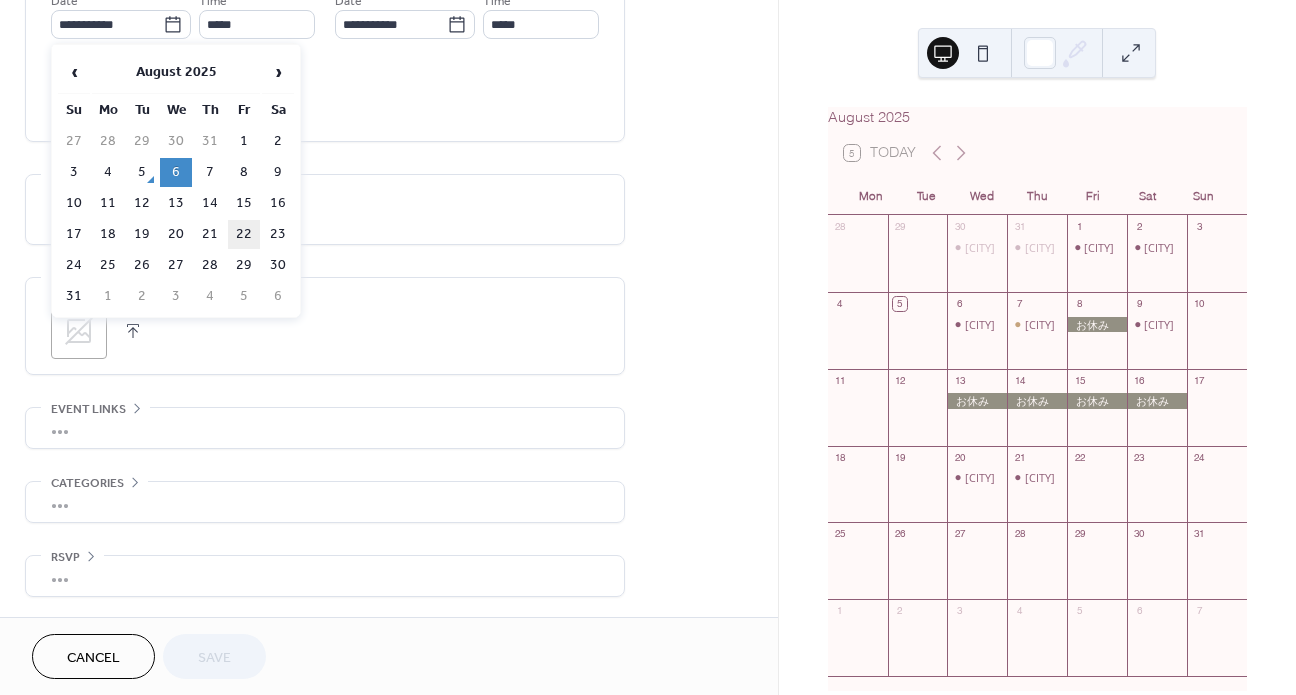 click on "22" at bounding box center (244, 234) 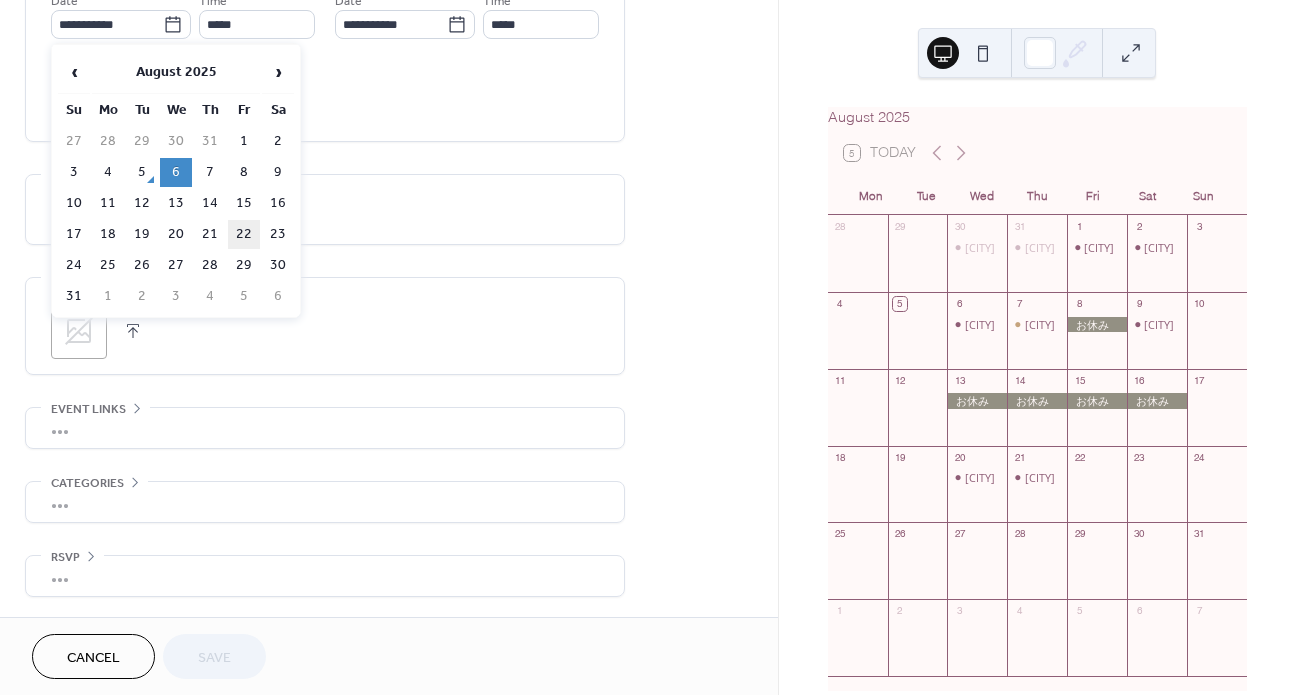 type on "**********" 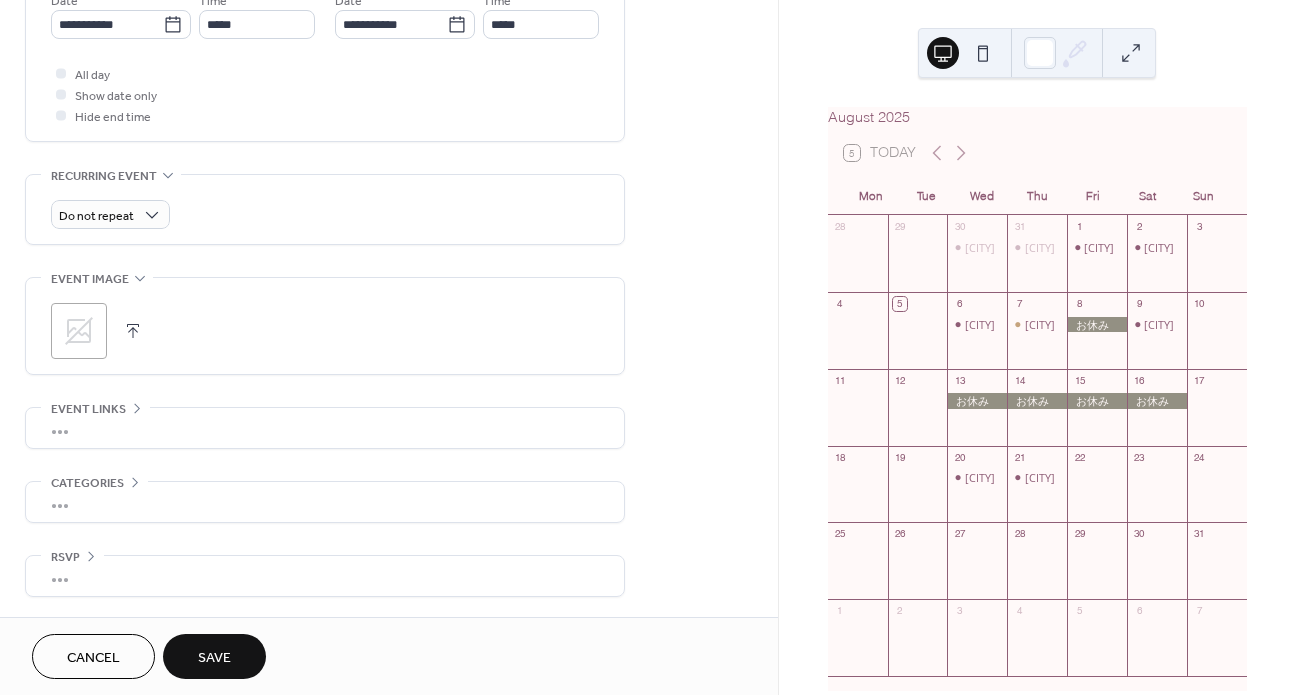 click on "Save" at bounding box center [214, 658] 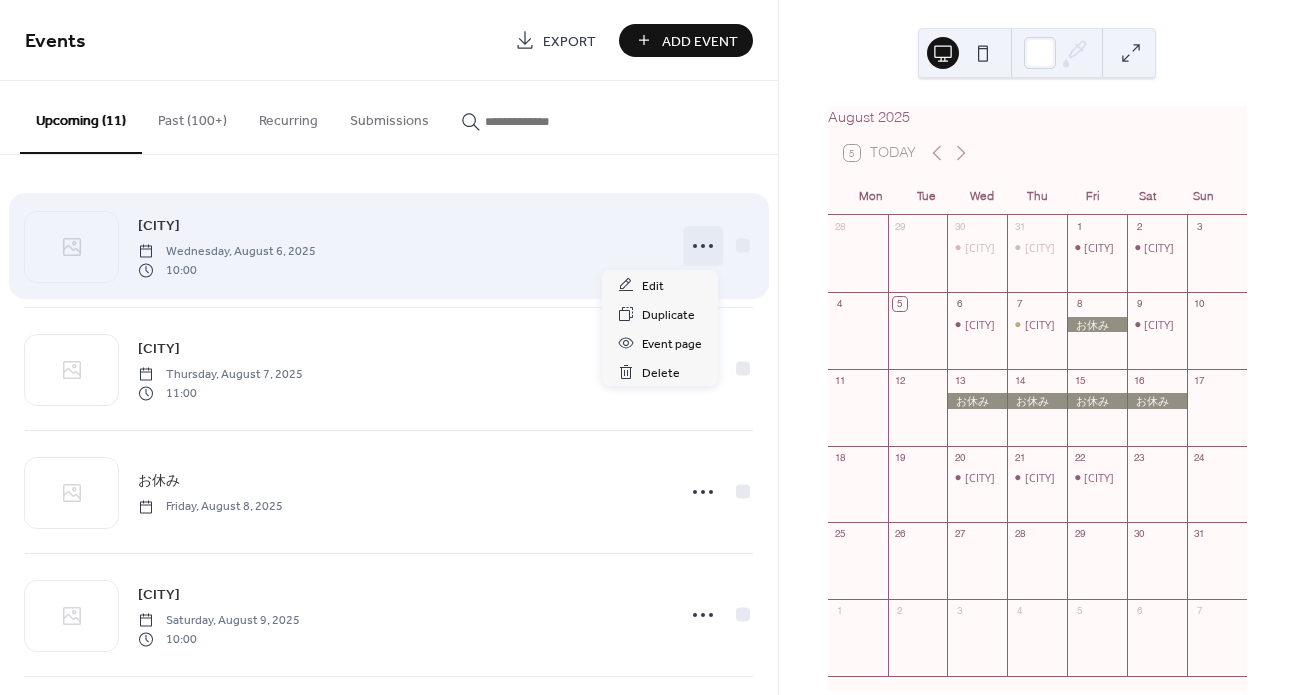 click 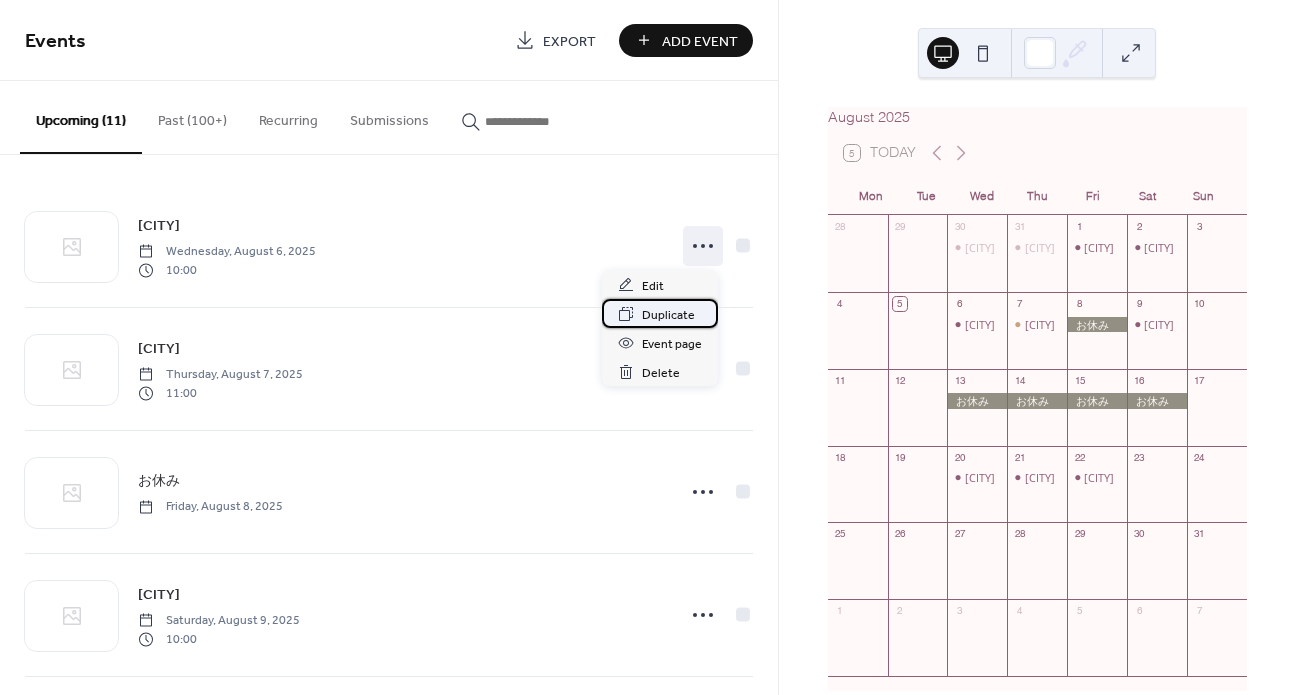 click on "Duplicate" at bounding box center (668, 315) 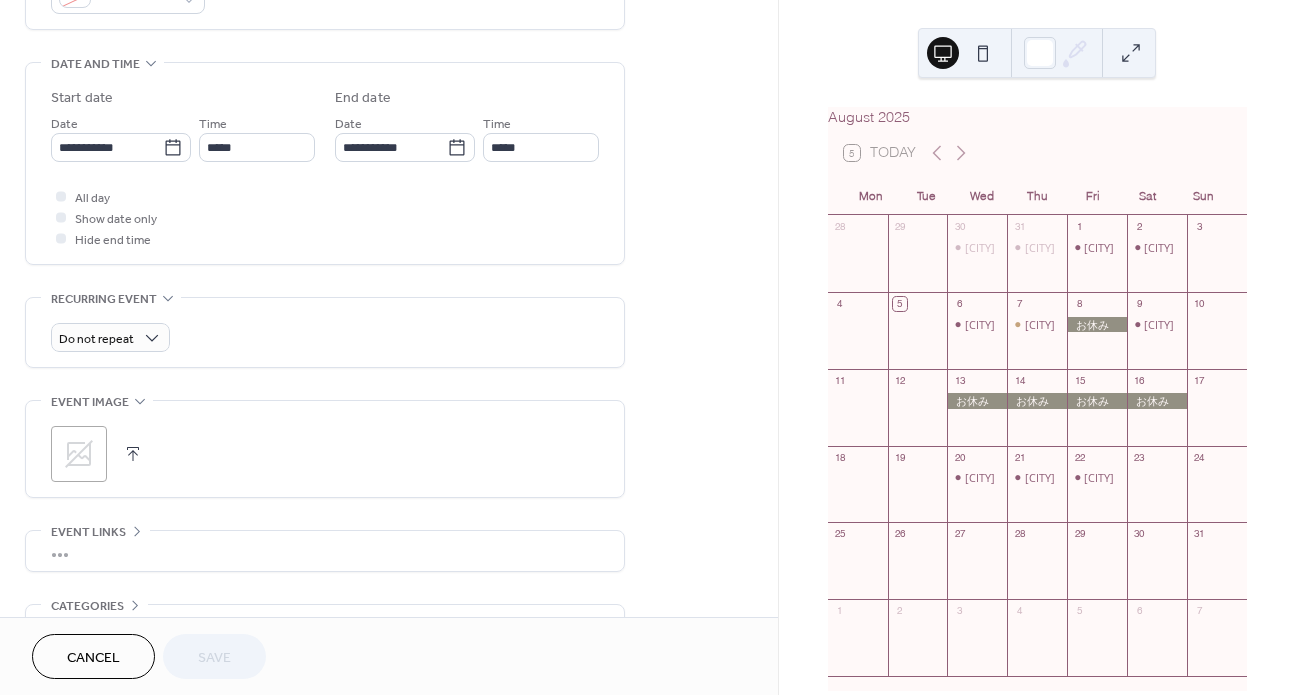 scroll, scrollTop: 712, scrollLeft: 0, axis: vertical 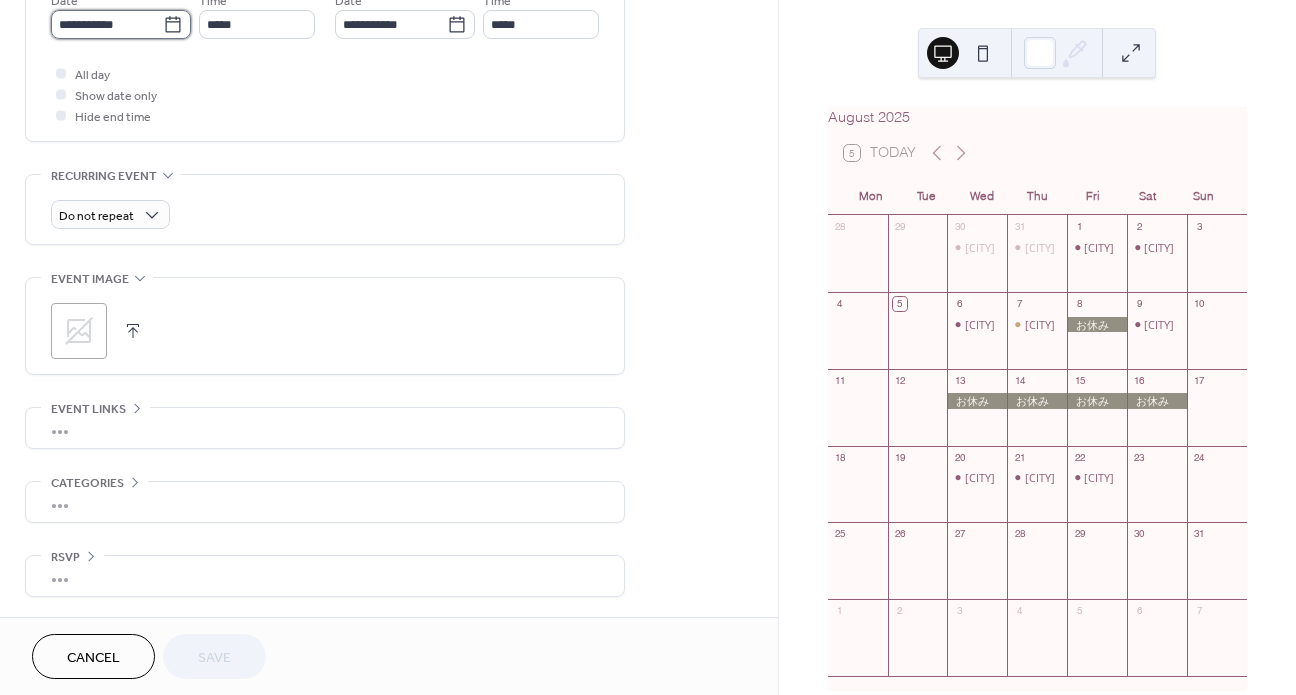 click on "**********" at bounding box center [107, 24] 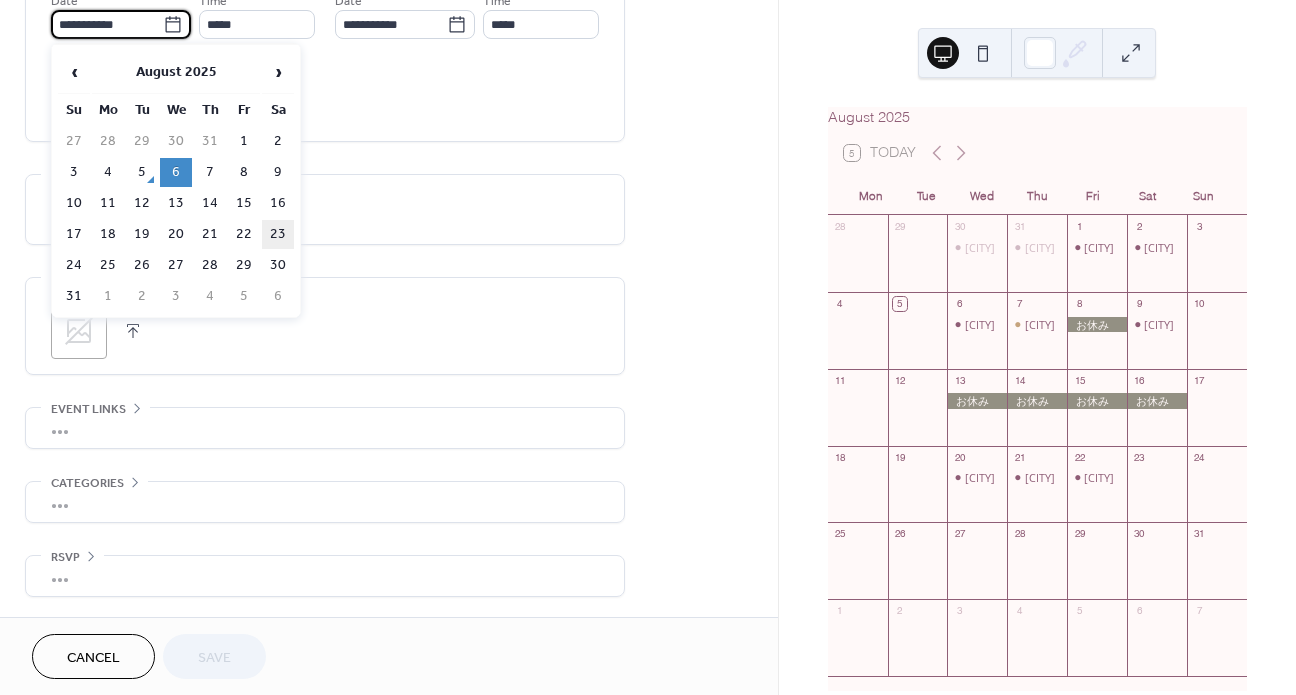 click on "23" at bounding box center (278, 234) 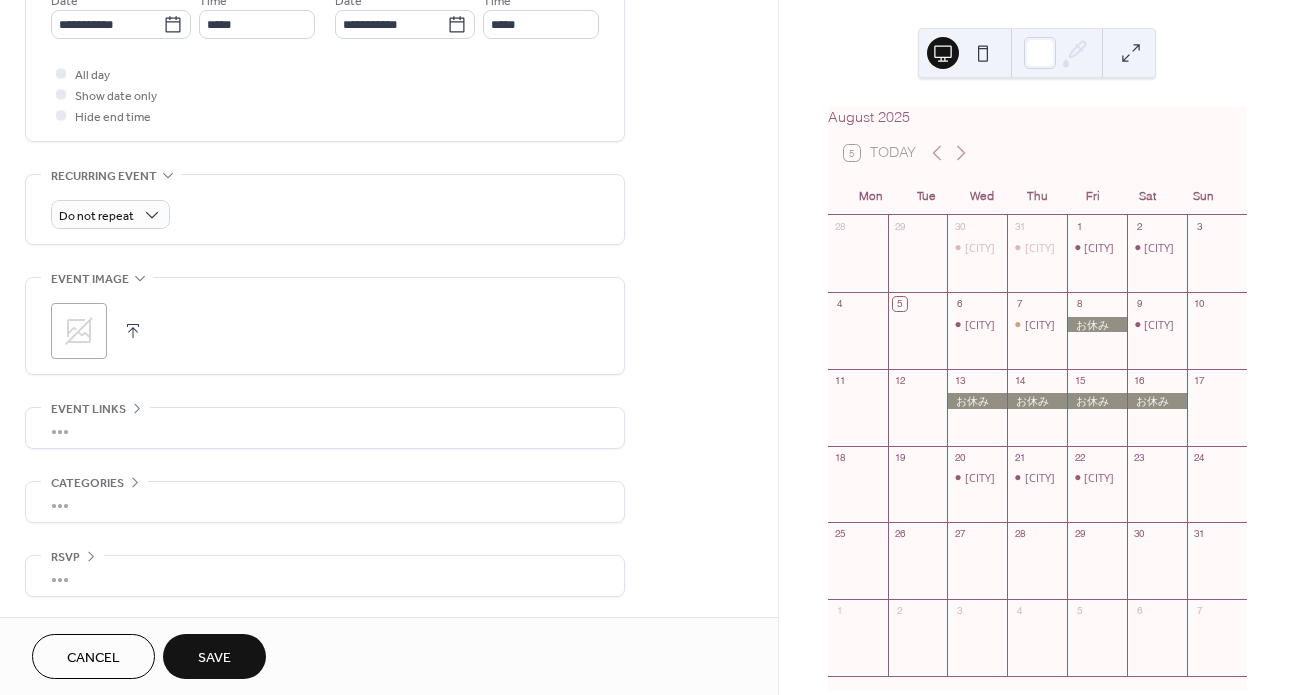 click on "Save" at bounding box center (214, 658) 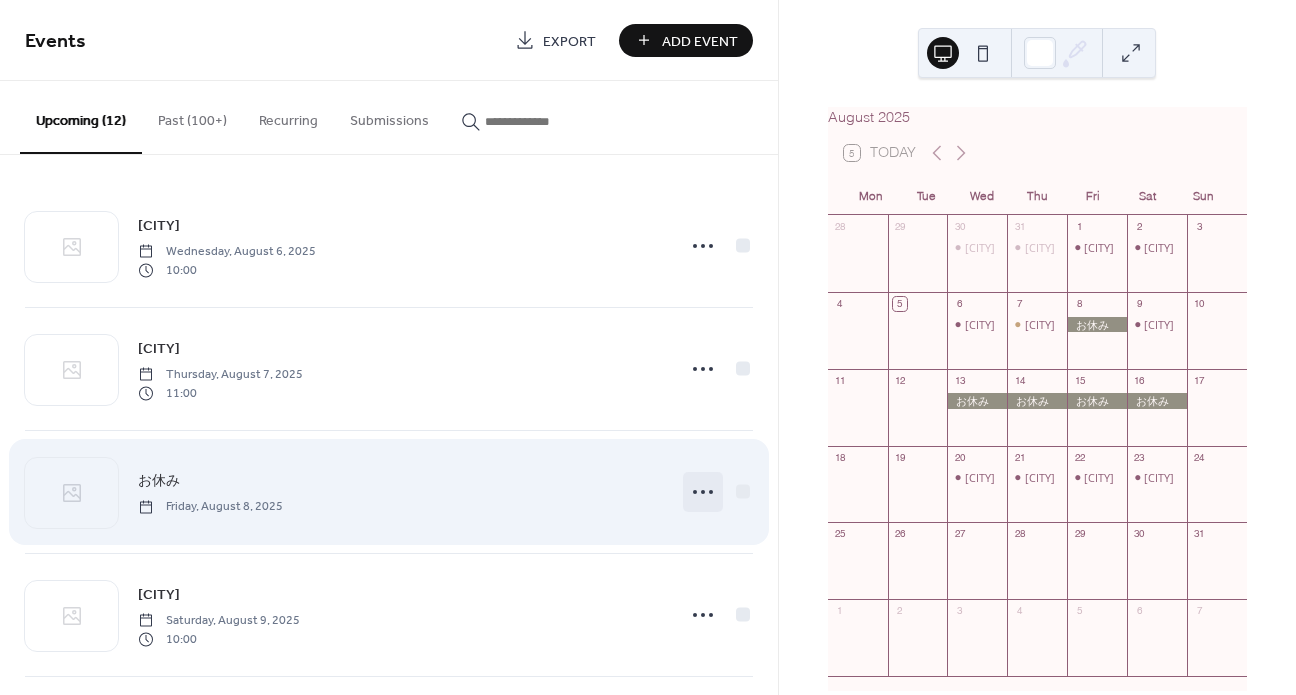 click 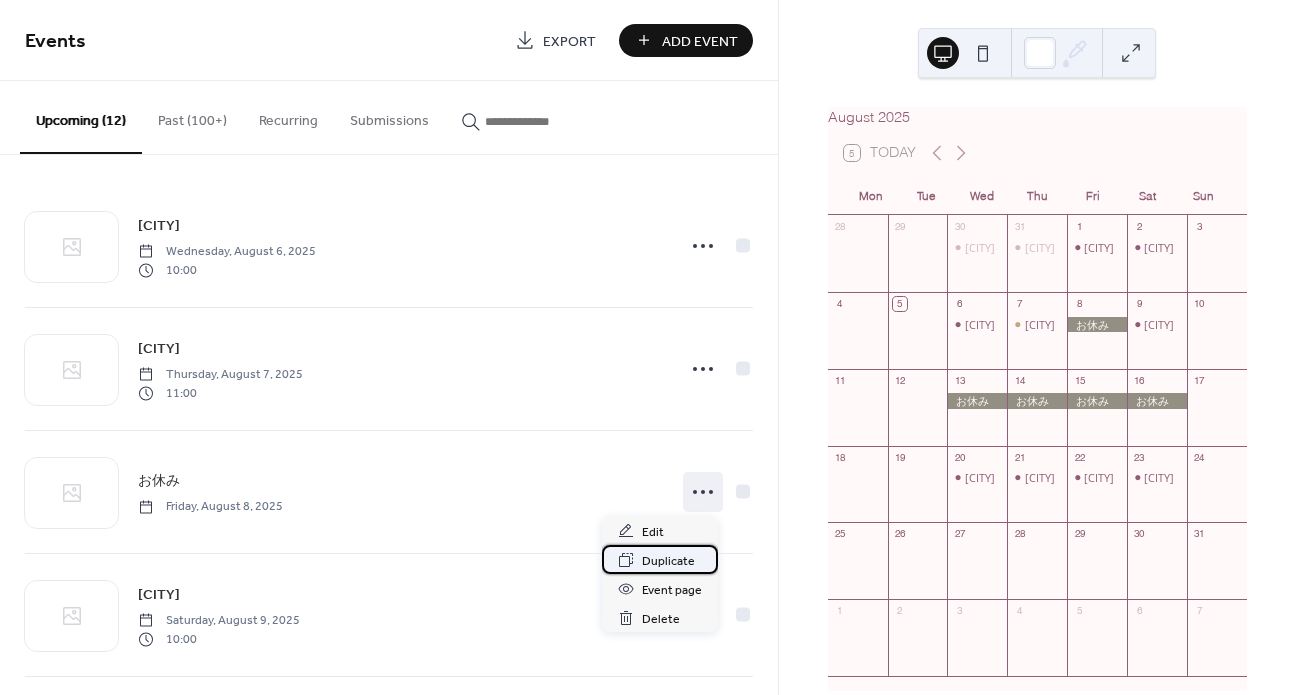click on "Duplicate" at bounding box center [668, 561] 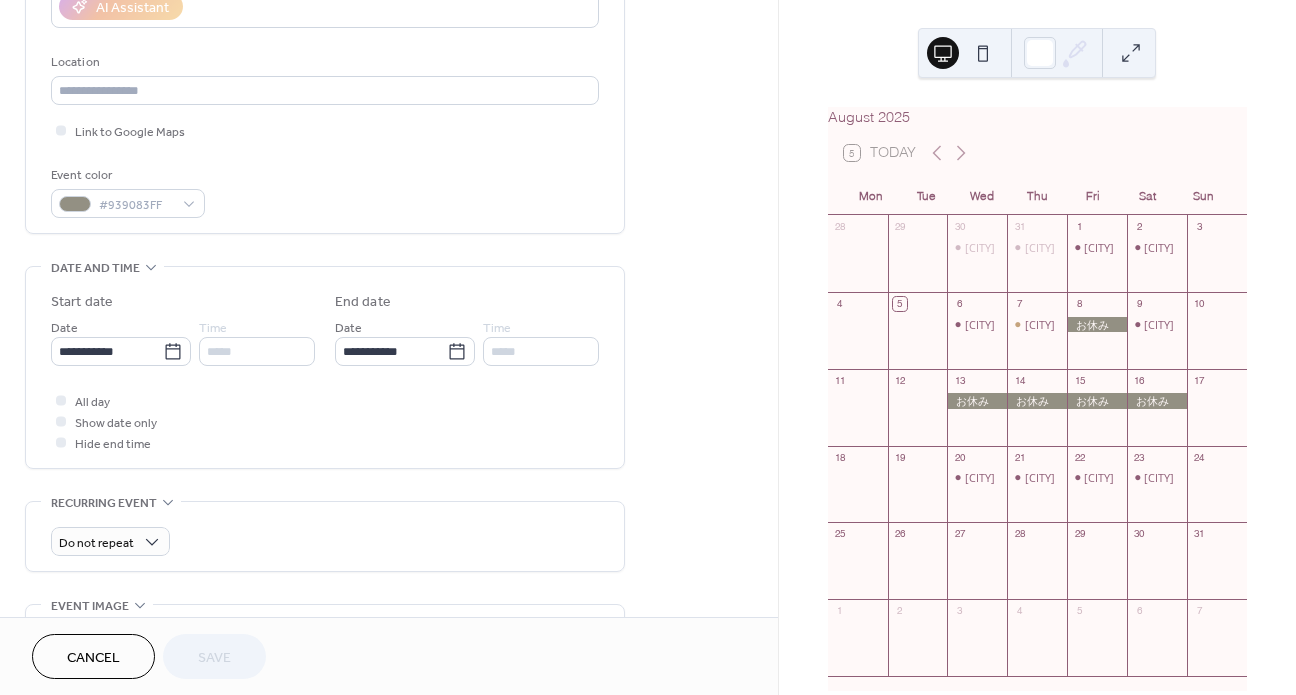 scroll, scrollTop: 386, scrollLeft: 0, axis: vertical 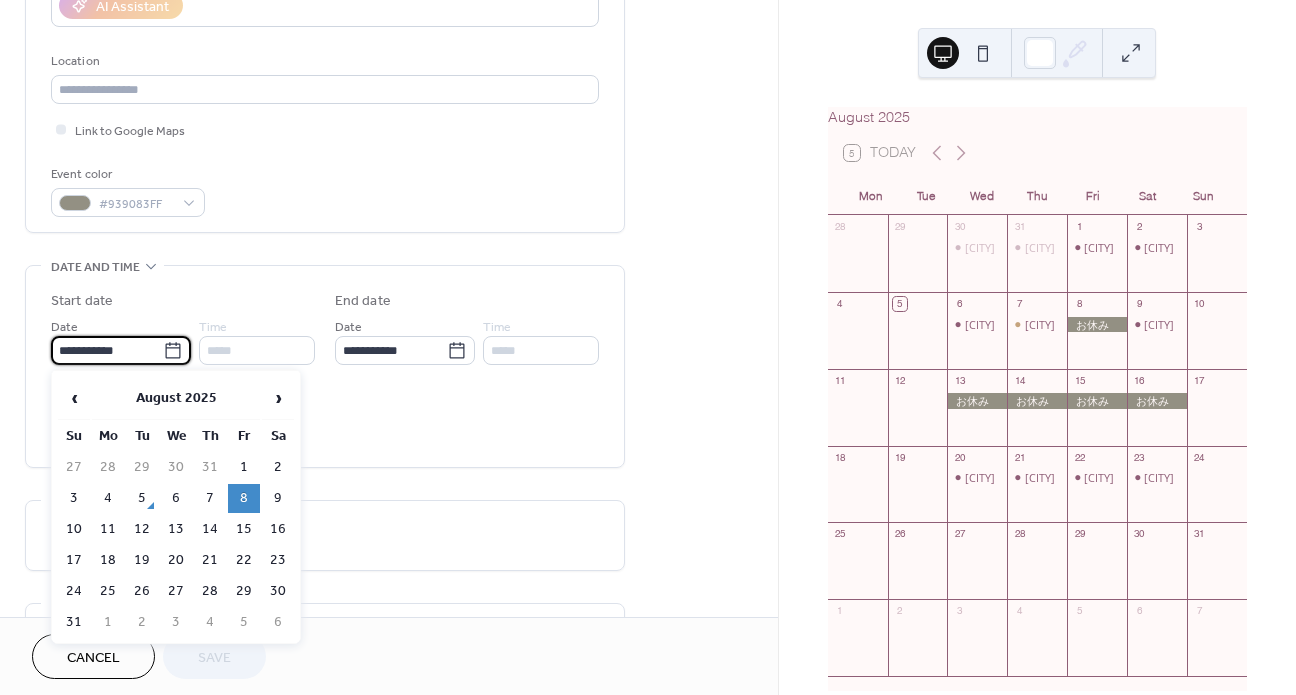 click on "**********" at bounding box center [107, 350] 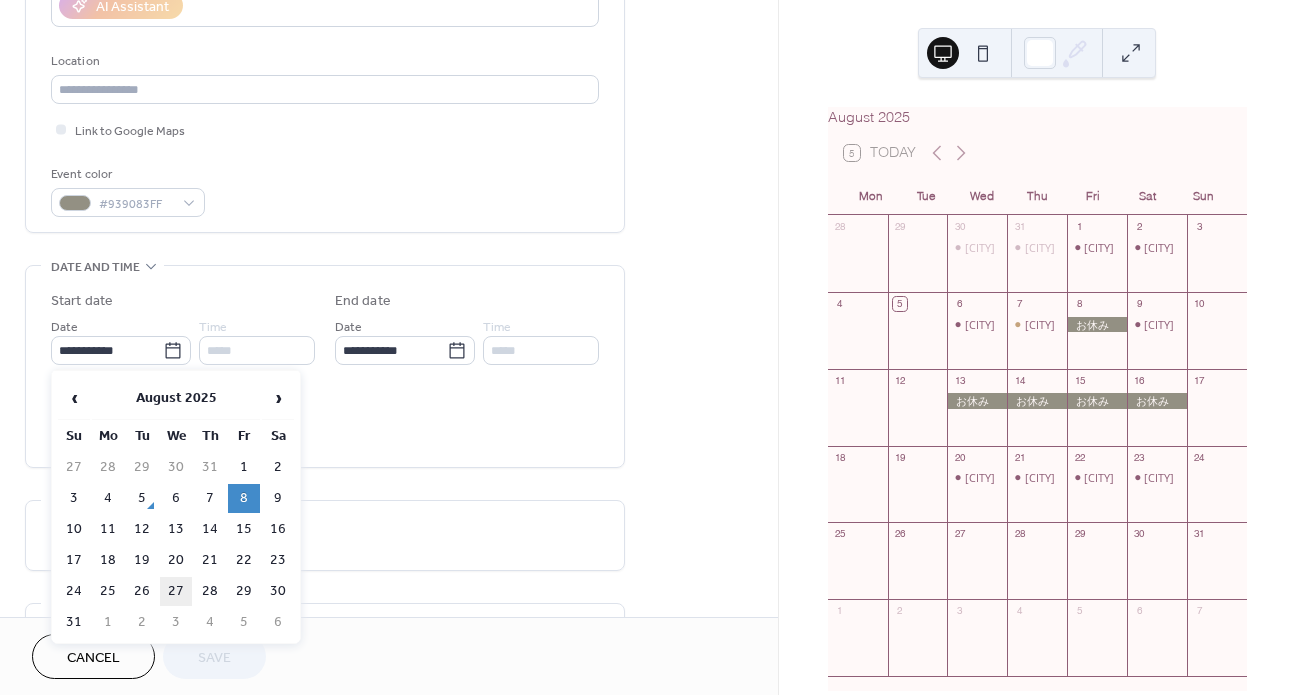 click on "27" at bounding box center [176, 591] 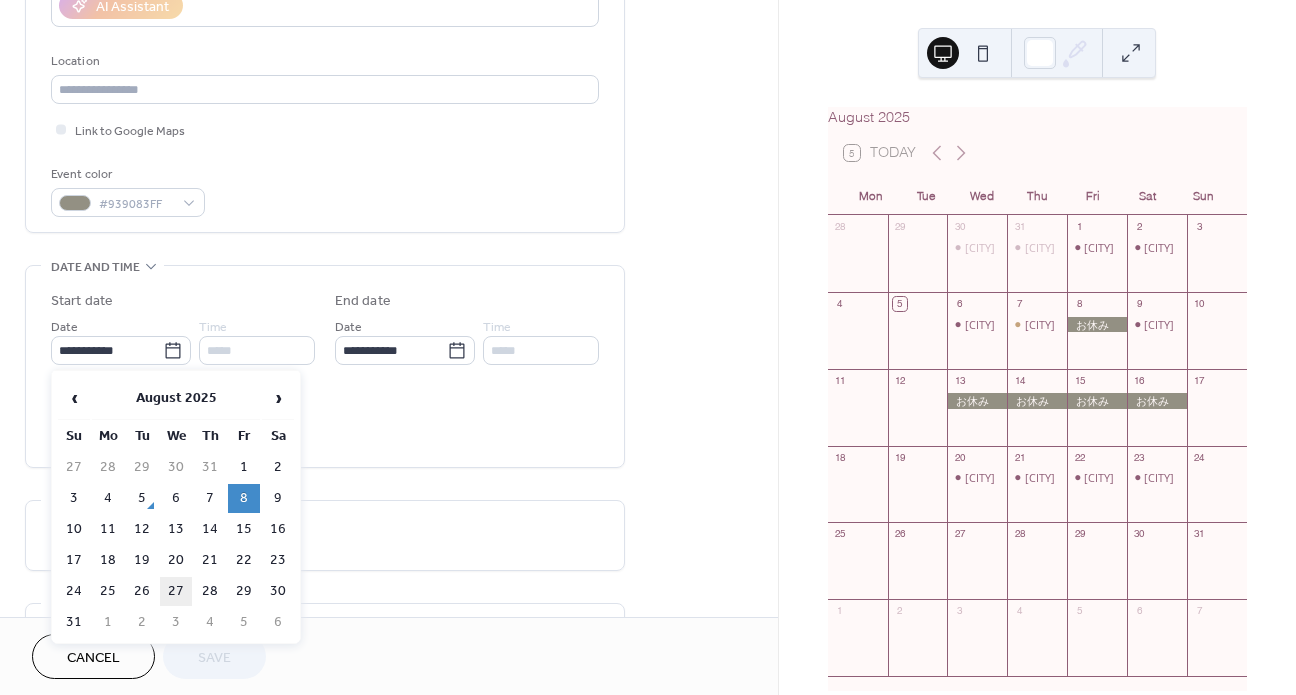 type on "**********" 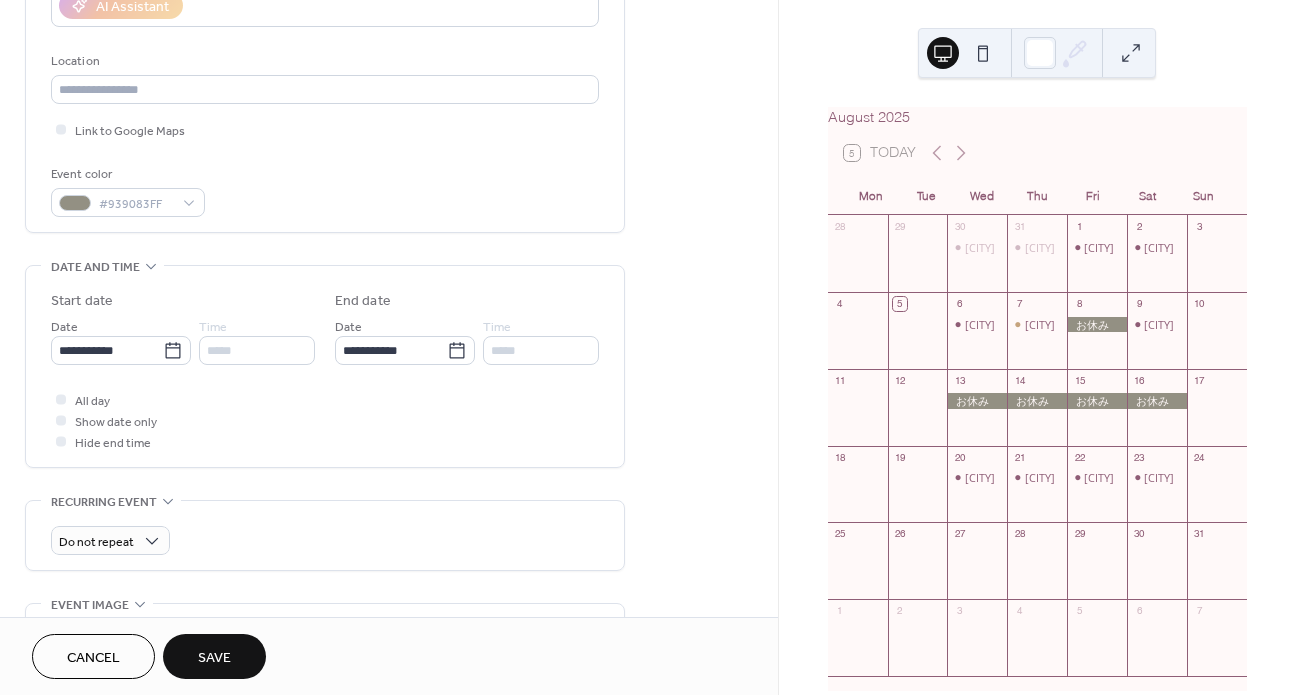 click on "Save" at bounding box center [214, 658] 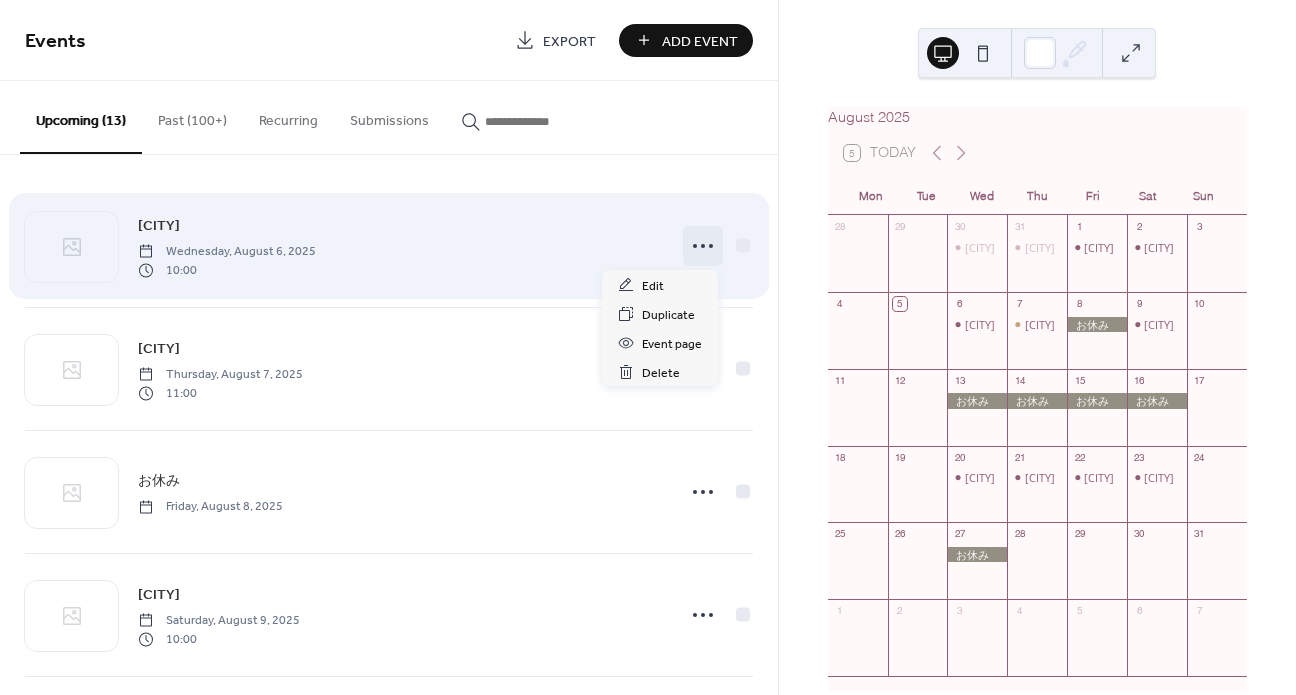 click 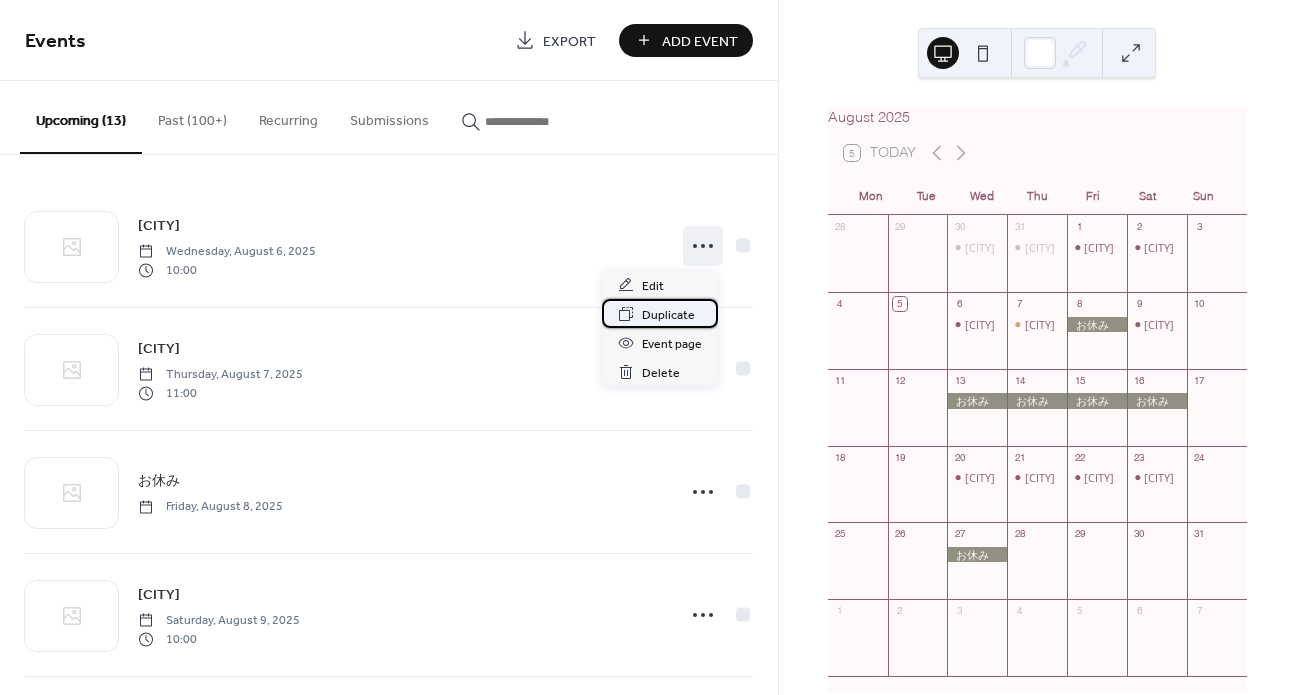 click on "Duplicate" at bounding box center [668, 315] 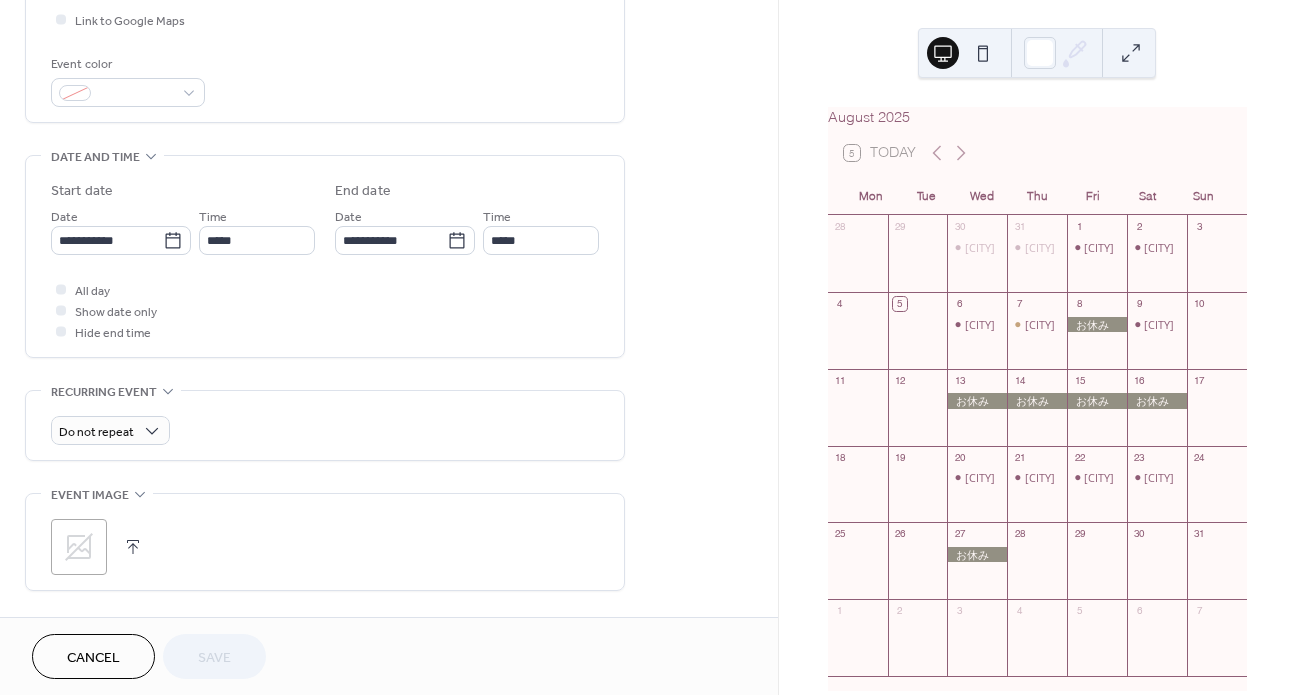 scroll, scrollTop: 609, scrollLeft: 0, axis: vertical 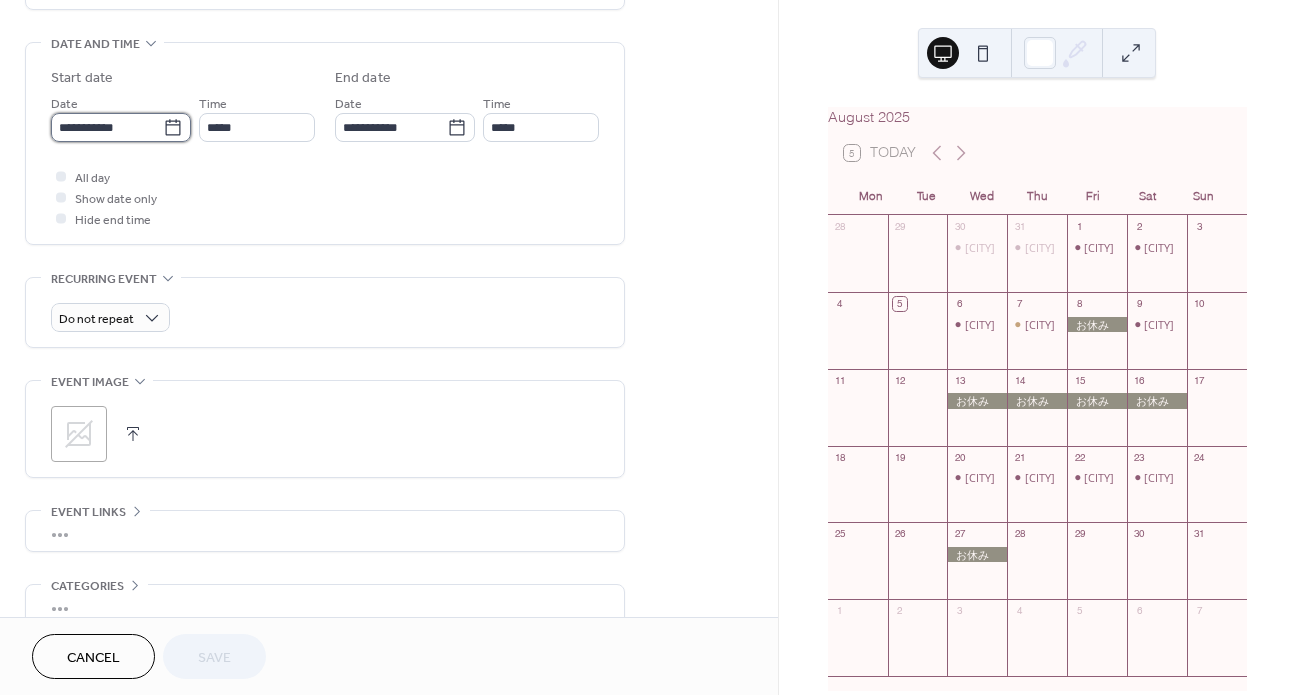 click on "**********" at bounding box center (107, 127) 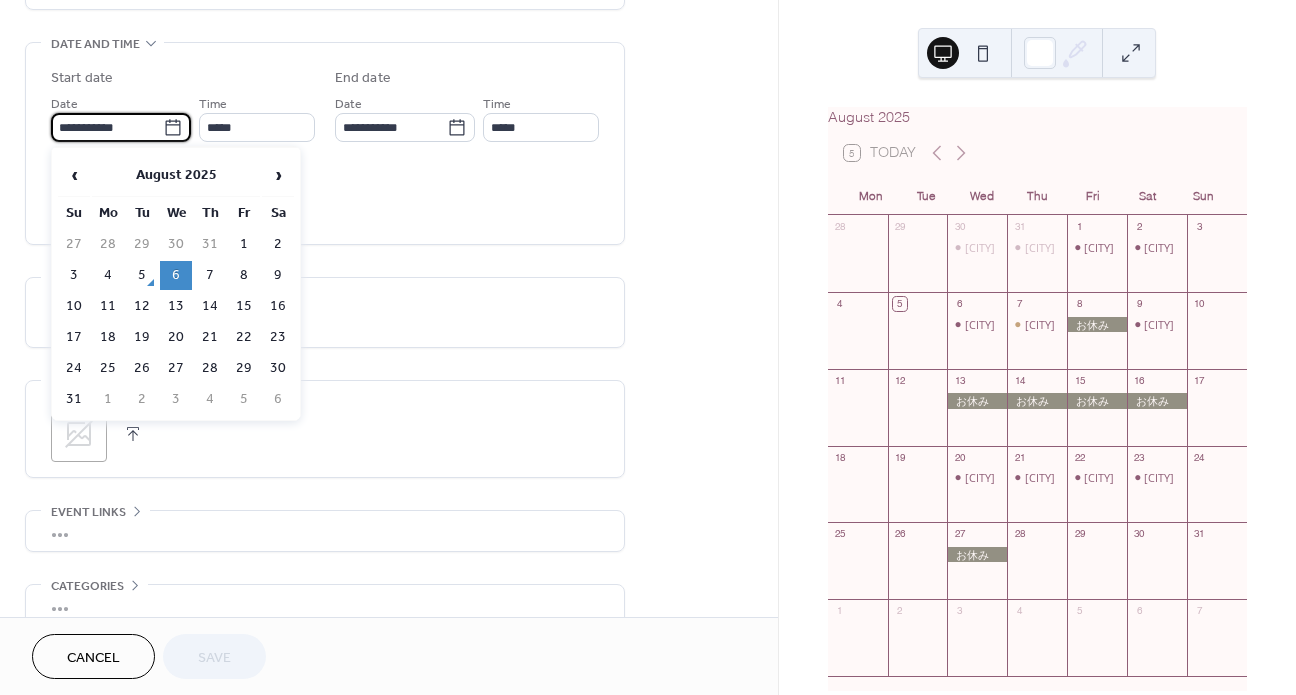 click on "28" at bounding box center (210, 368) 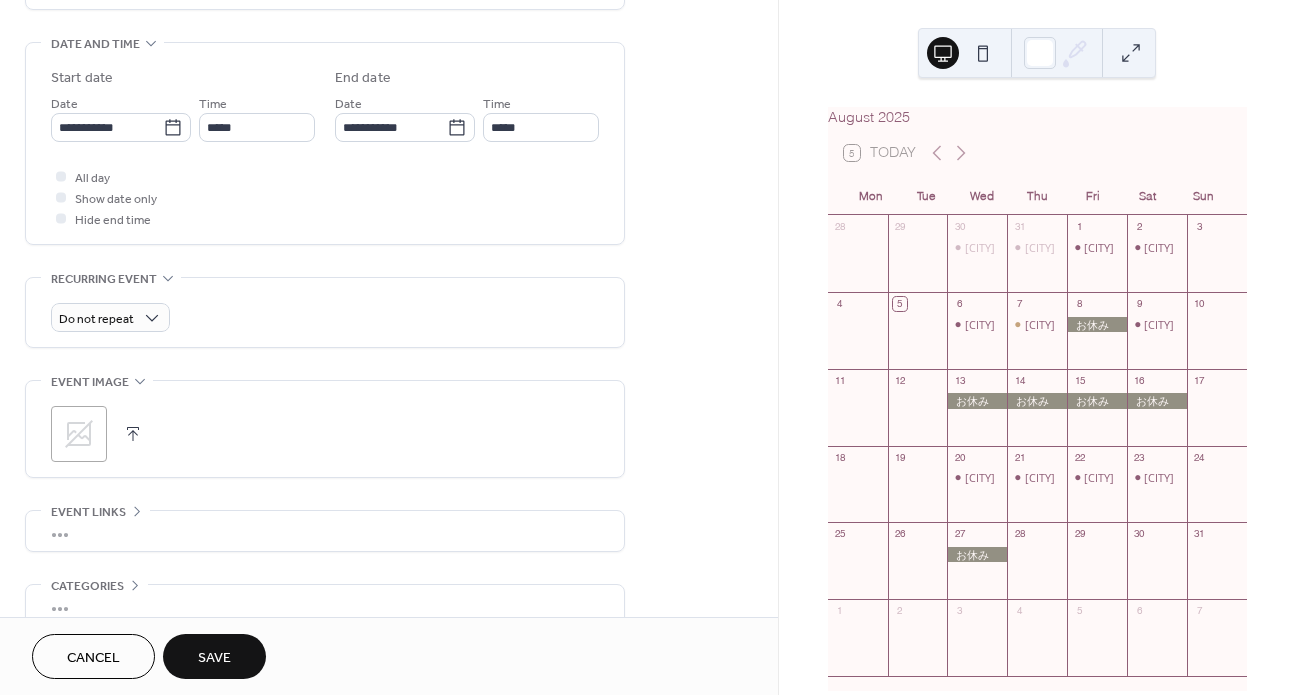 click on "Save" at bounding box center [214, 656] 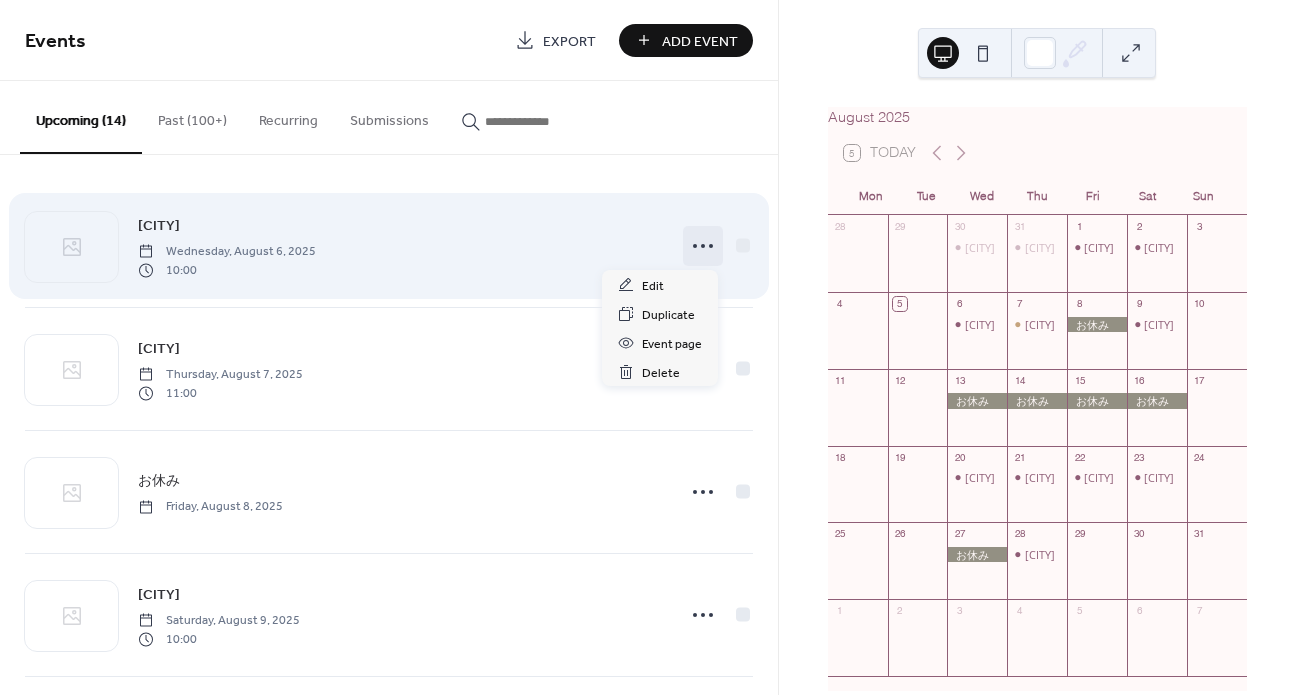 click 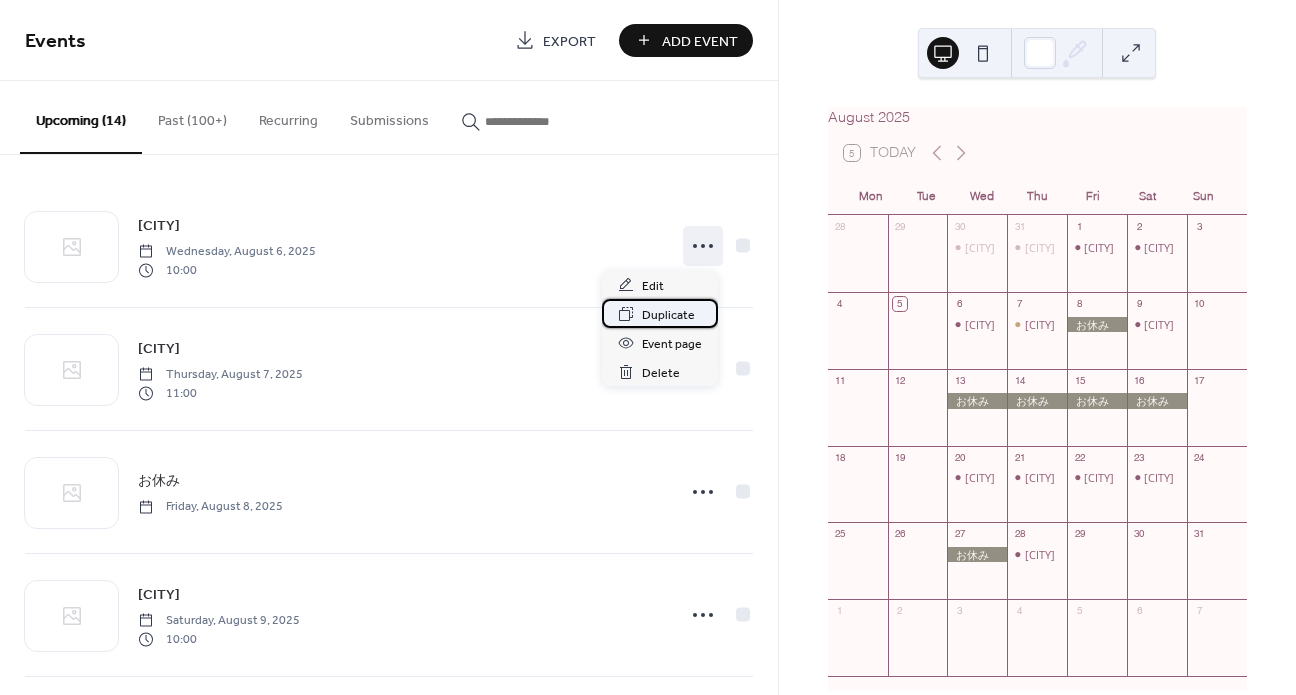 click on "Duplicate" at bounding box center (668, 315) 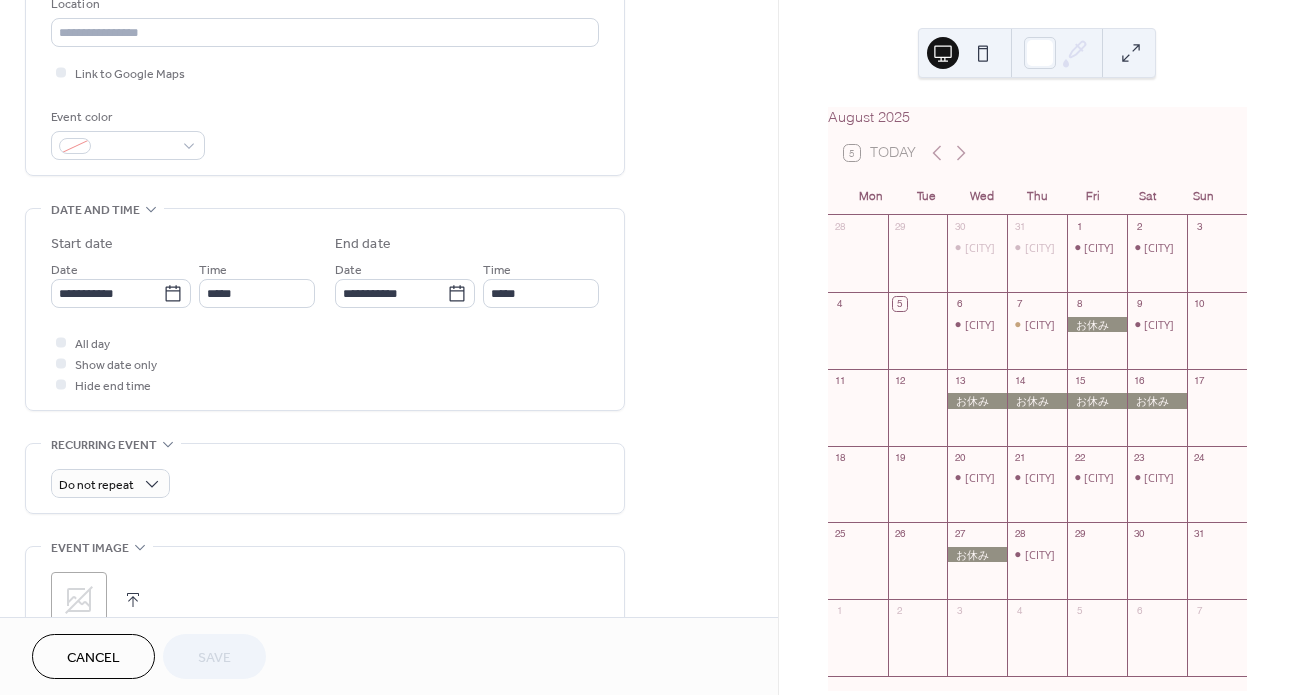 scroll, scrollTop: 491, scrollLeft: 0, axis: vertical 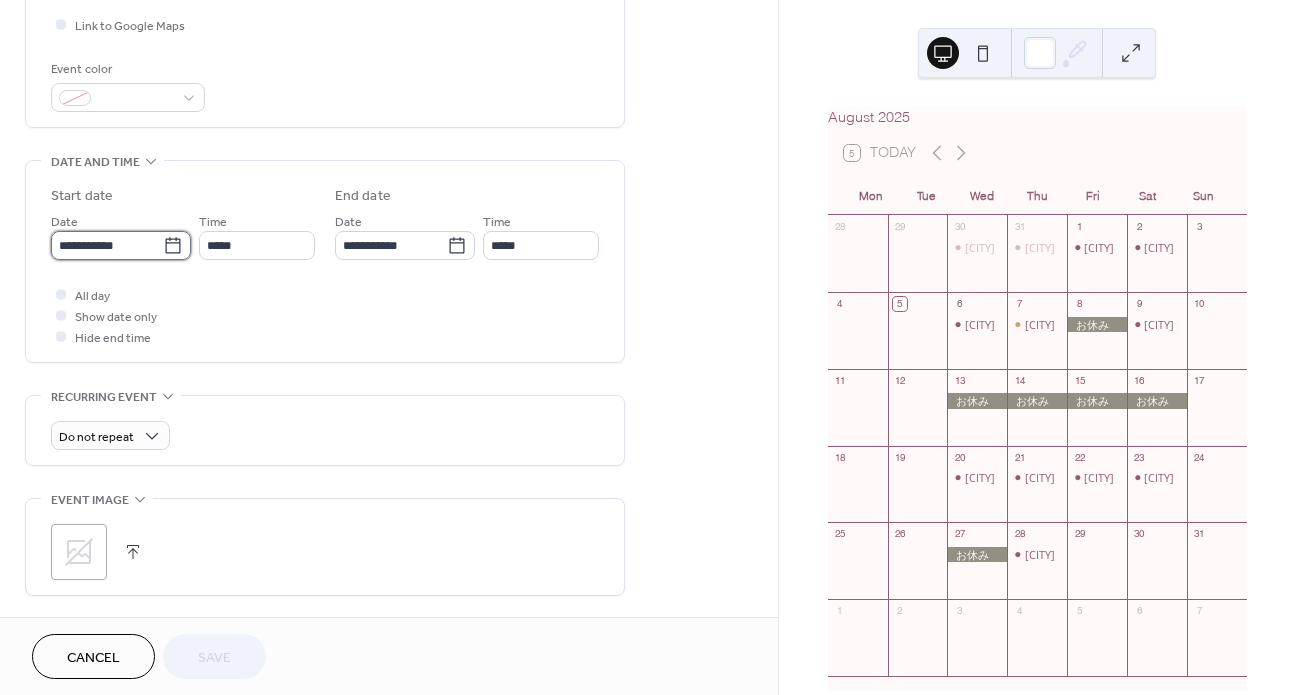 click on "**********" at bounding box center (107, 245) 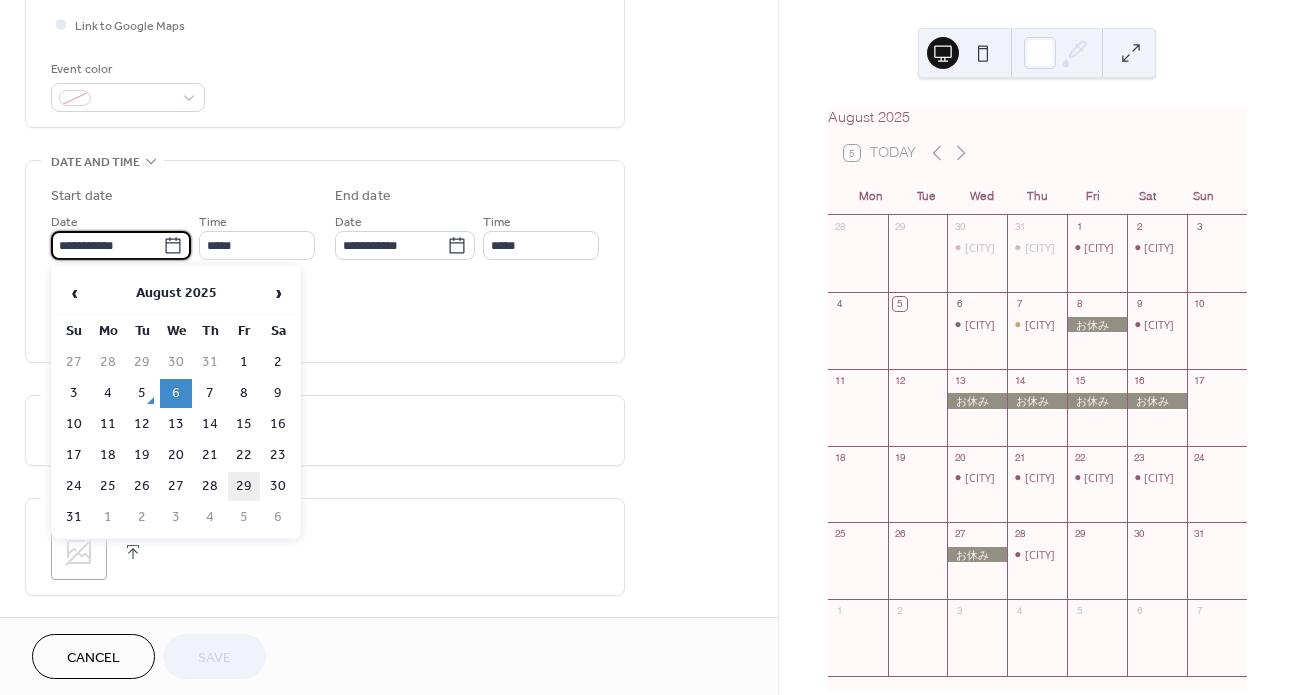 click on "29" at bounding box center [244, 486] 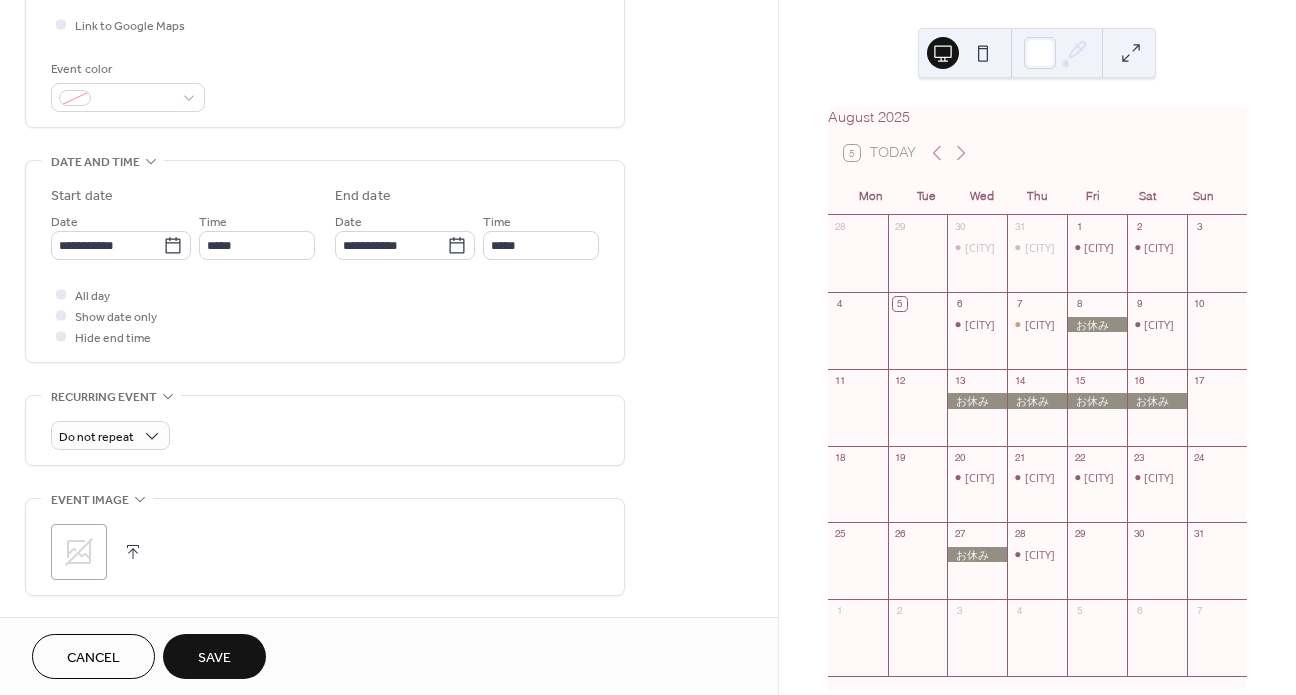 click on "Save" at bounding box center (214, 658) 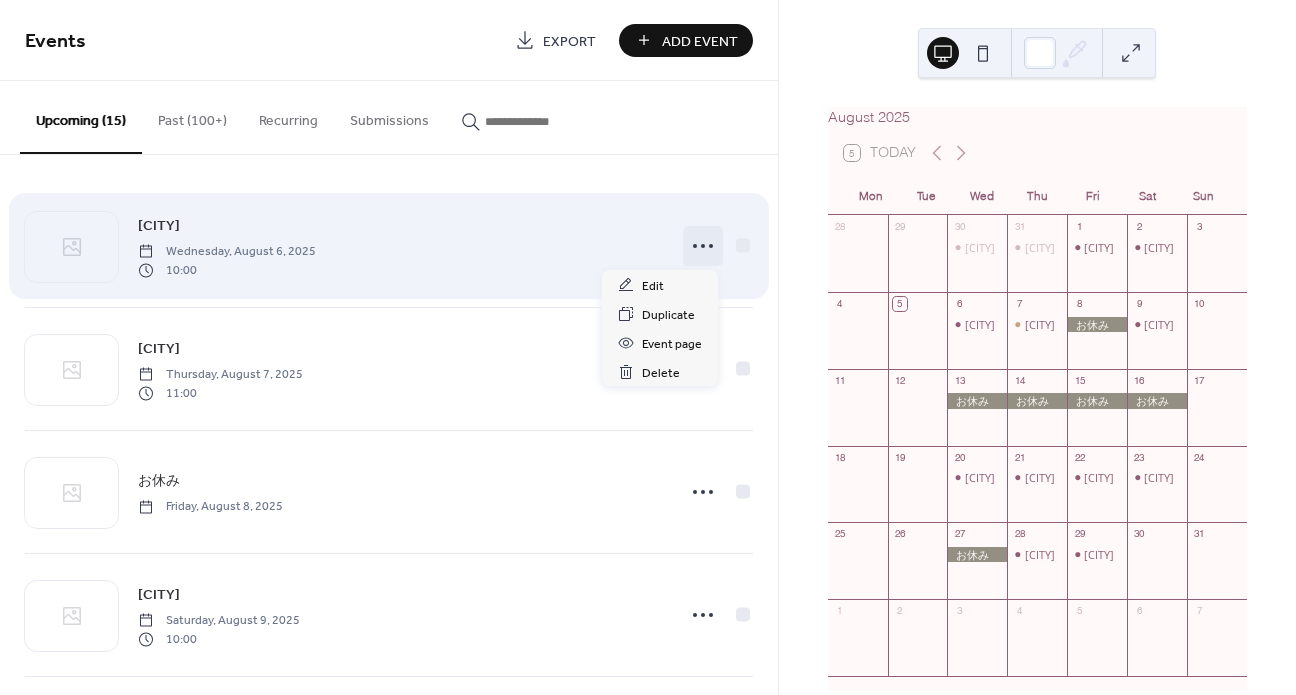 click 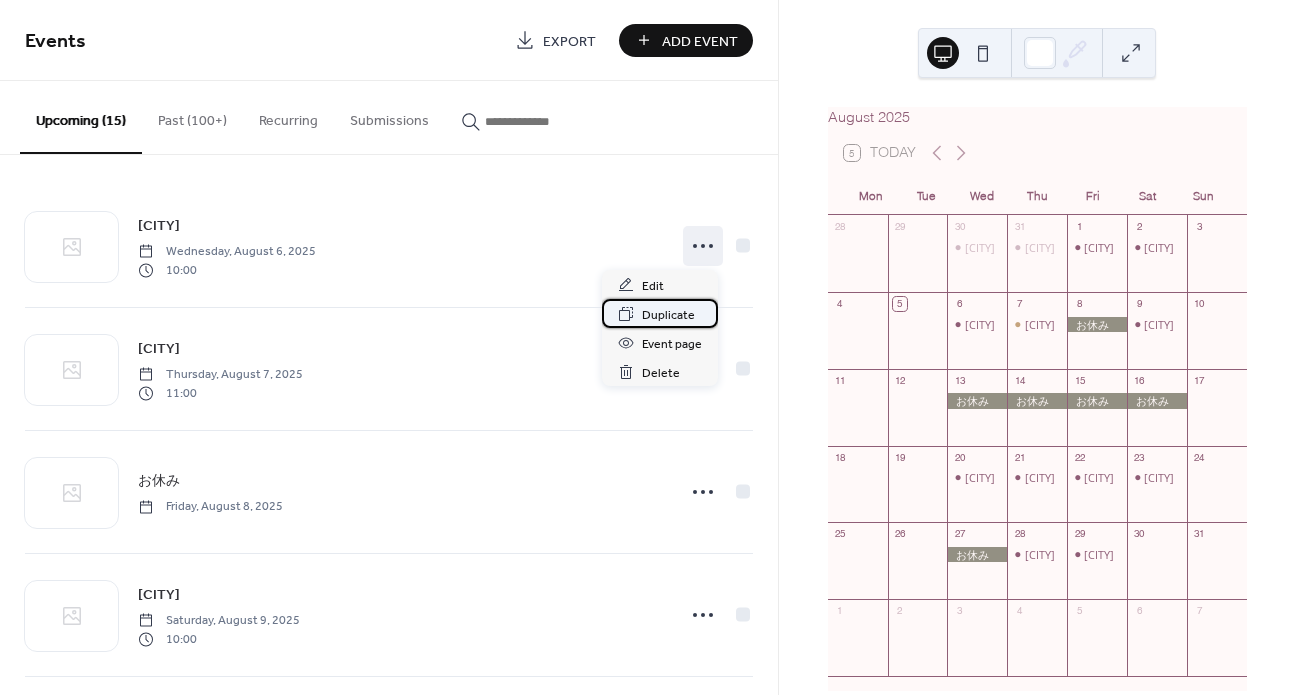 click on "Duplicate" at bounding box center (668, 315) 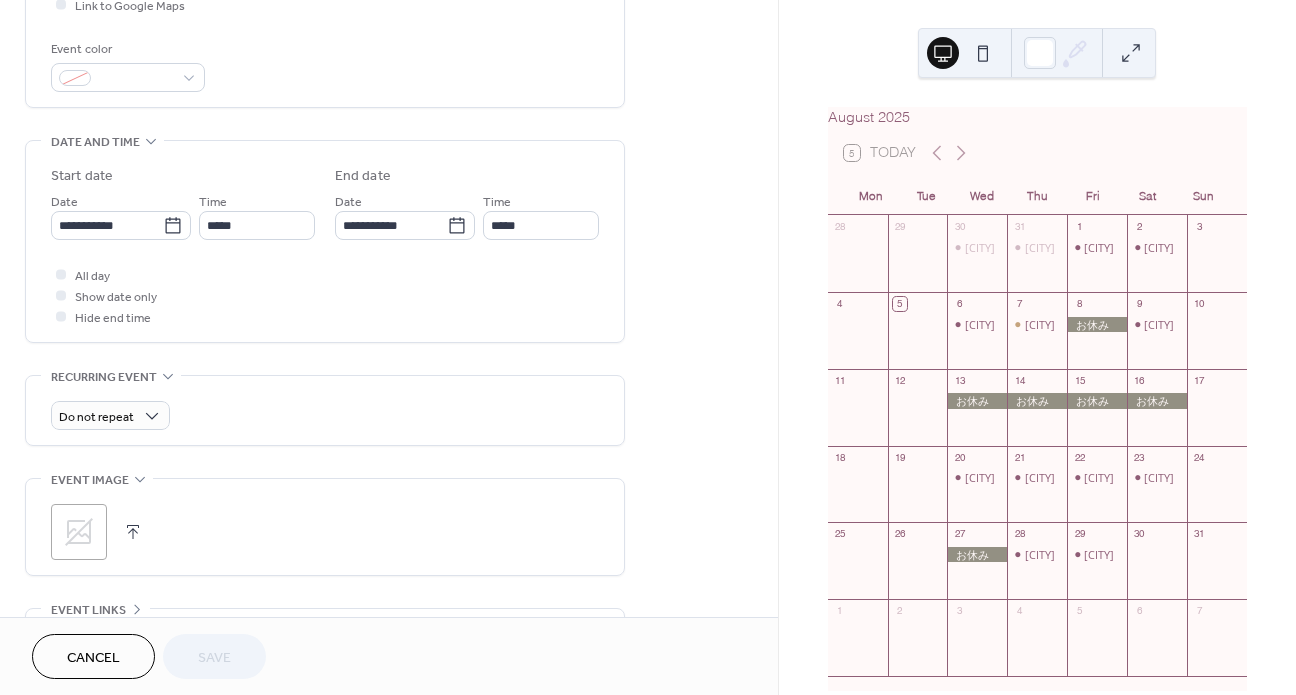 scroll, scrollTop: 513, scrollLeft: 0, axis: vertical 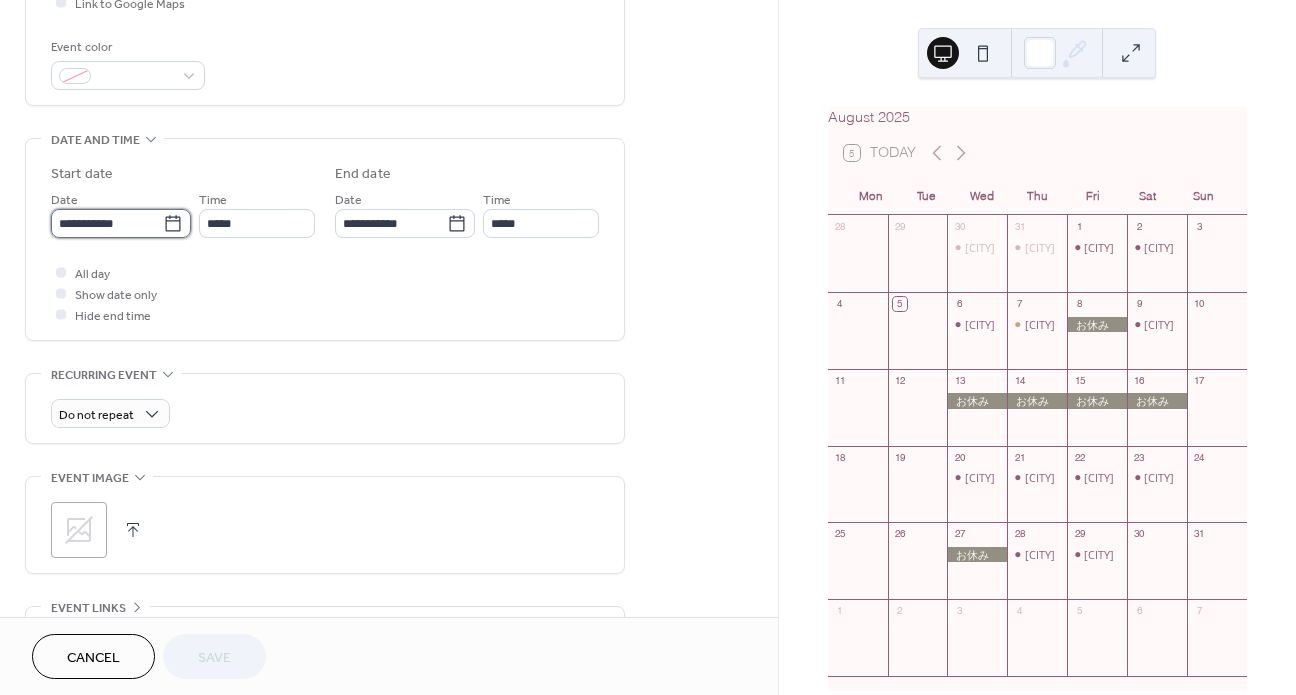 click on "**********" at bounding box center [107, 223] 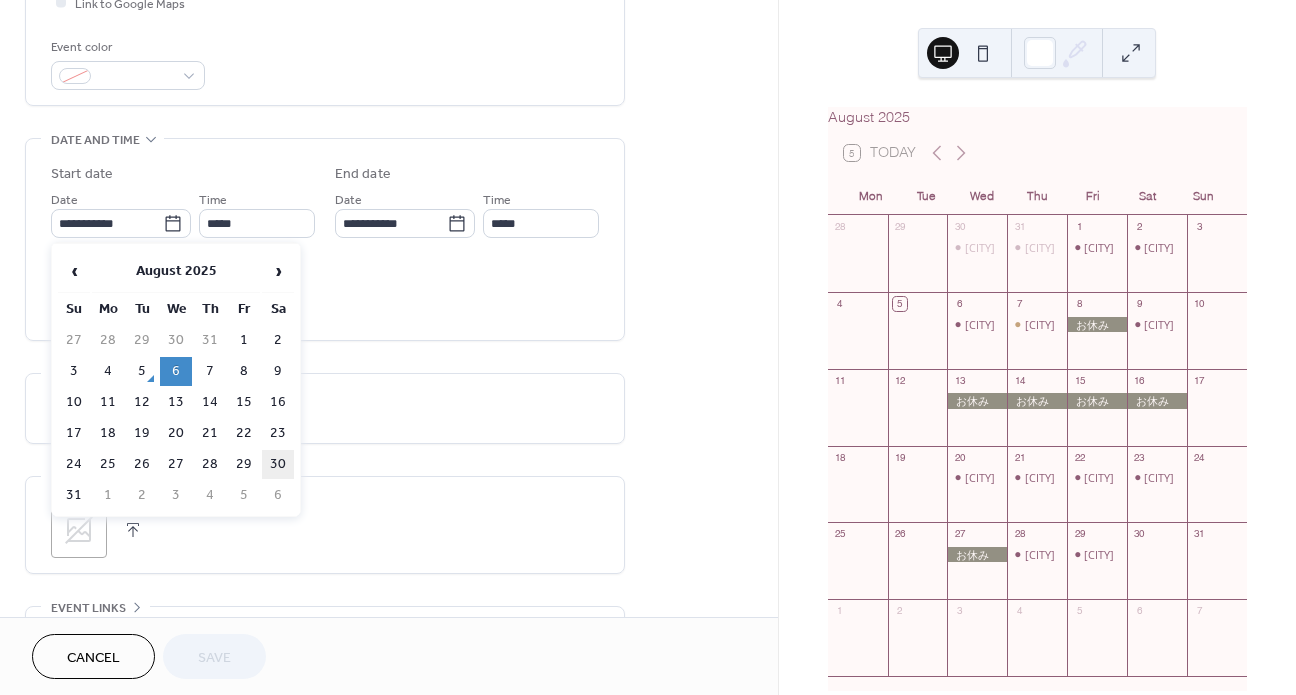 click on "30" at bounding box center [278, 464] 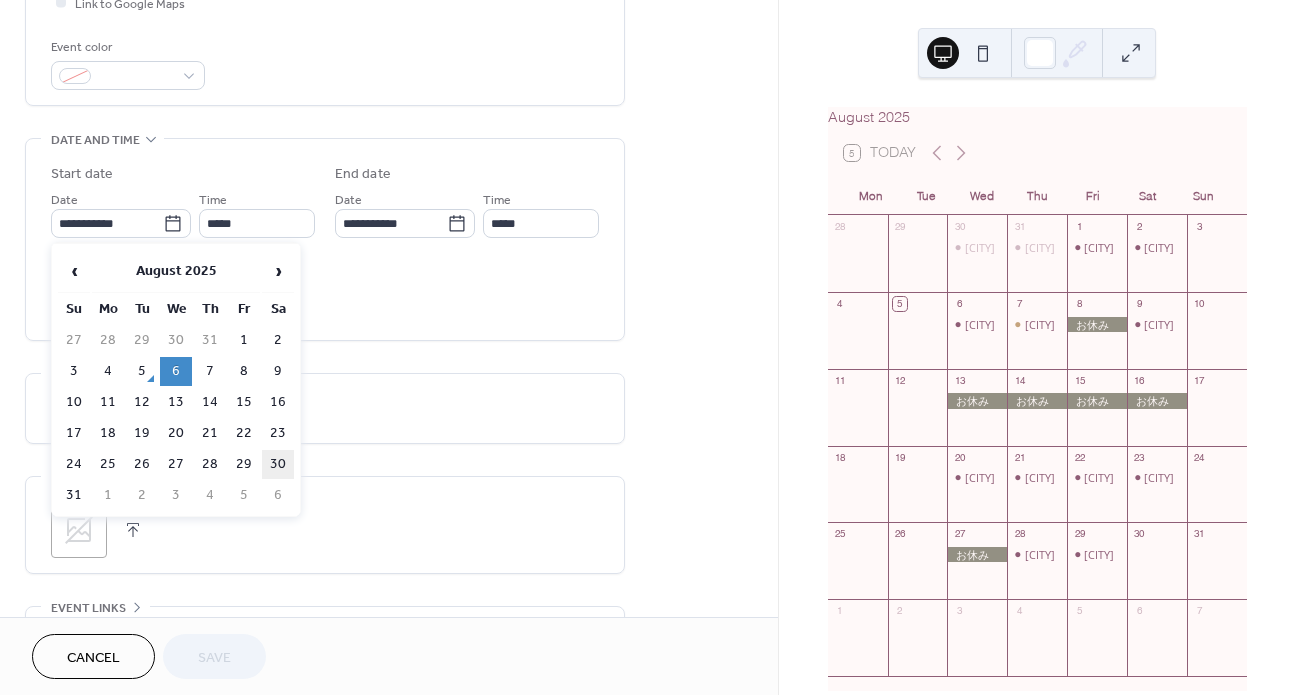 type on "**********" 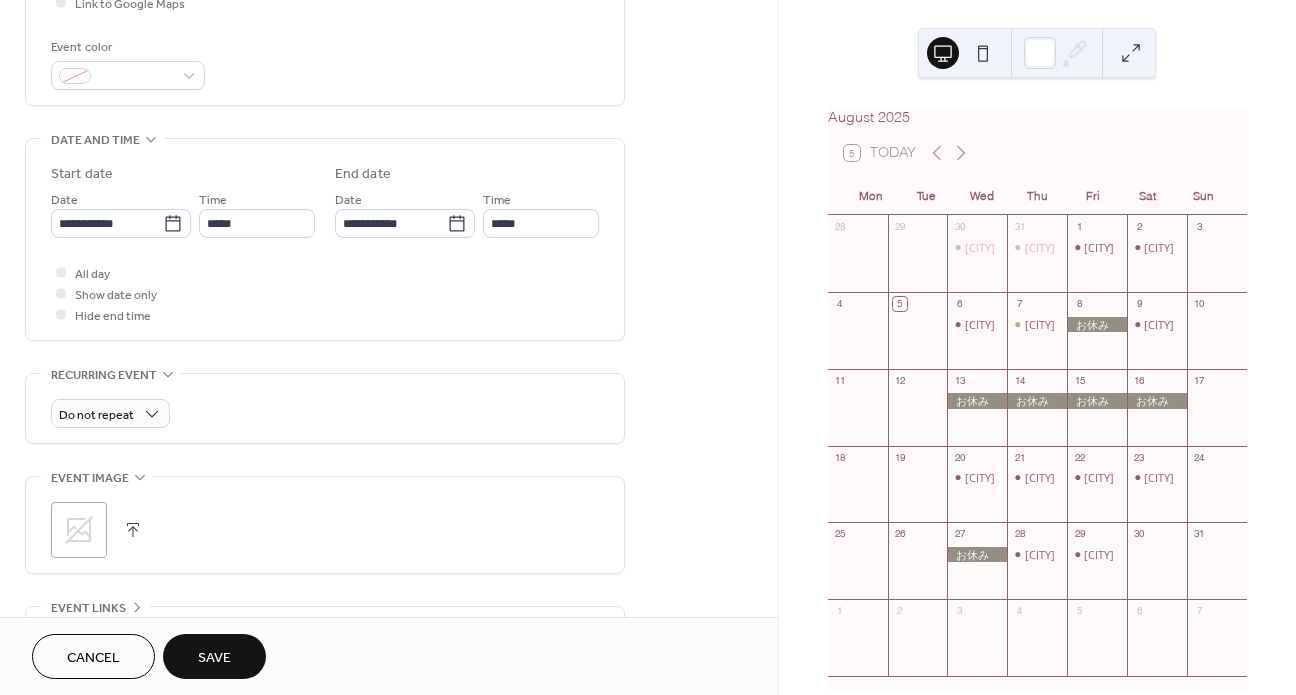 click on "Save" at bounding box center (214, 658) 